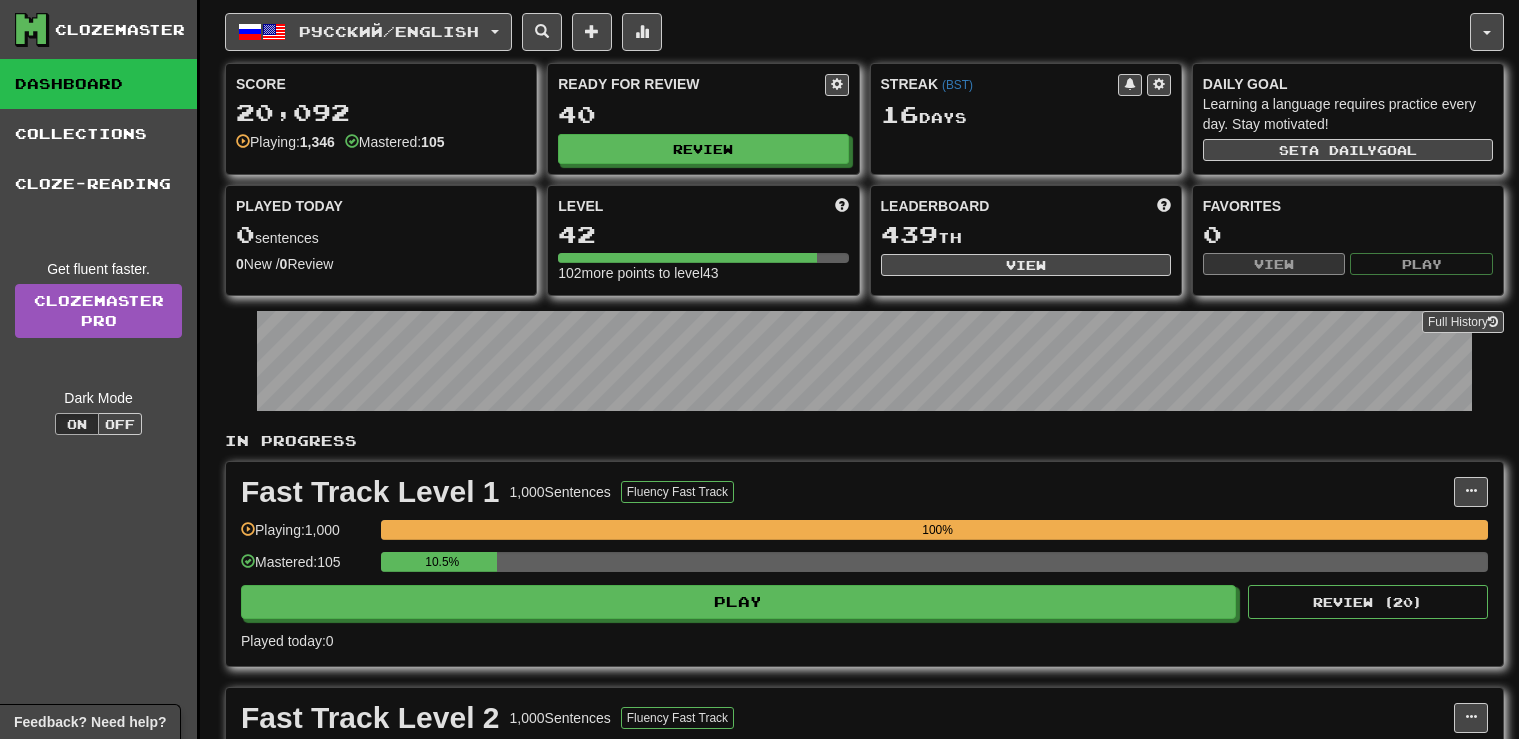 scroll, scrollTop: 0, scrollLeft: 0, axis: both 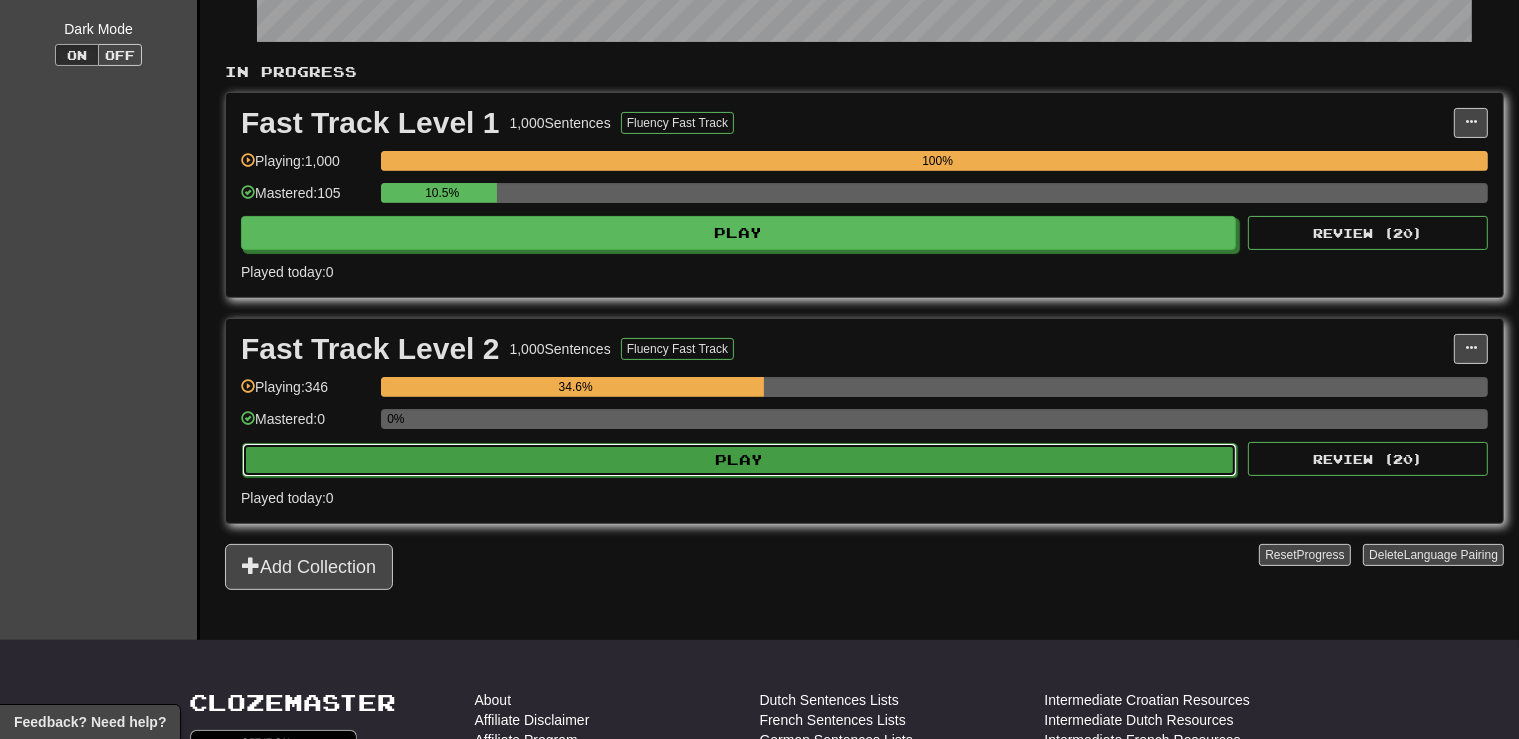 click on "Play" at bounding box center (739, 460) 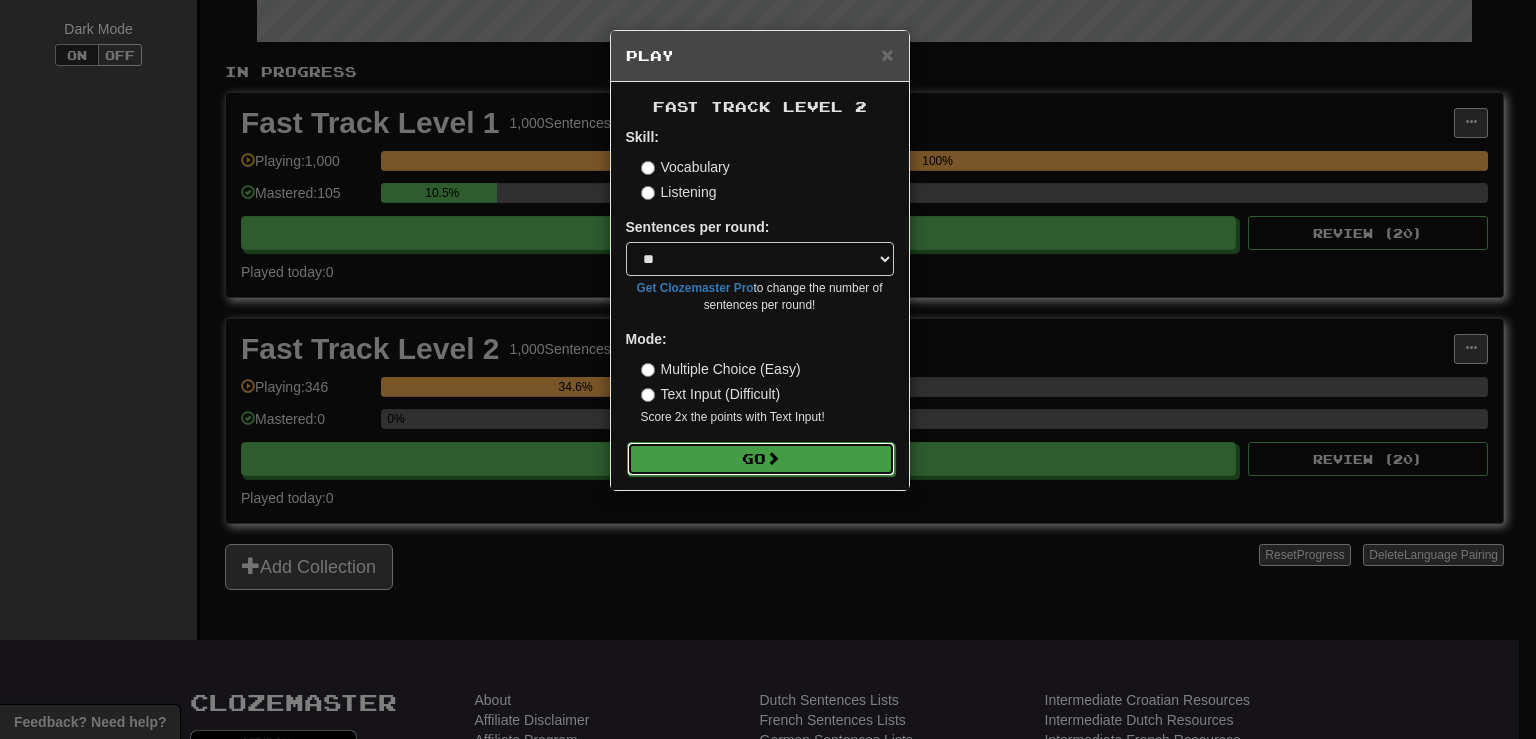 click on "Go" at bounding box center (761, 459) 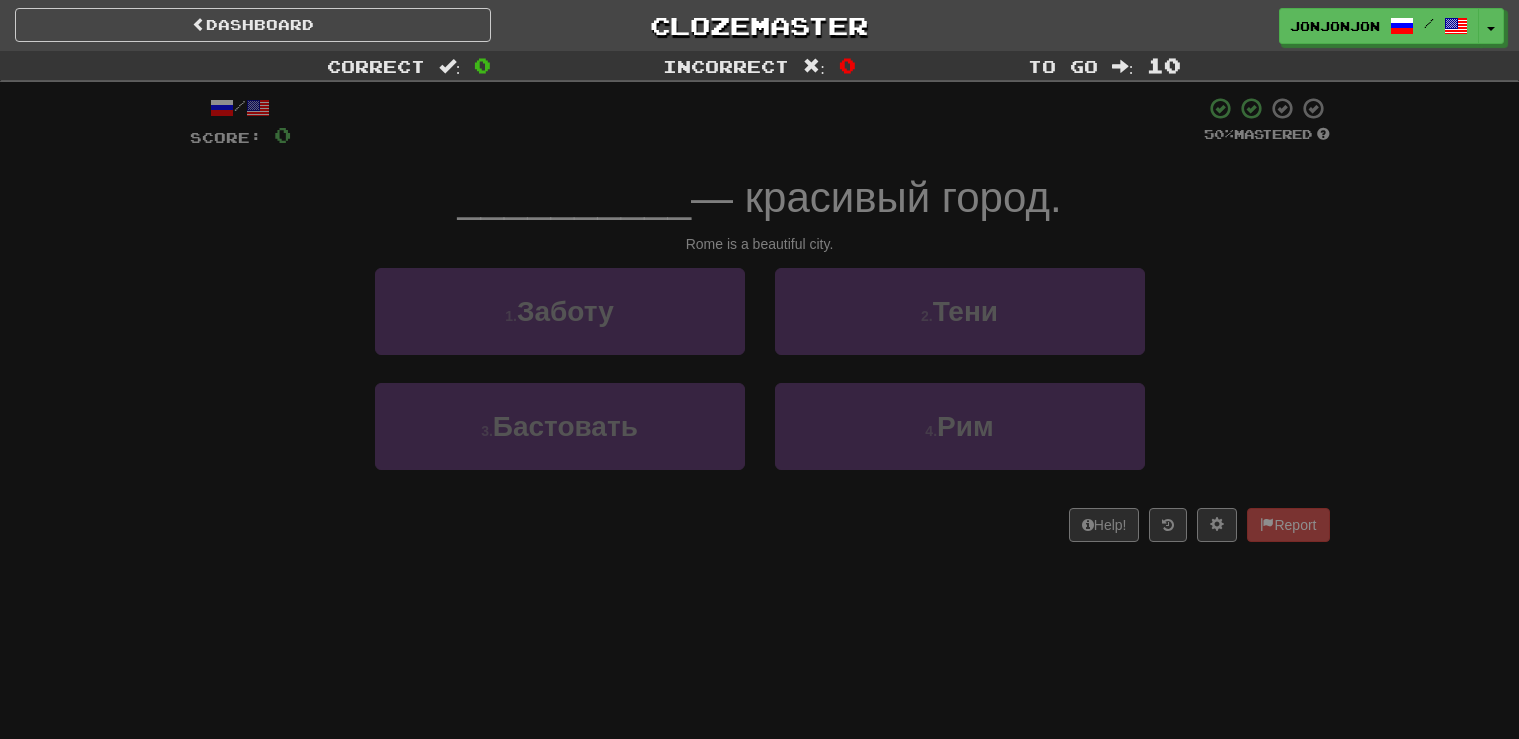 scroll, scrollTop: 0, scrollLeft: 0, axis: both 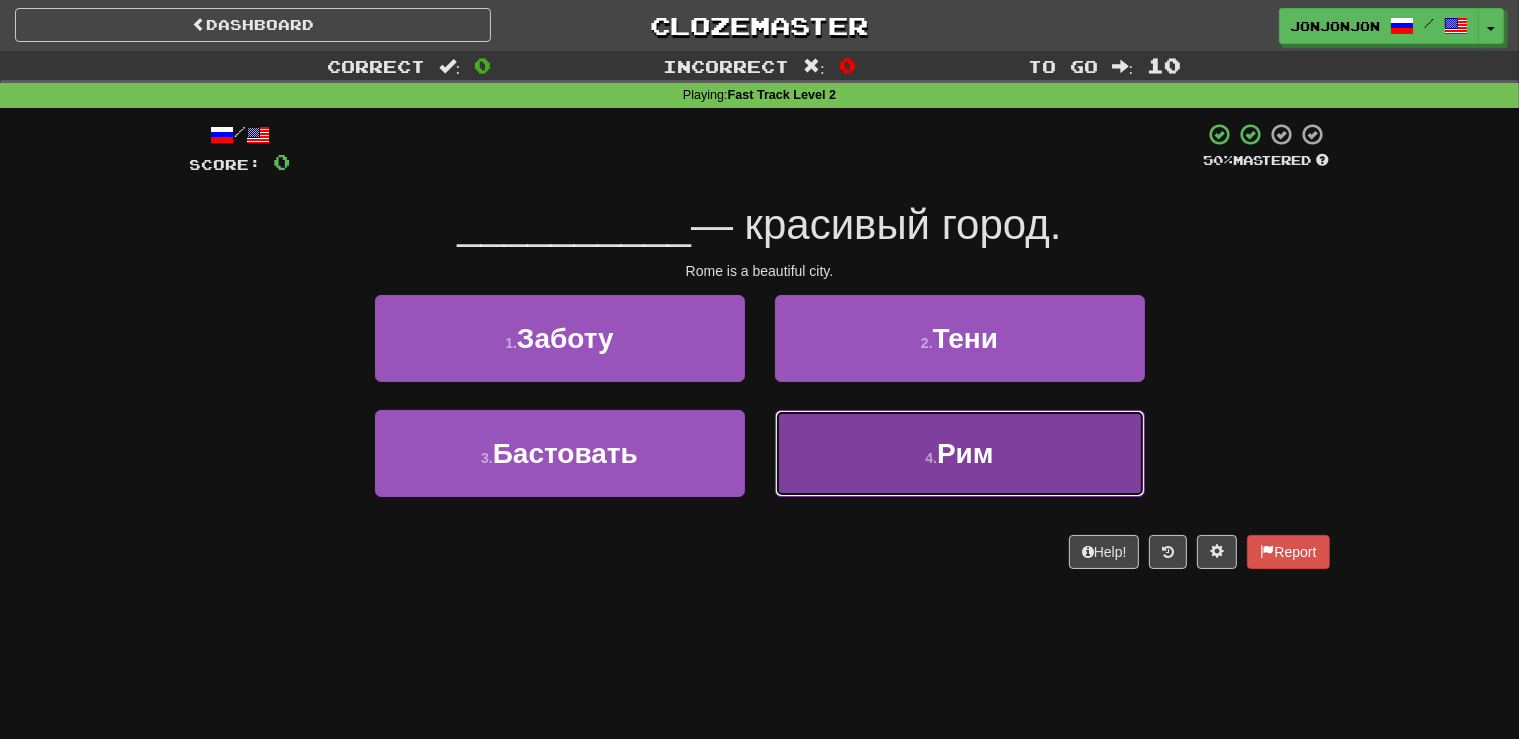 click on "4 .  Рим" at bounding box center [960, 453] 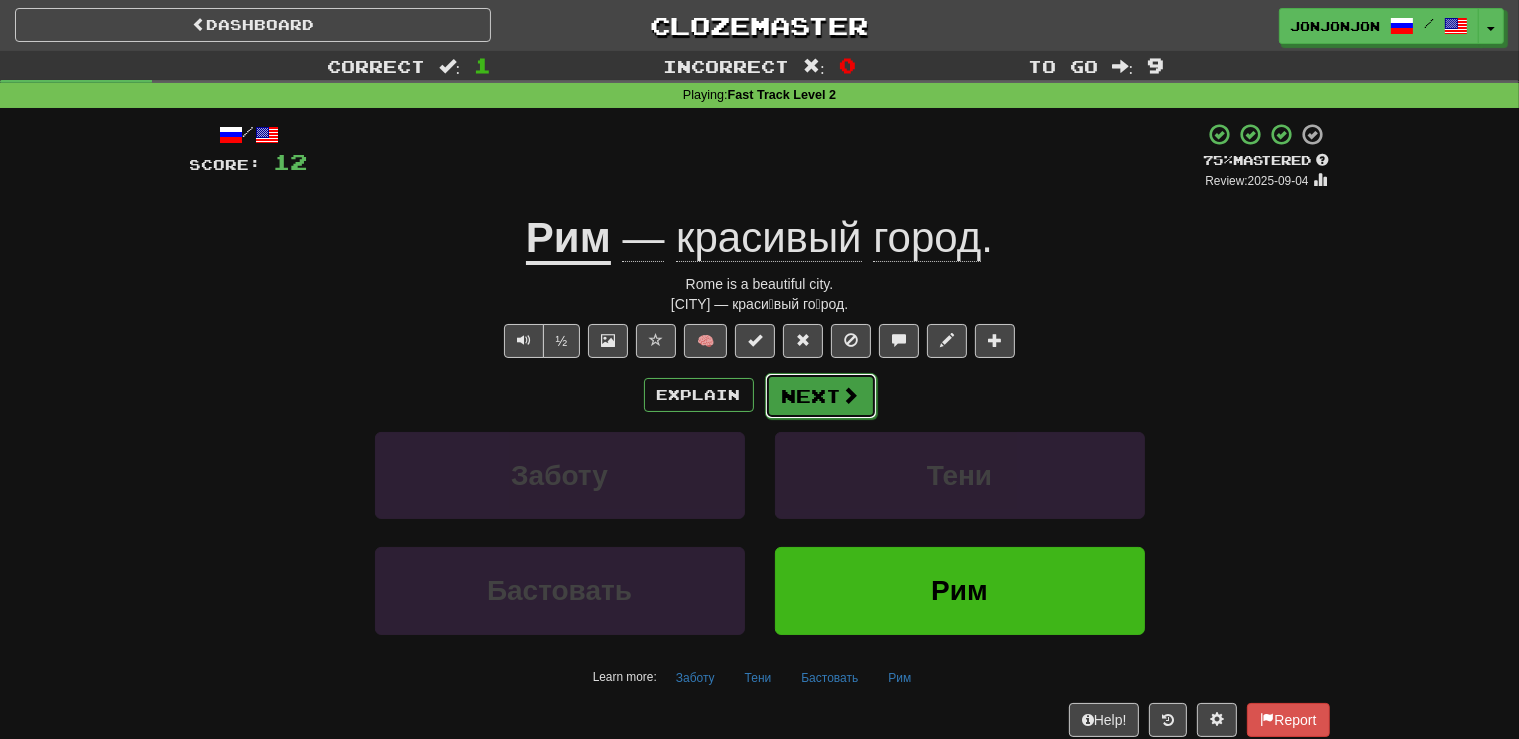 click on "Next" at bounding box center [821, 396] 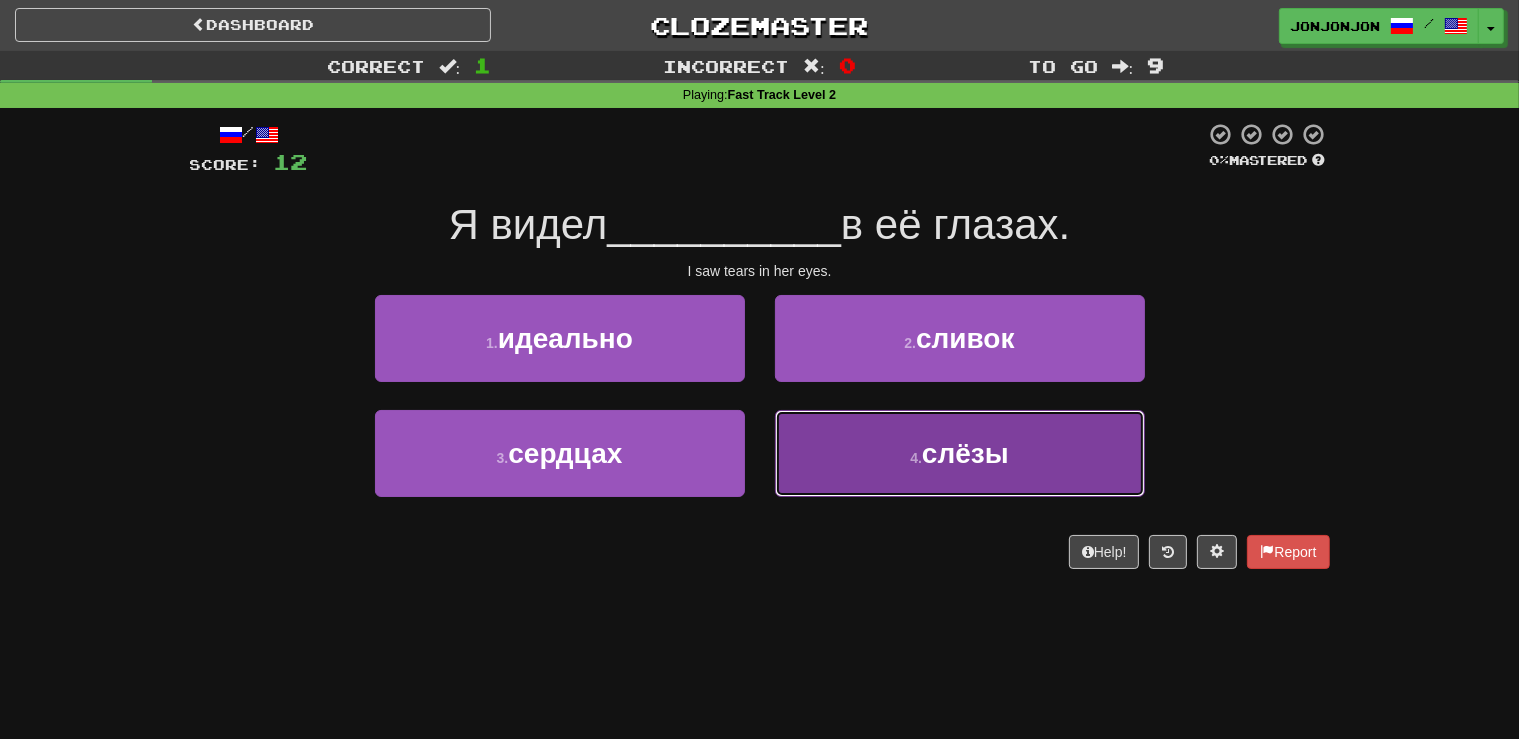 click on "4 .  слёзы" at bounding box center (960, 453) 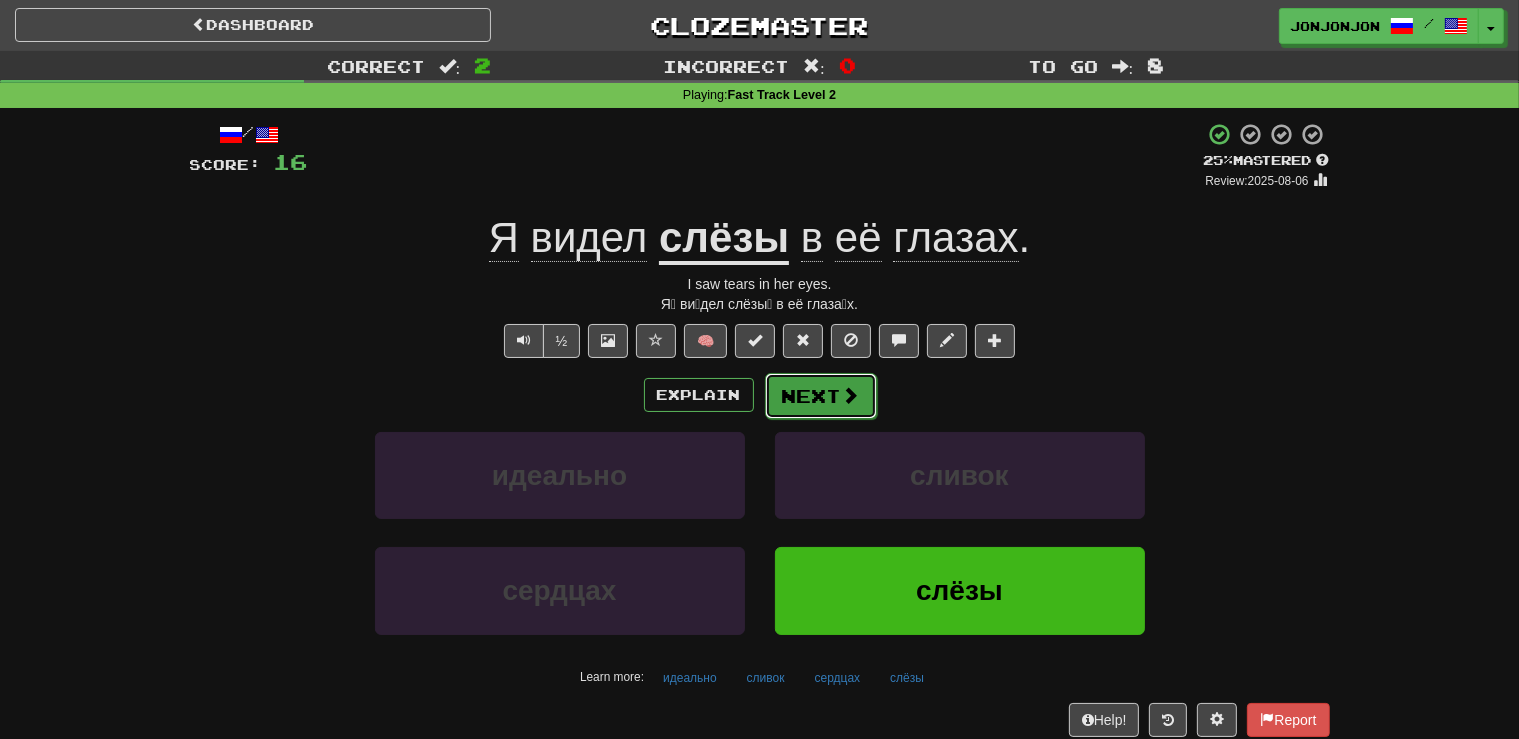 click at bounding box center (851, 395) 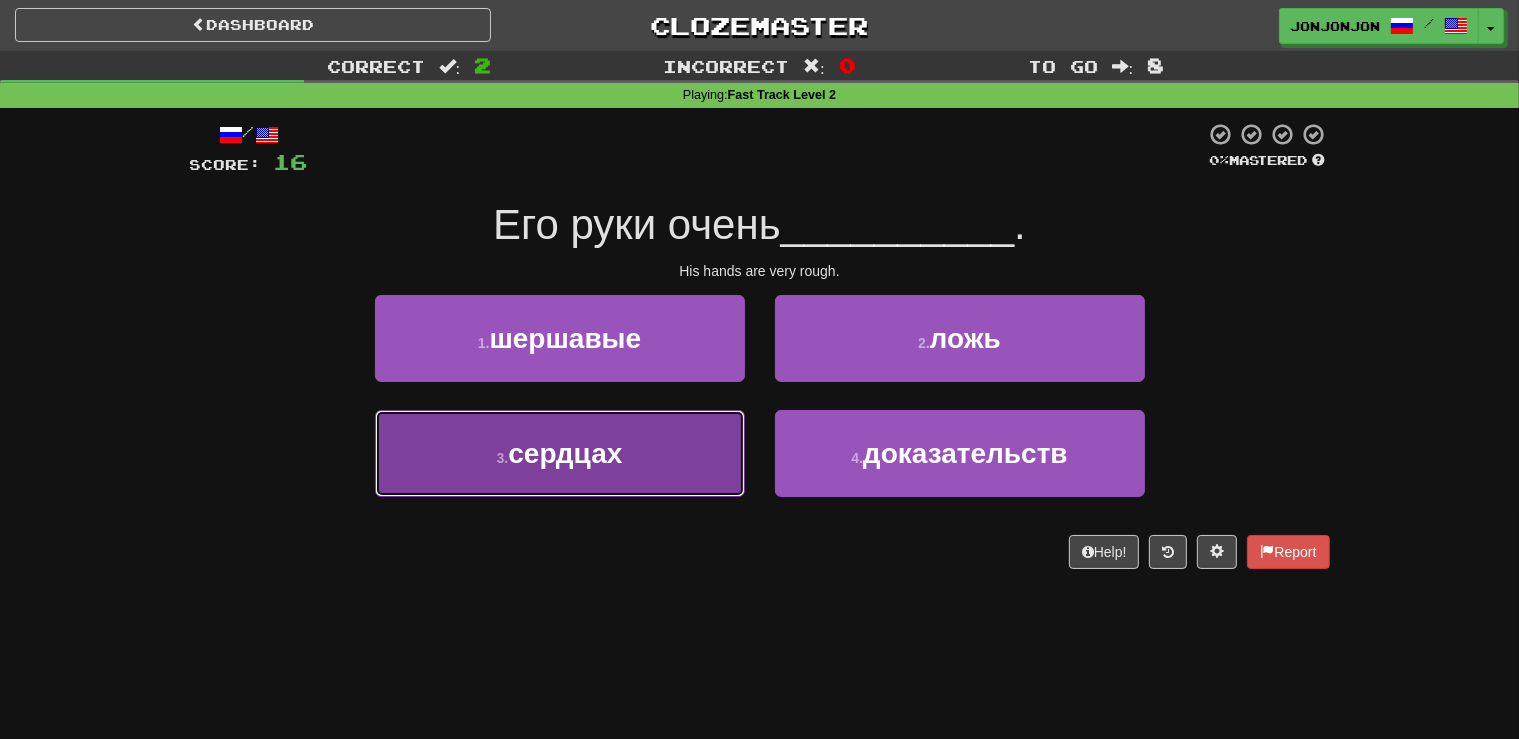 click on "3 .  сердцах" at bounding box center [560, 453] 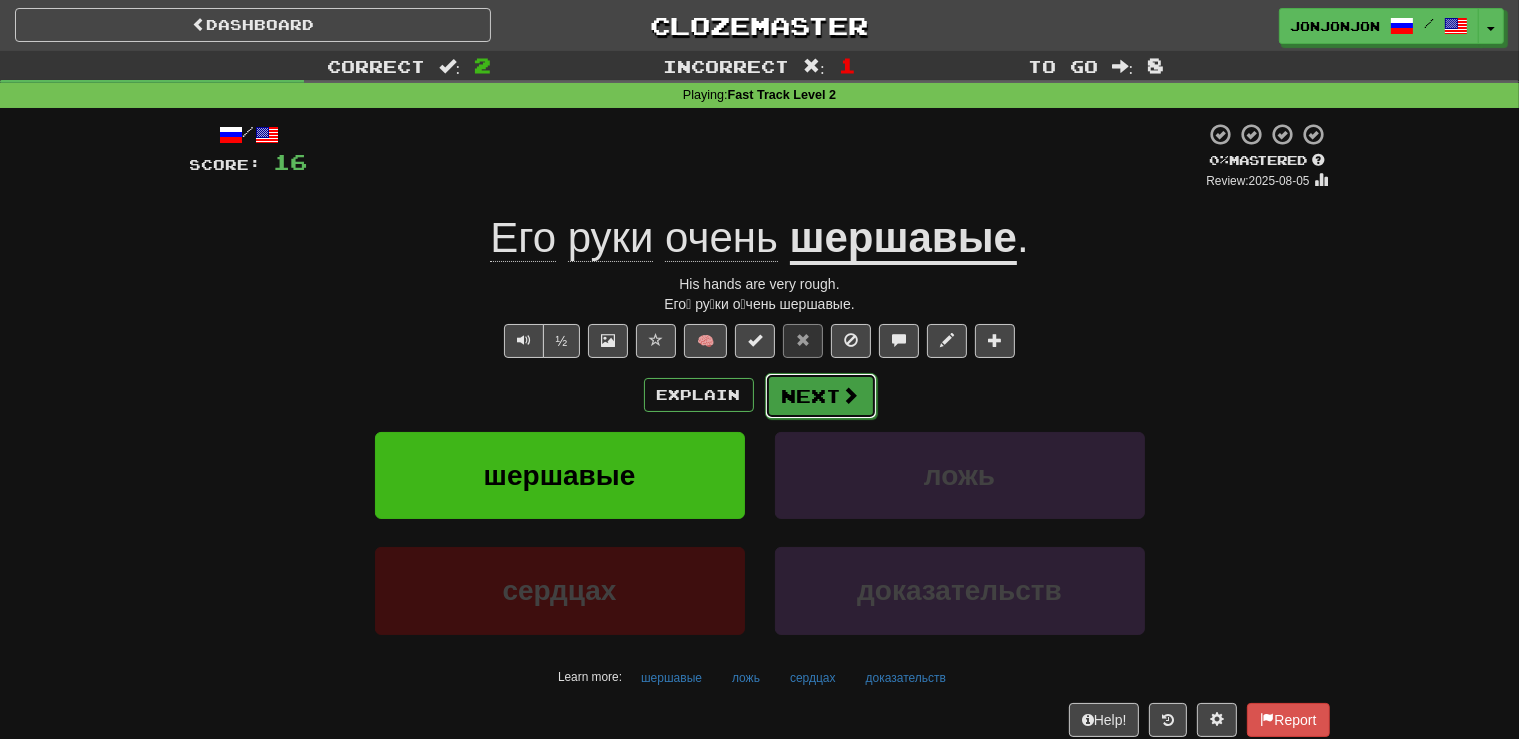 click on "Next" at bounding box center [821, 396] 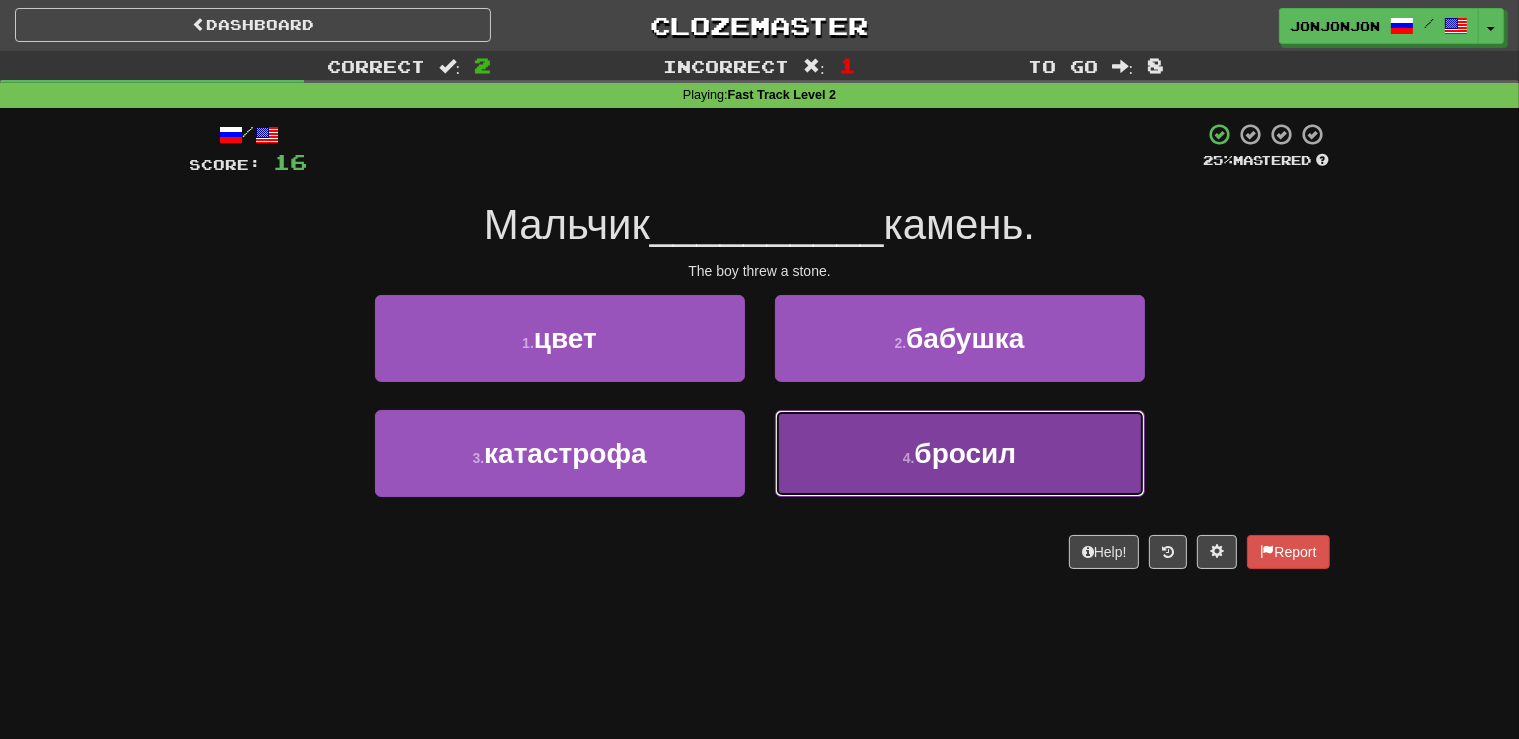 click on "4 .  бросил" at bounding box center [960, 453] 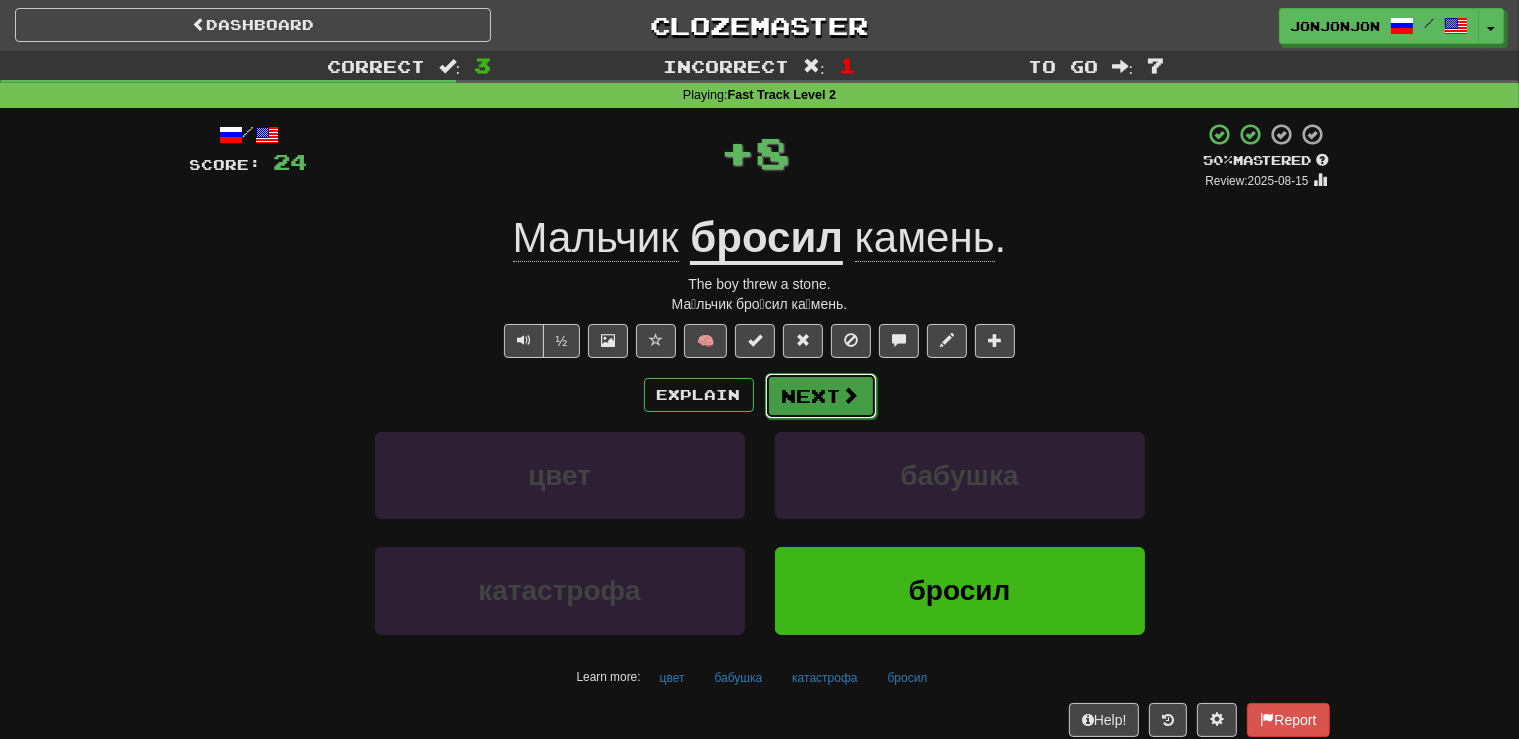 click on "Next" at bounding box center (821, 396) 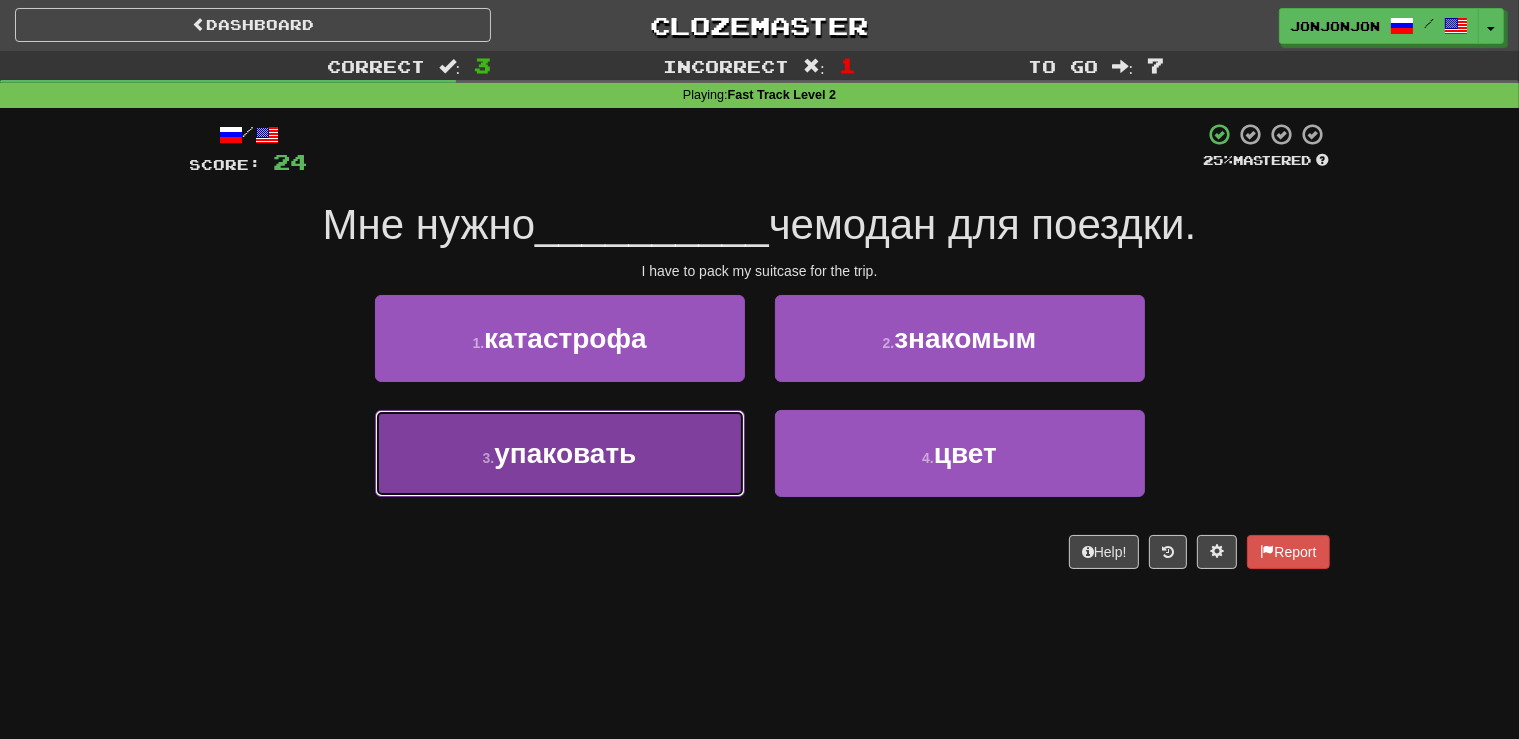 click on "3 .  упаковать" at bounding box center [560, 453] 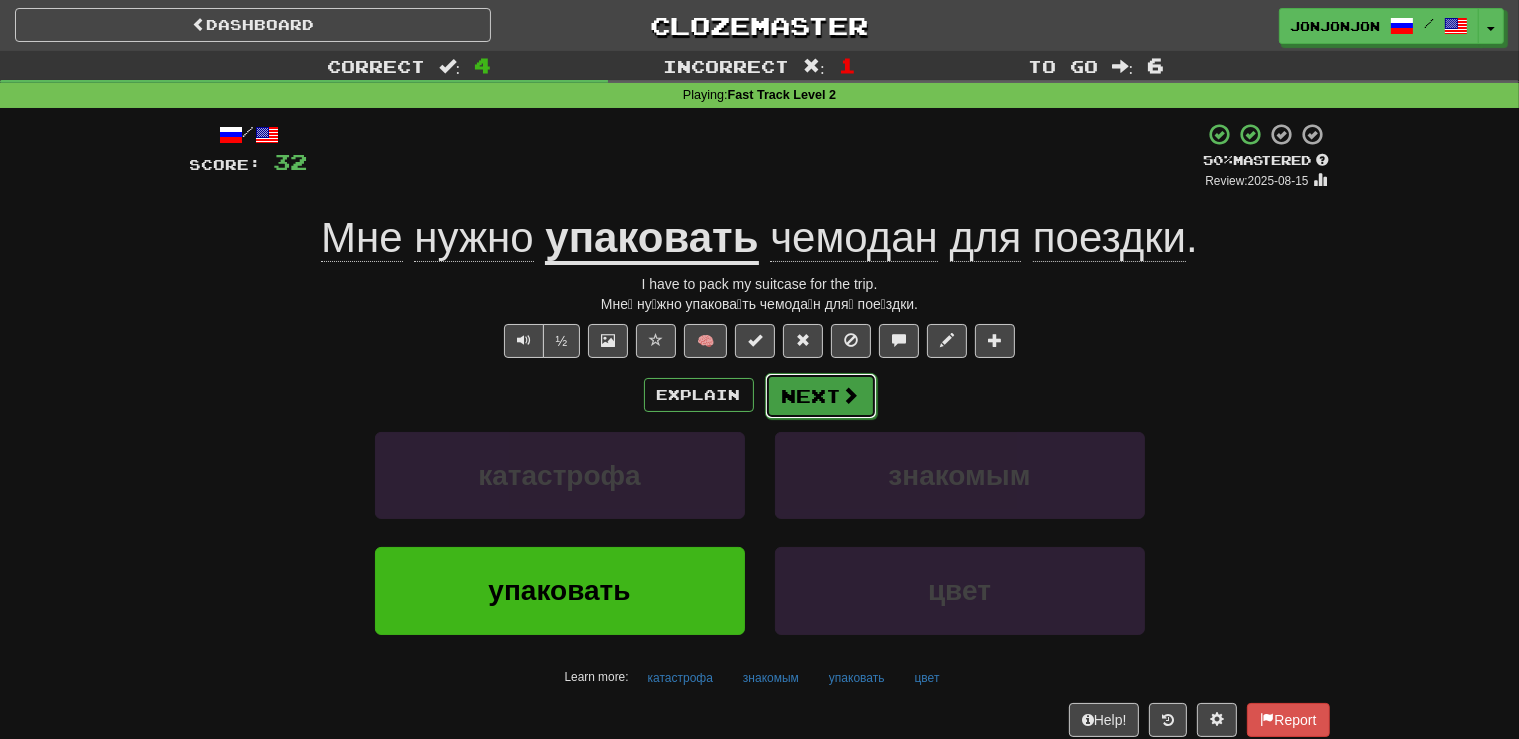 click on "Next" at bounding box center (821, 396) 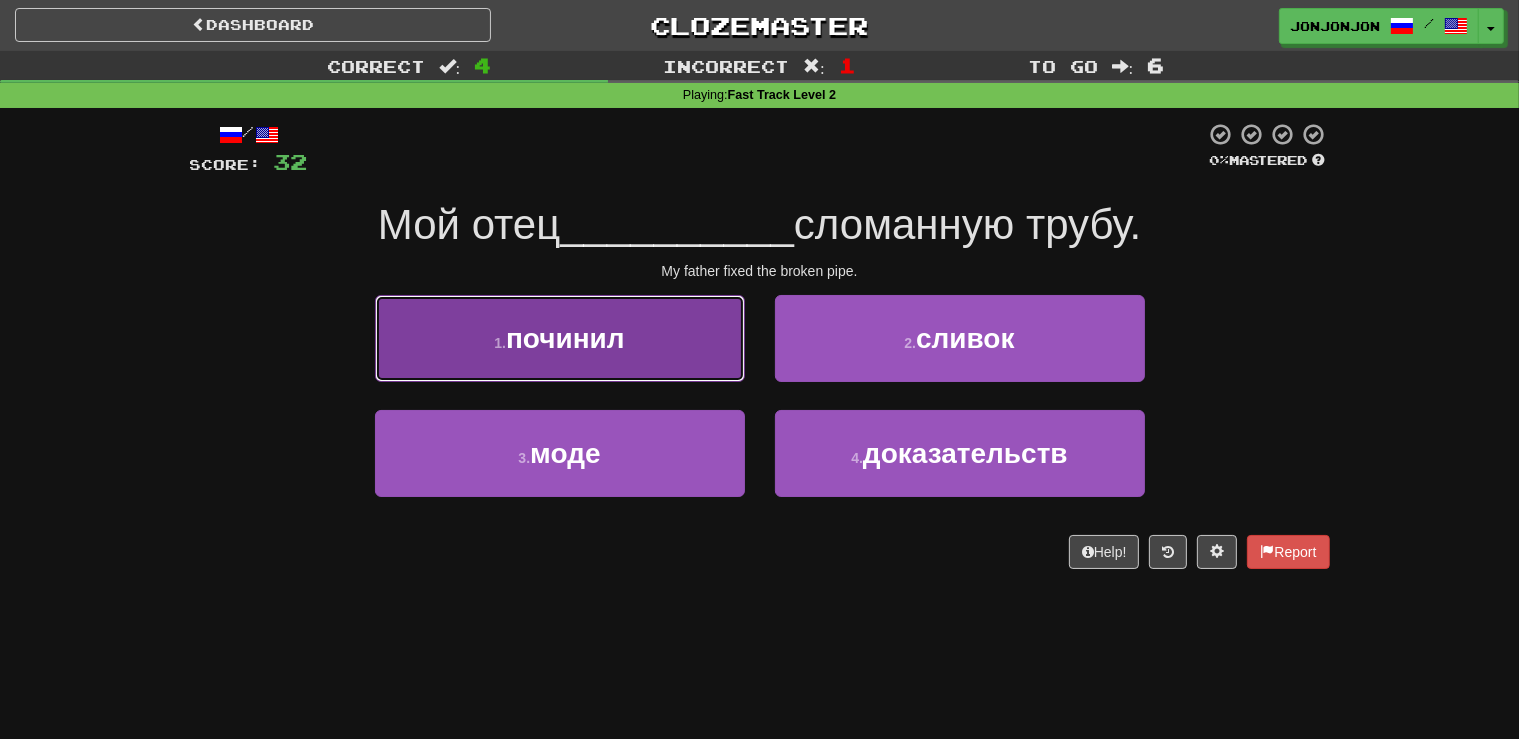 click on "1 .  починил" at bounding box center [560, 338] 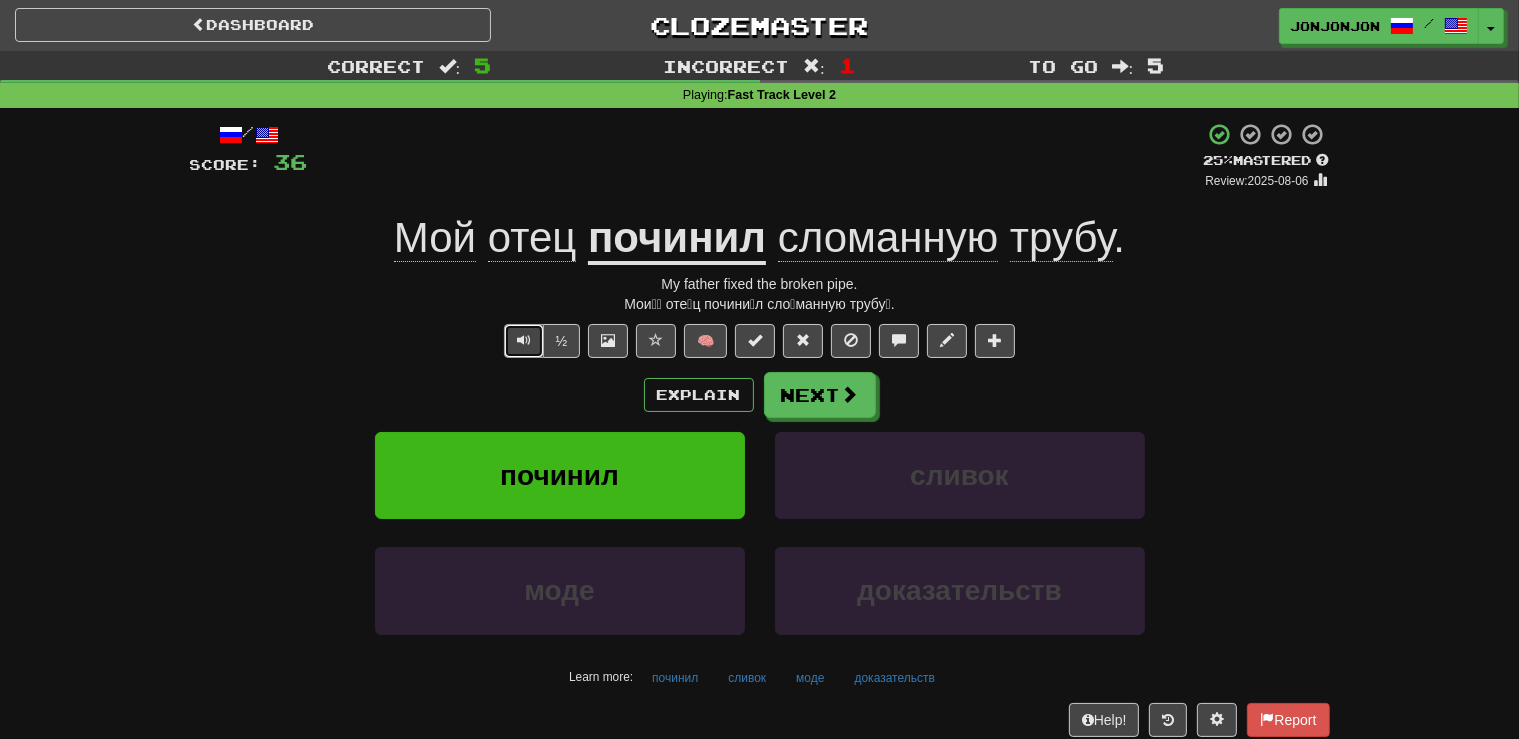 click at bounding box center (524, 341) 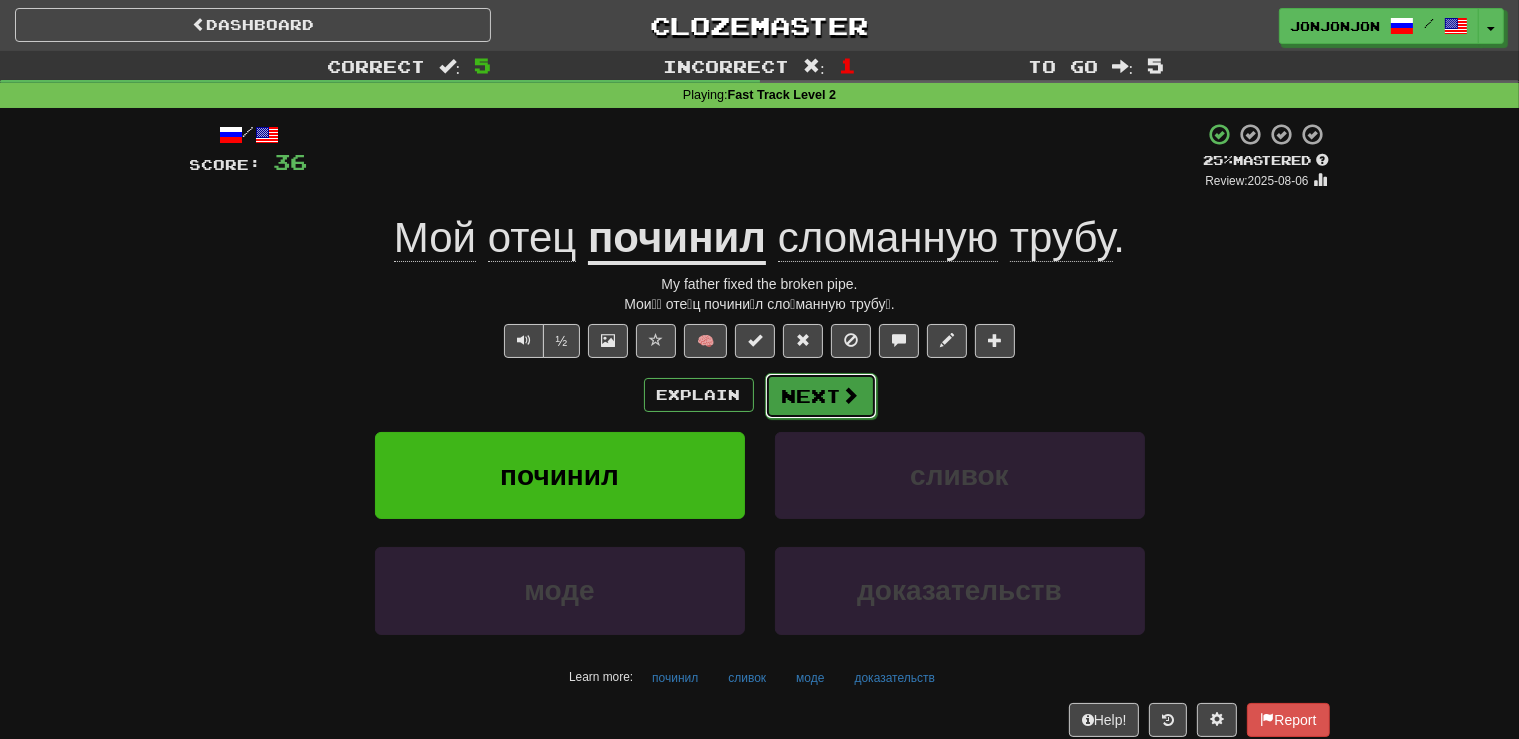 click on "Next" at bounding box center (821, 396) 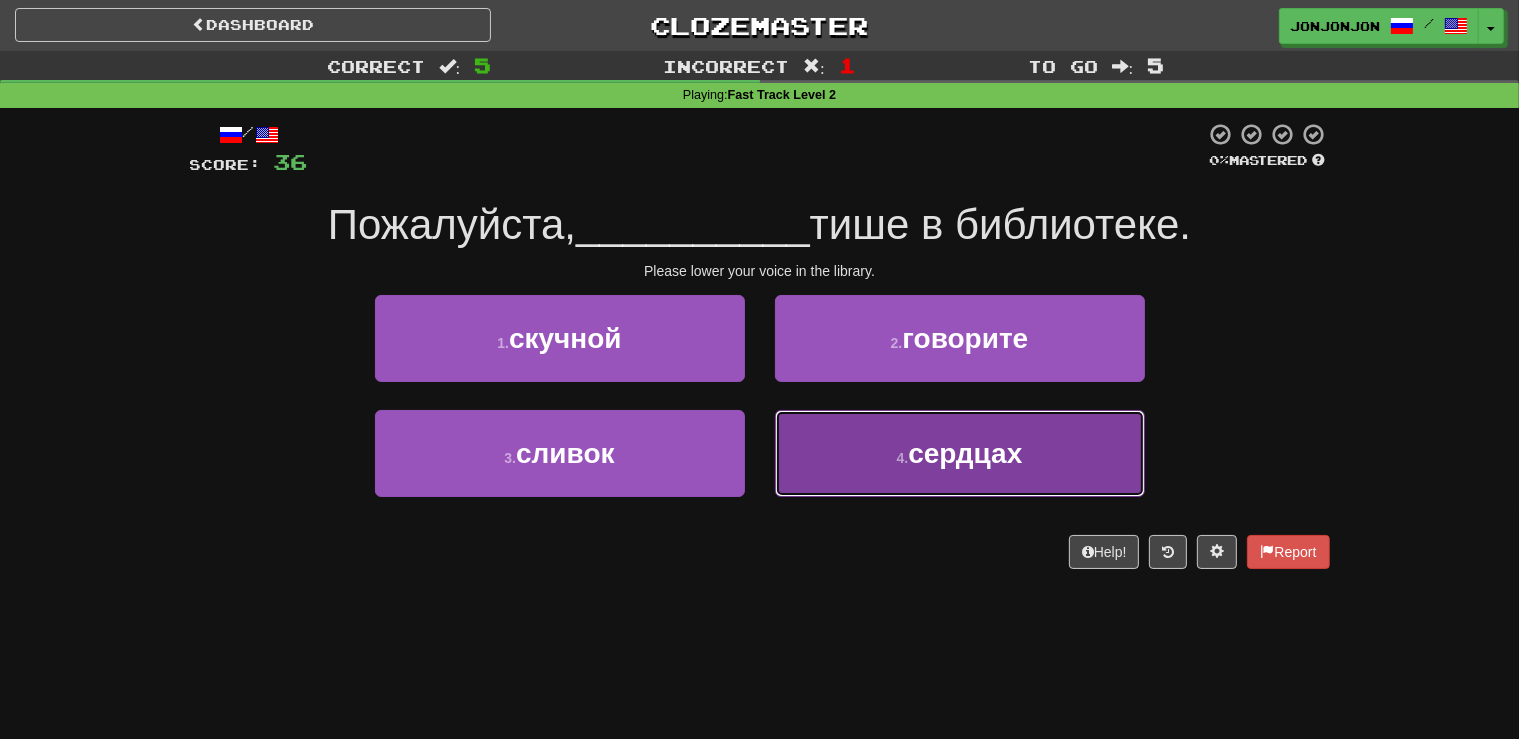 click on "сердцах" at bounding box center (965, 453) 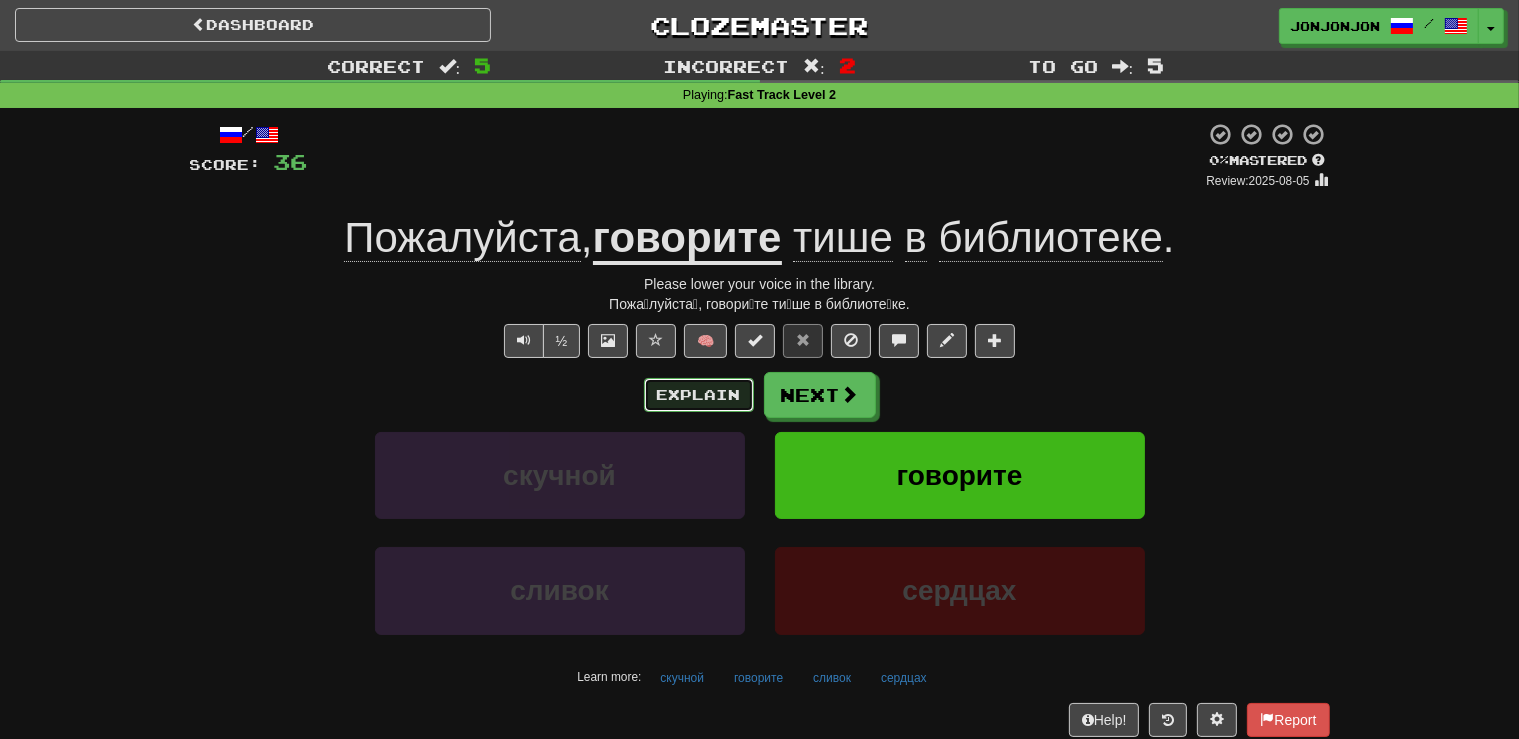 click on "Explain" at bounding box center (699, 395) 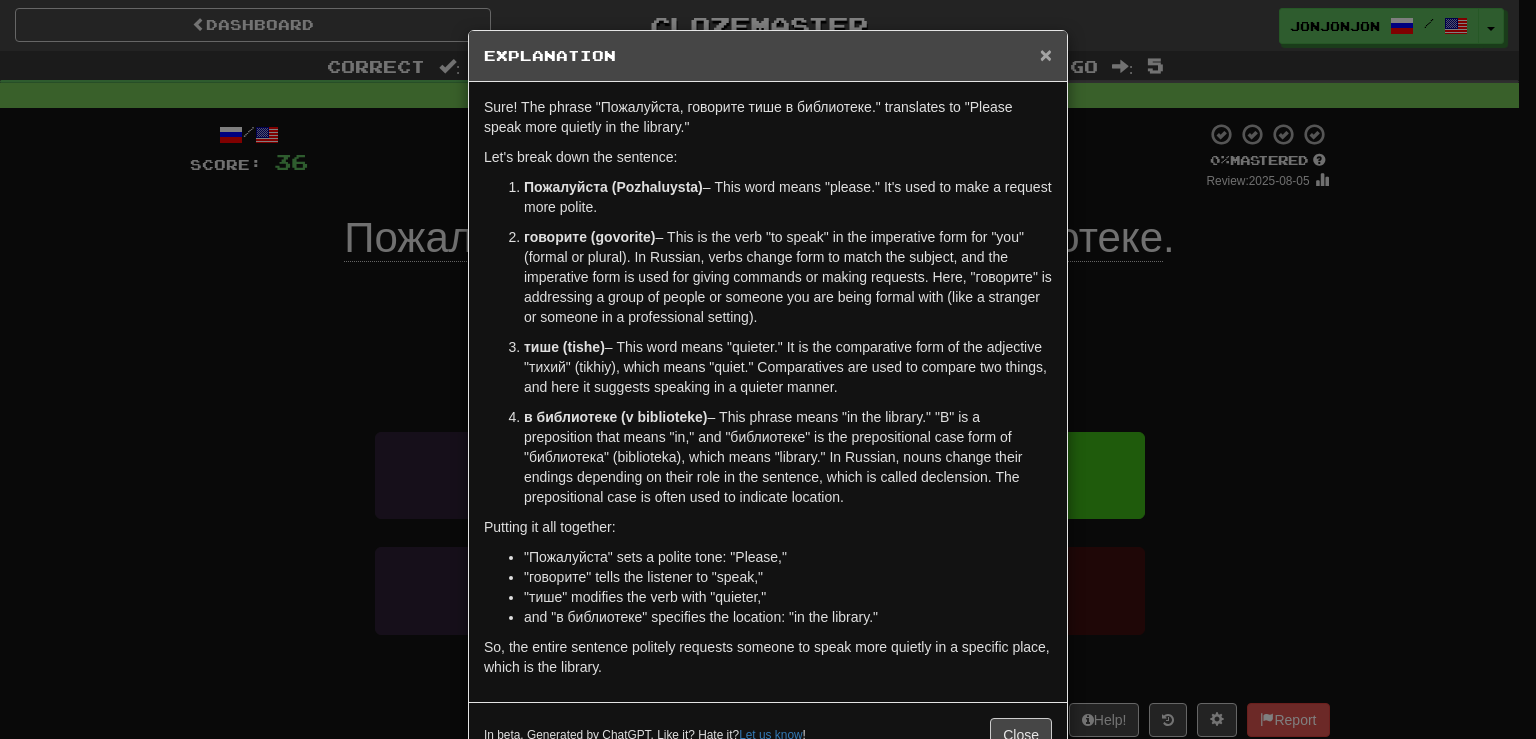 click on "×" at bounding box center [1046, 54] 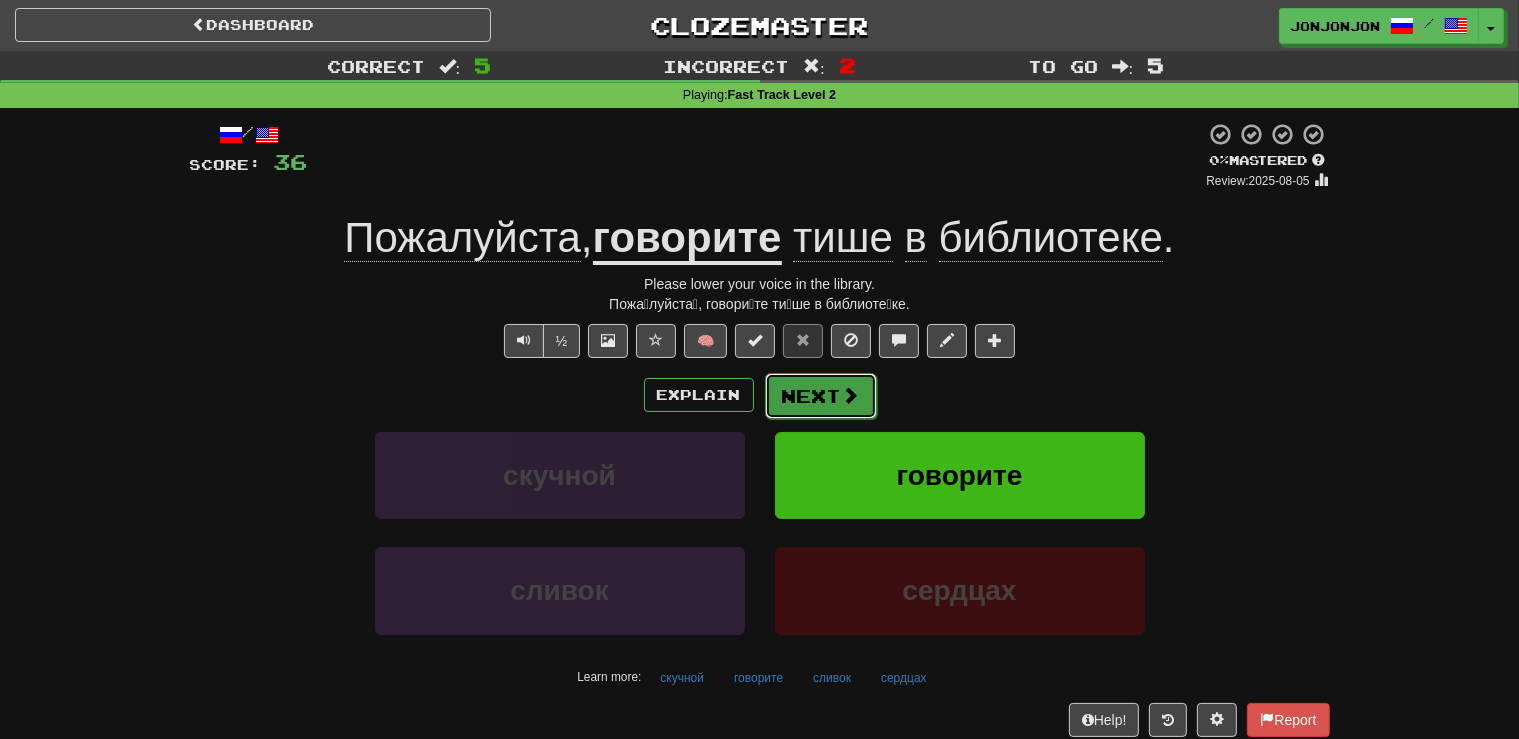 click on "Next" at bounding box center (821, 396) 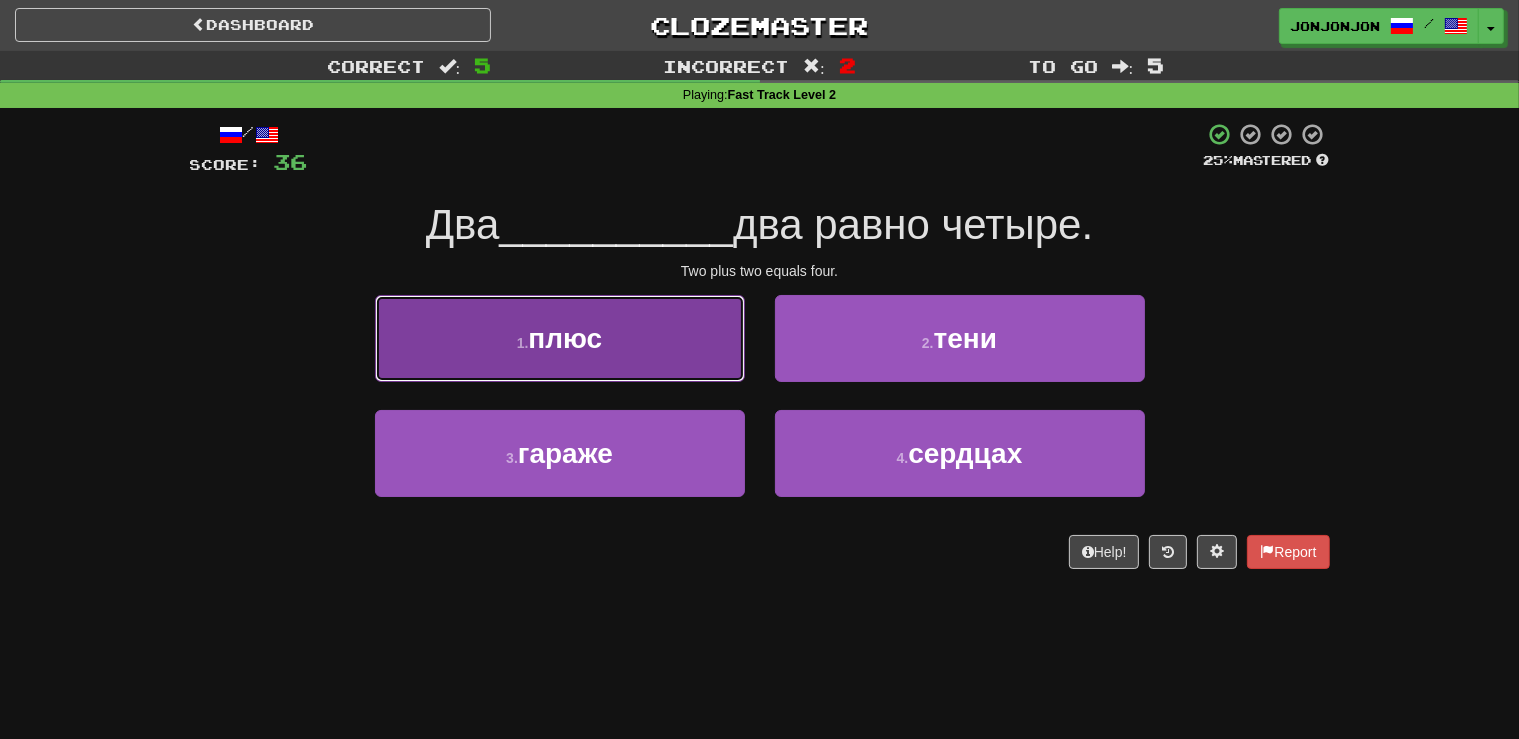 click on "1 .  плюс" at bounding box center (560, 338) 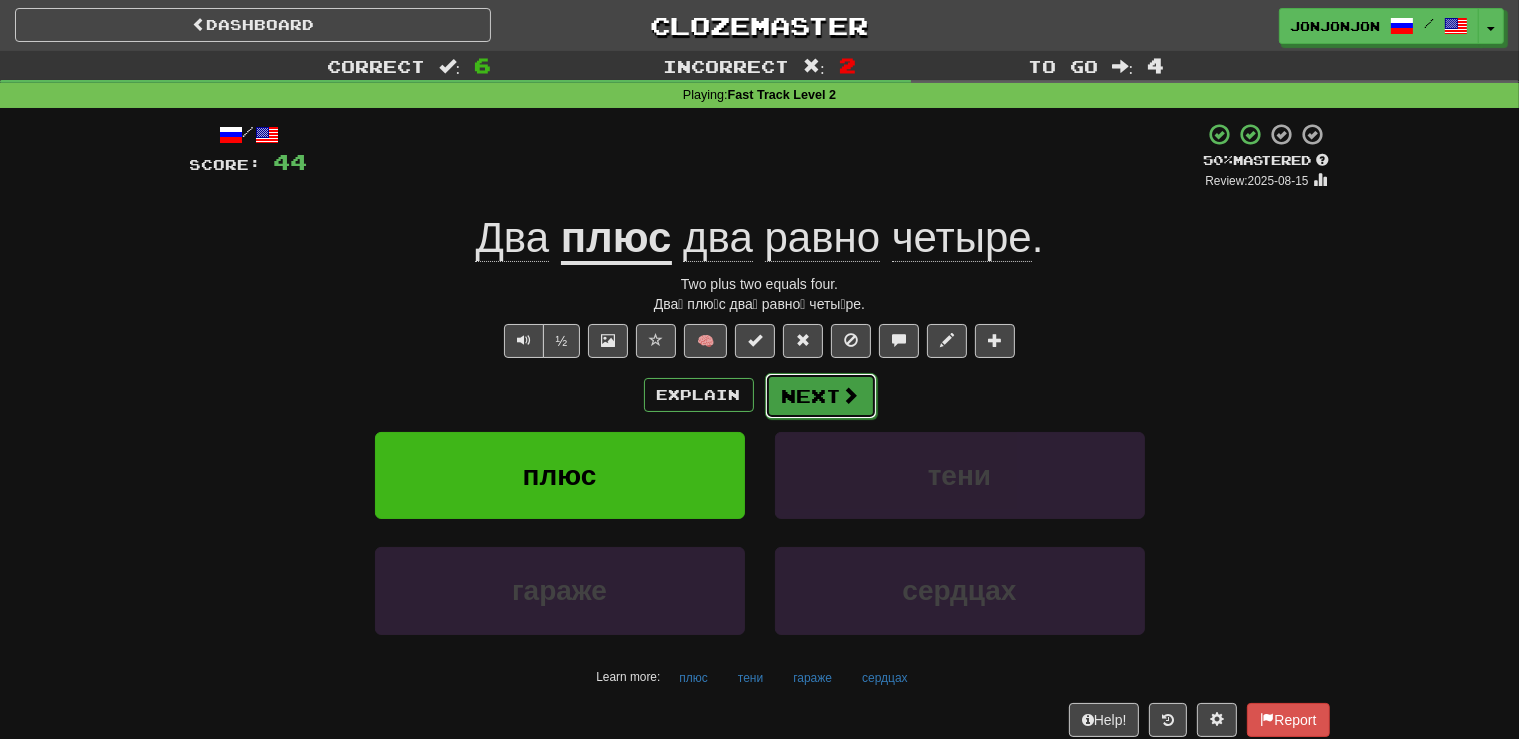 click on "Next" at bounding box center [821, 396] 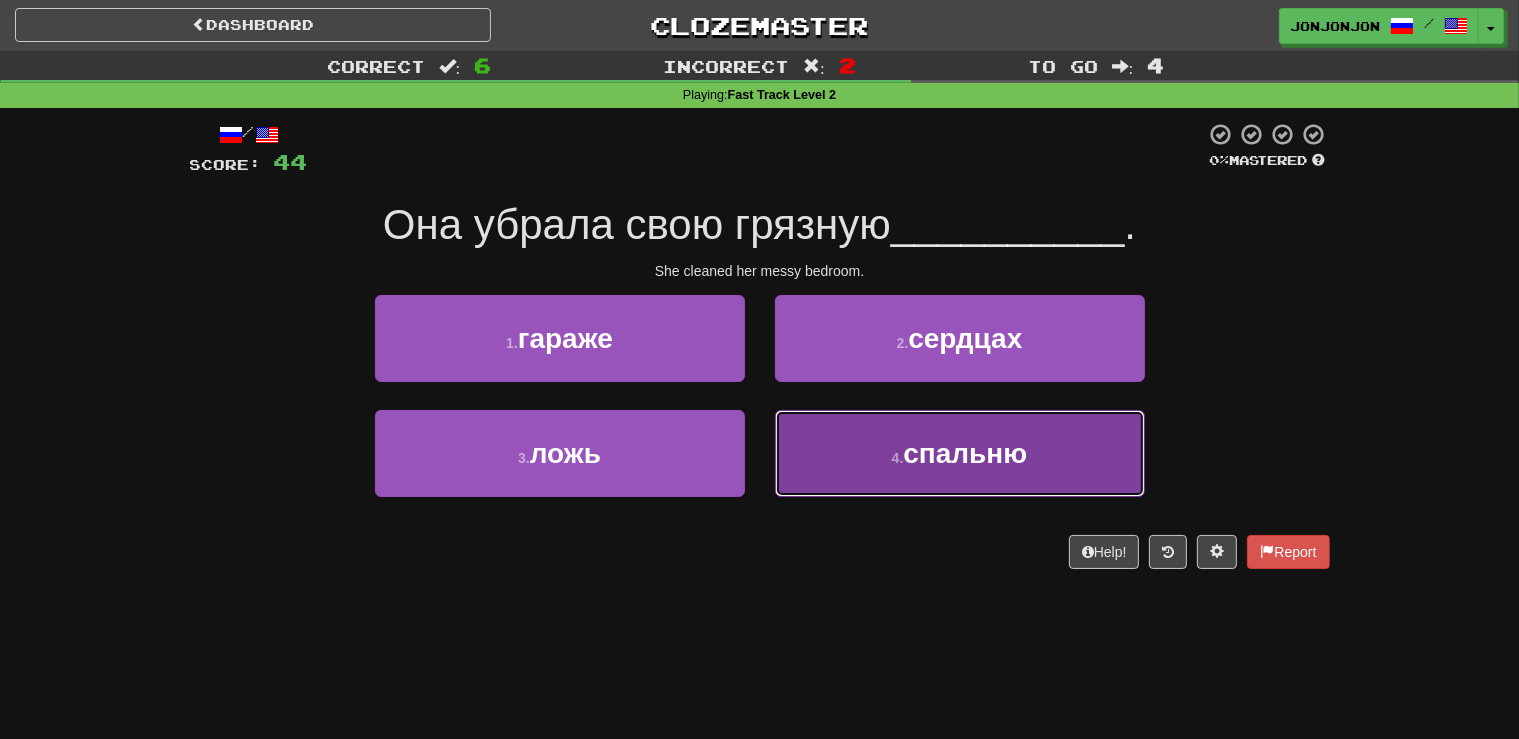 click on "4 ." at bounding box center [898, 458] 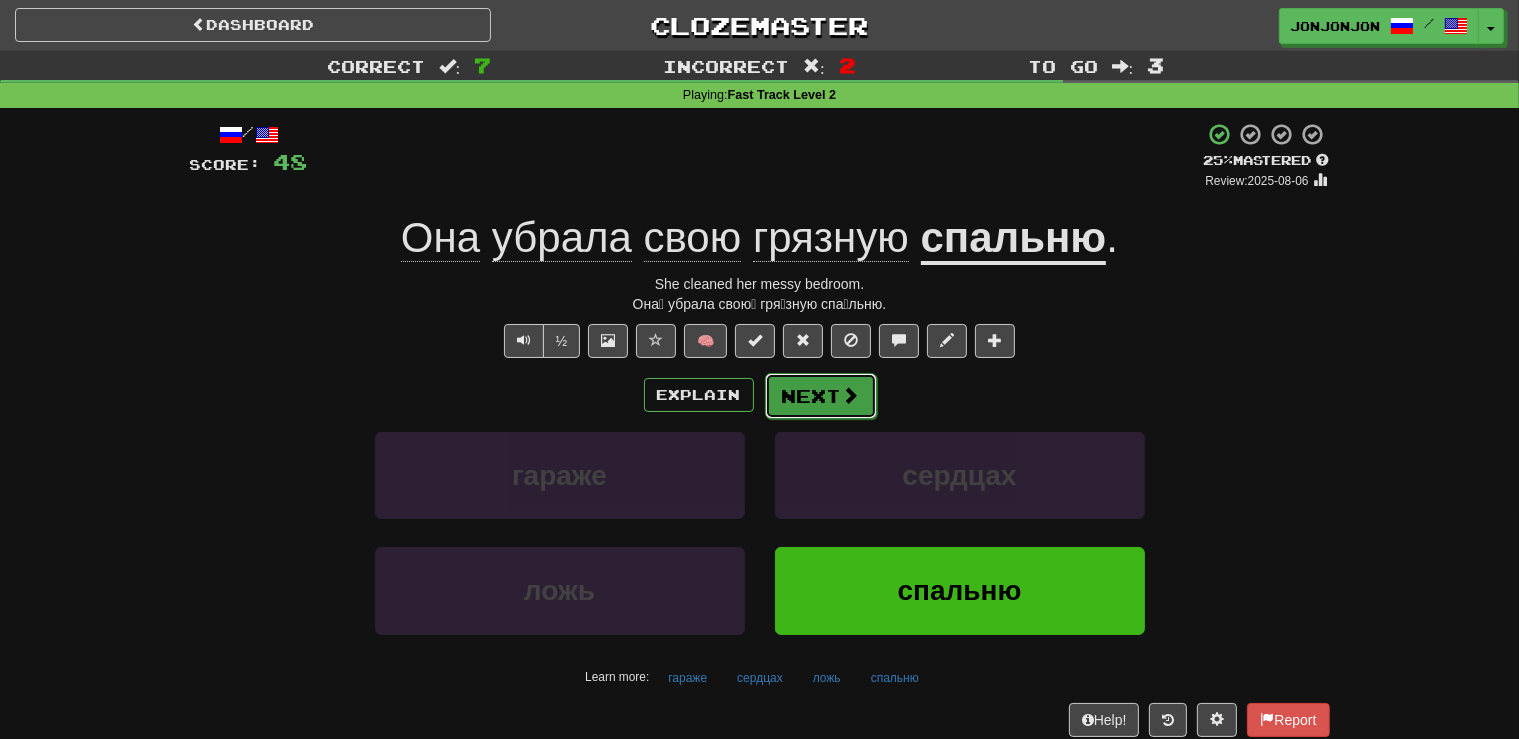 click on "Next" at bounding box center (821, 396) 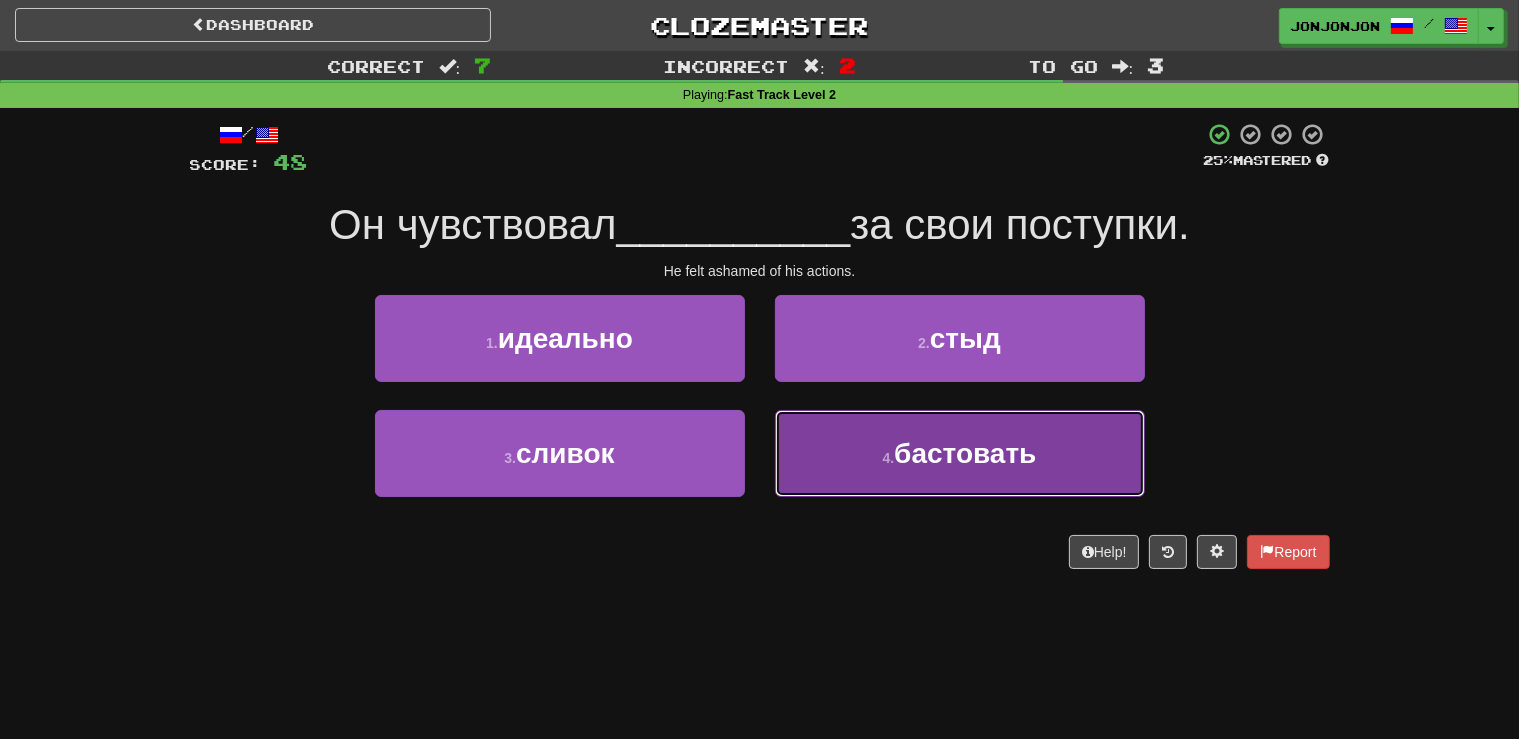 click on "бастовать" at bounding box center [965, 453] 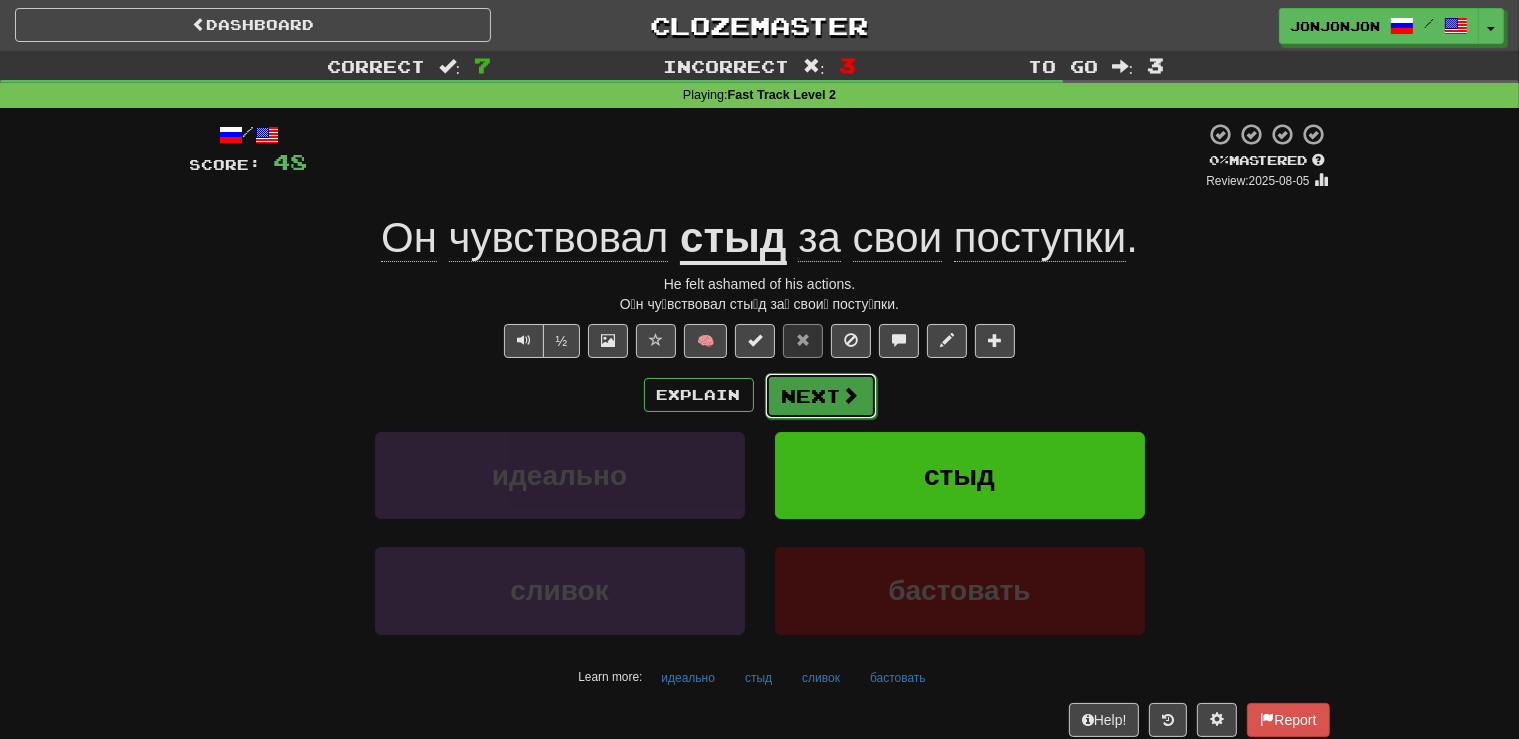 click on "Next" at bounding box center (821, 396) 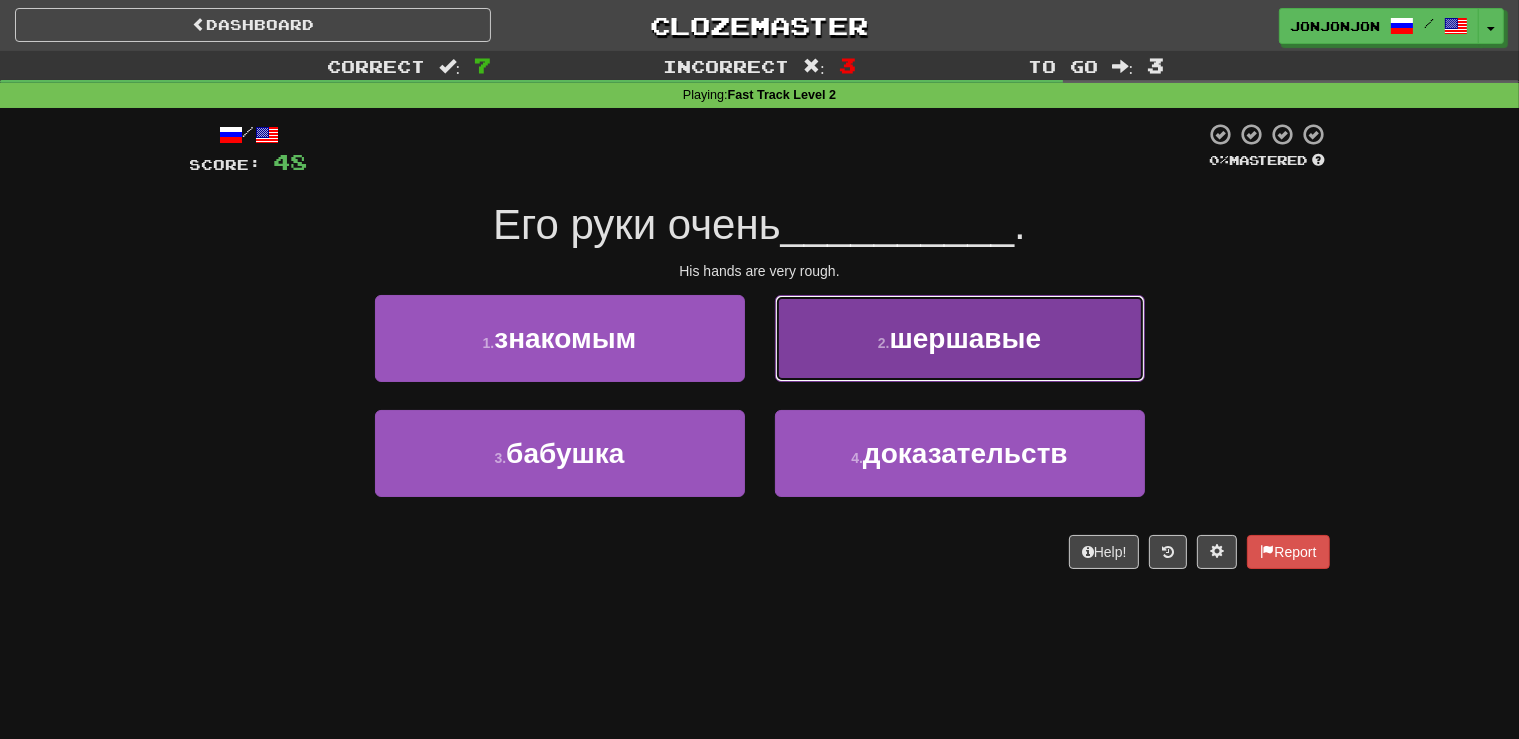 click on "шершавые" at bounding box center (966, 338) 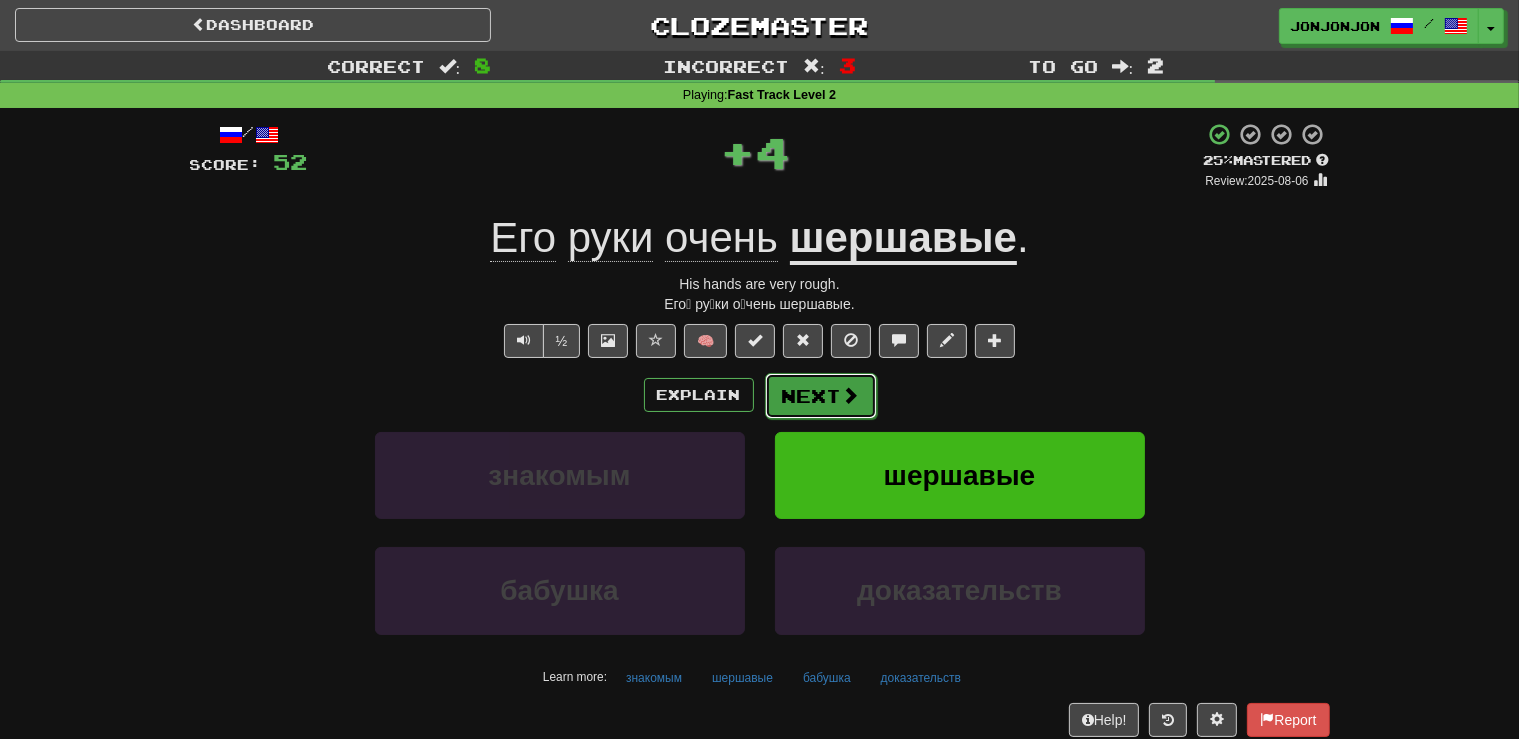 click on "Next" at bounding box center (821, 396) 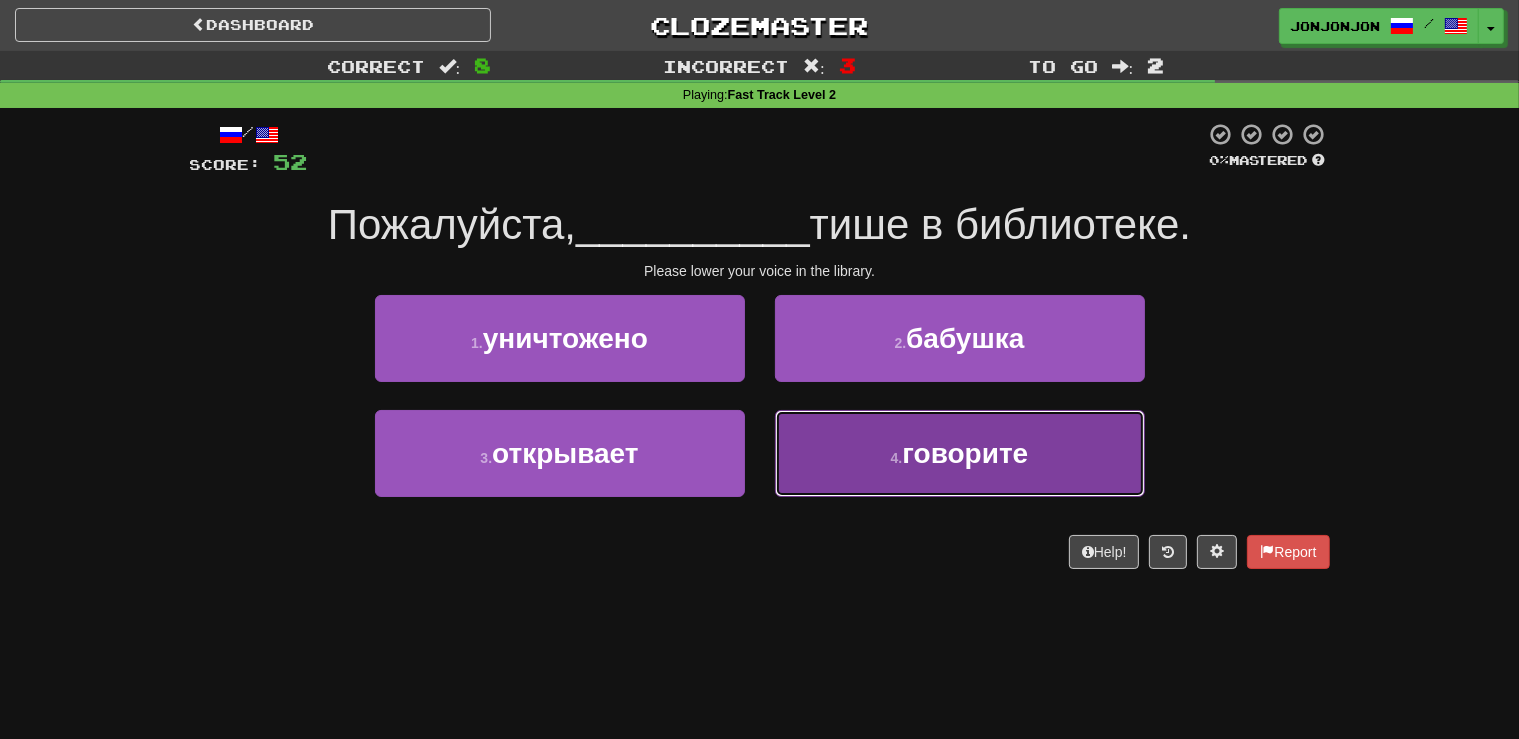 click on "говорите" at bounding box center [965, 453] 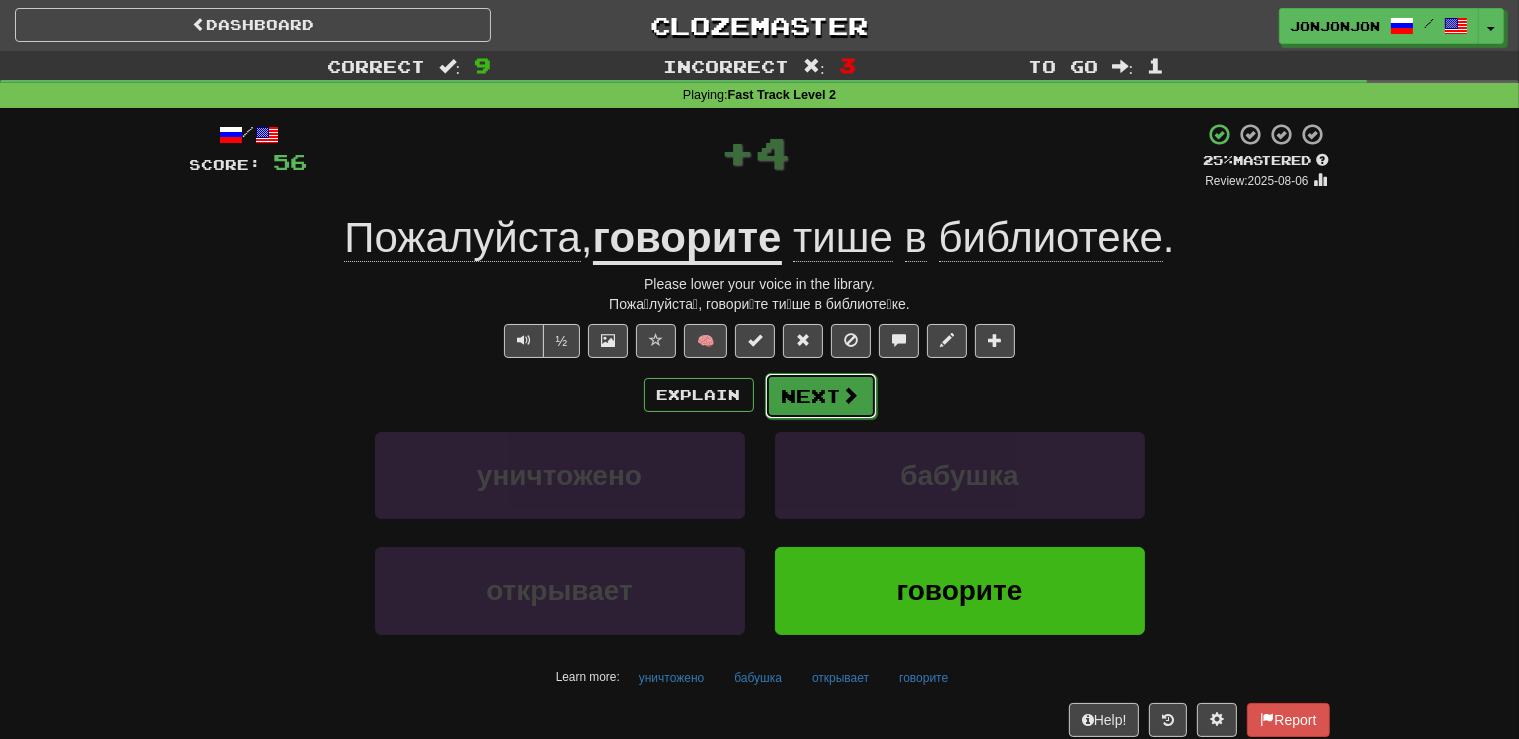 click on "Next" at bounding box center (821, 396) 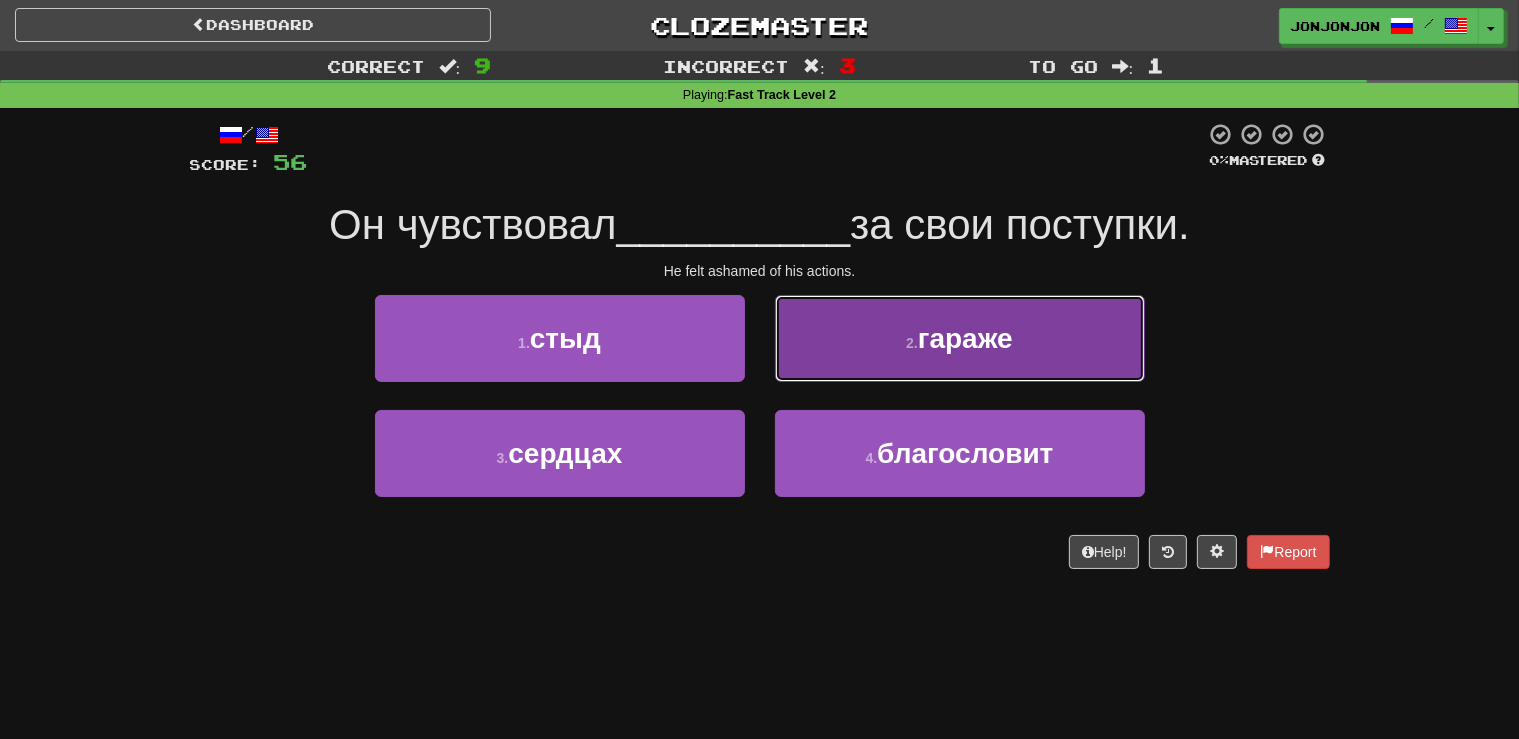 click on "гараже" at bounding box center (965, 338) 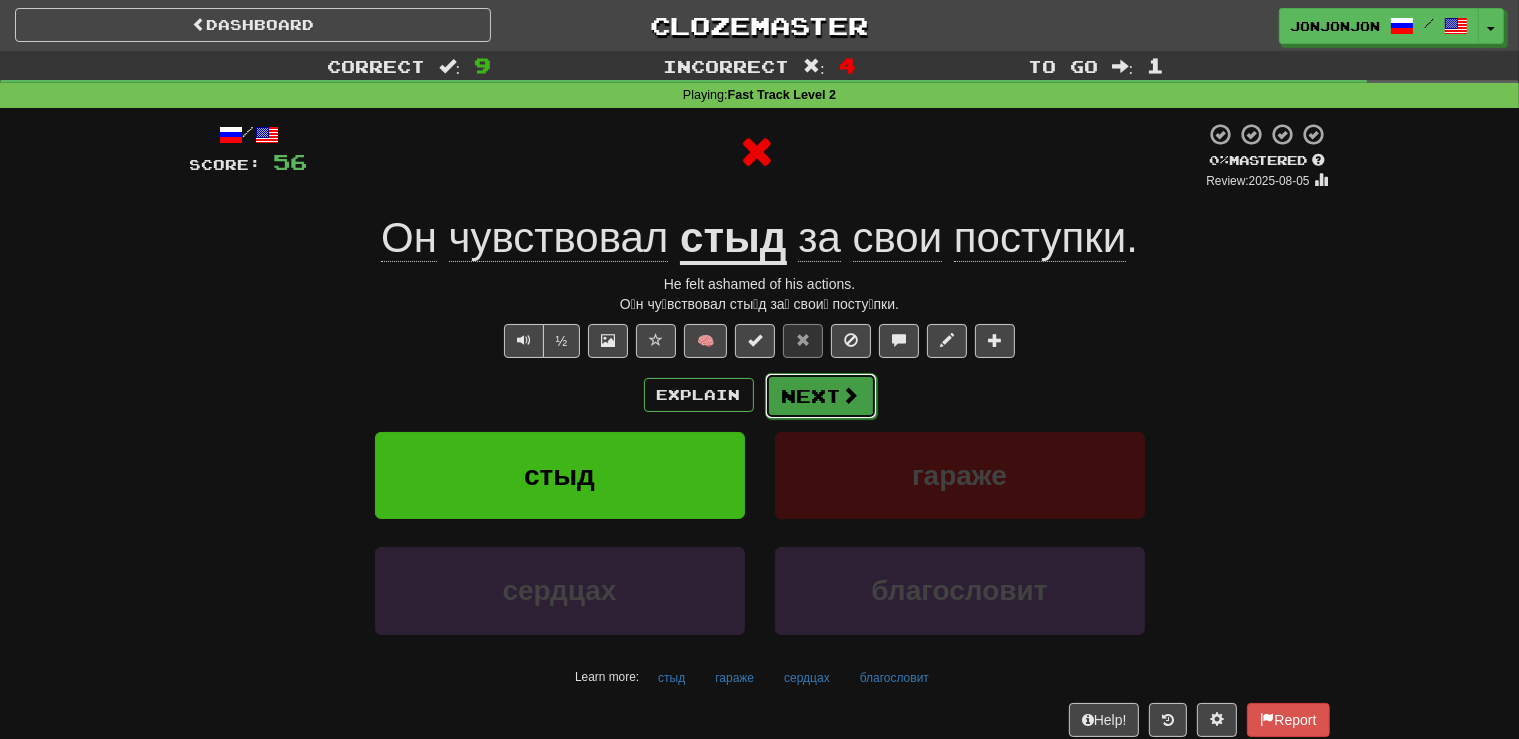 click on "Next" at bounding box center [821, 396] 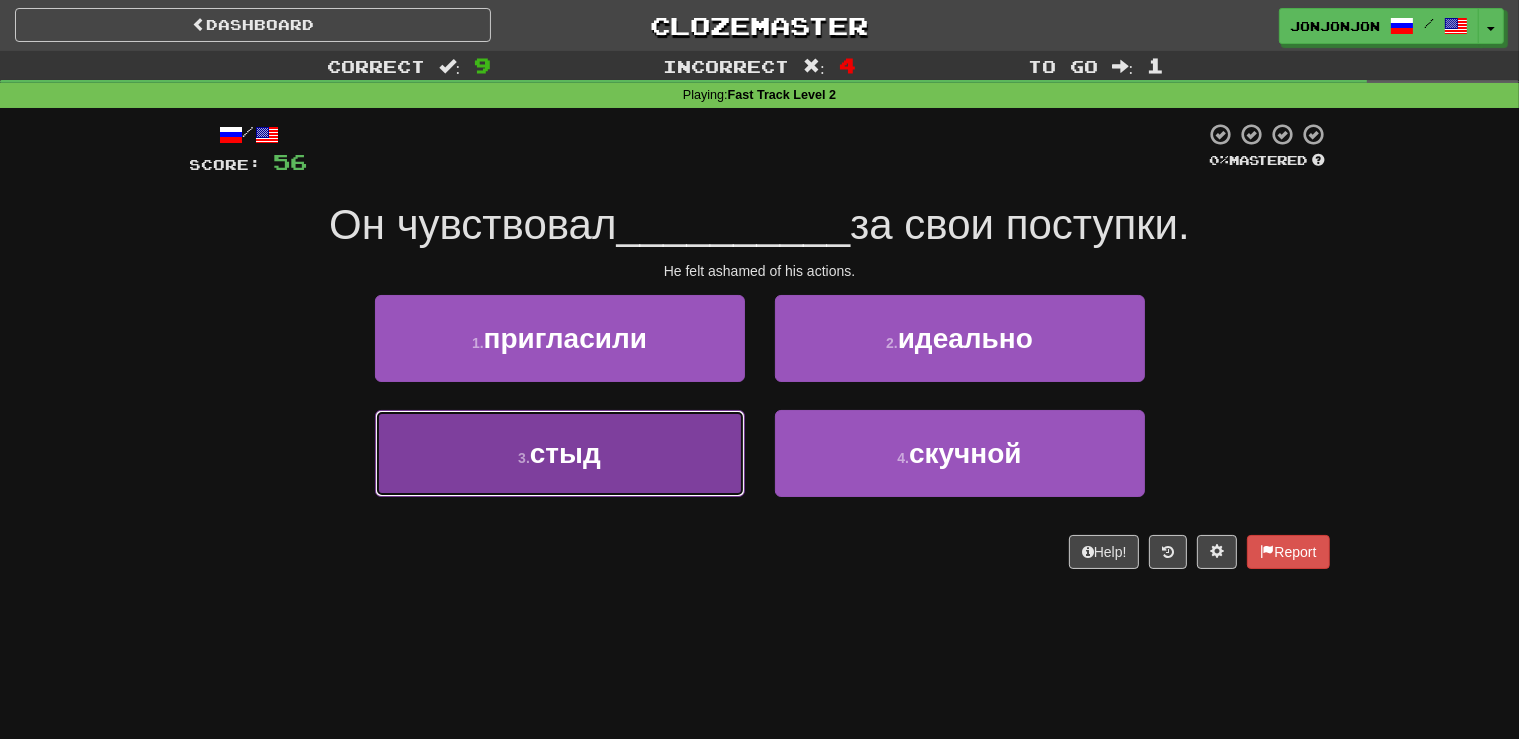 click on "3 .  стыд" at bounding box center [560, 453] 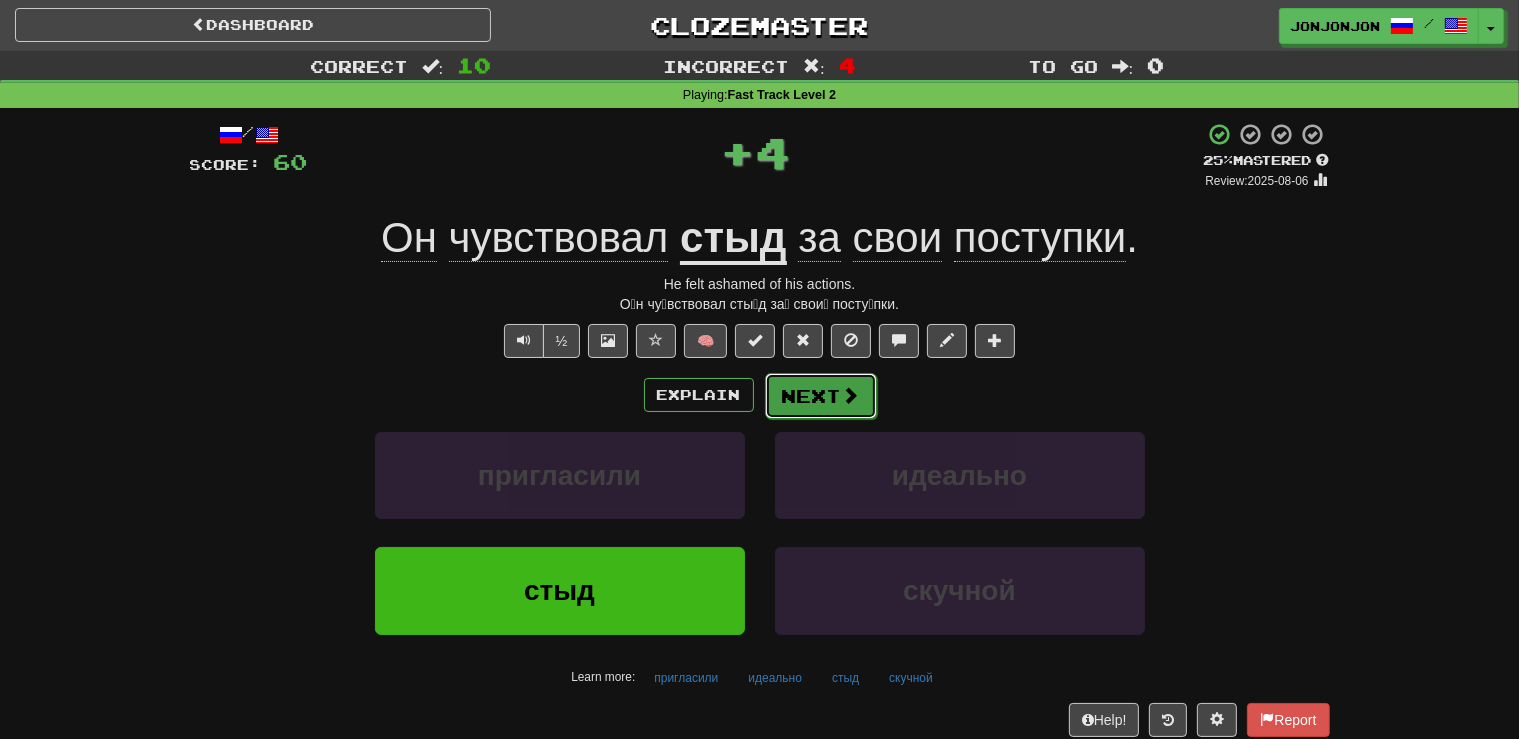 click on "Next" at bounding box center (821, 396) 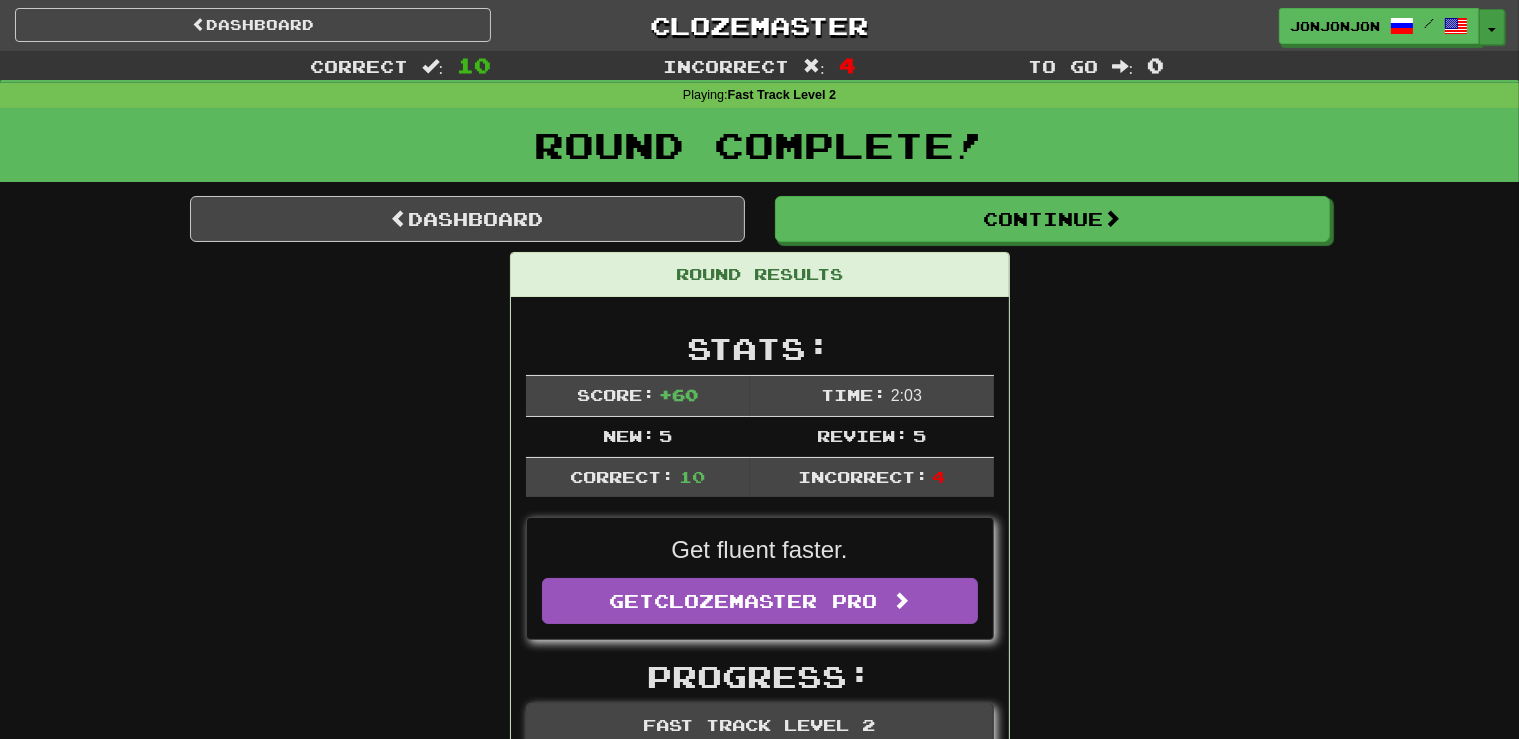 click at bounding box center (1492, 30) 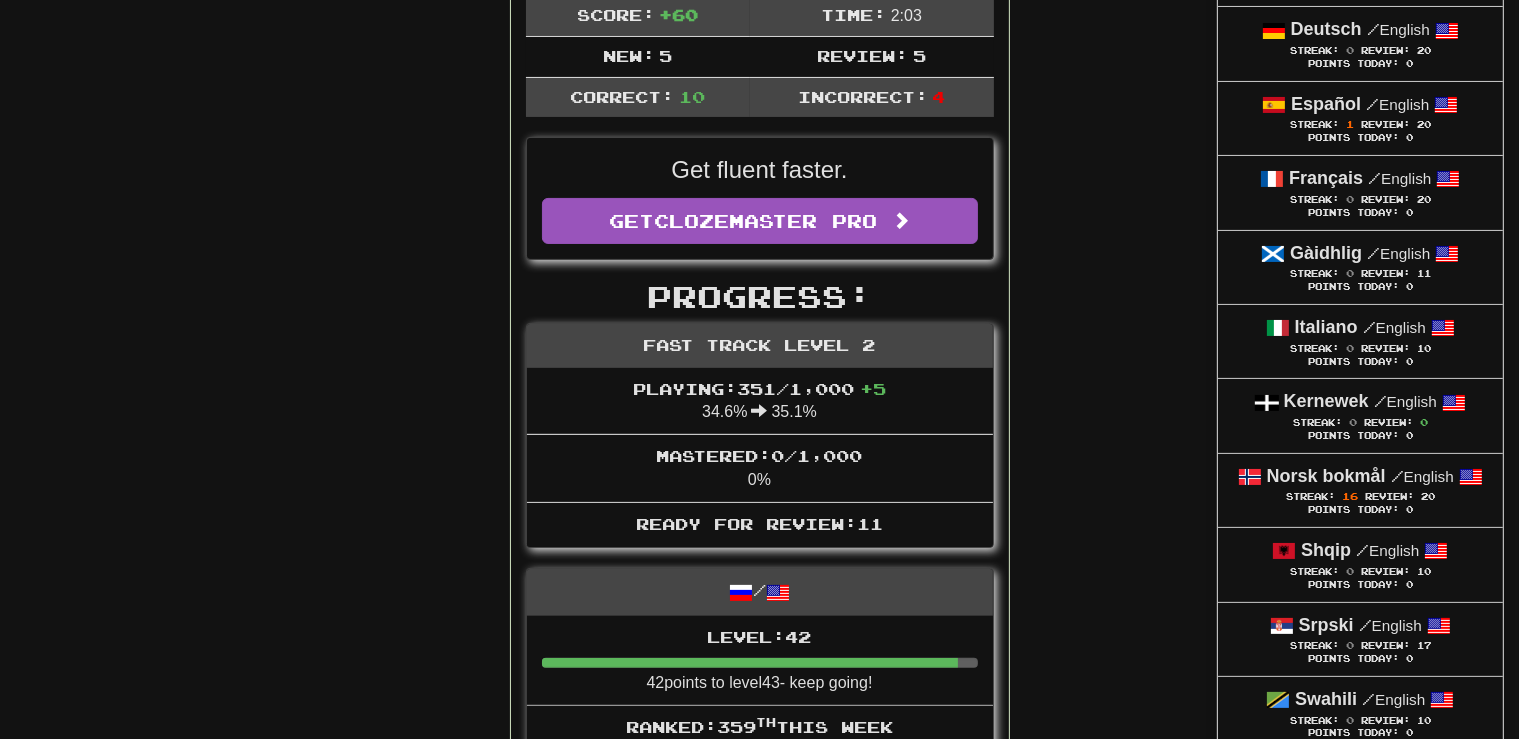 scroll, scrollTop: 387, scrollLeft: 0, axis: vertical 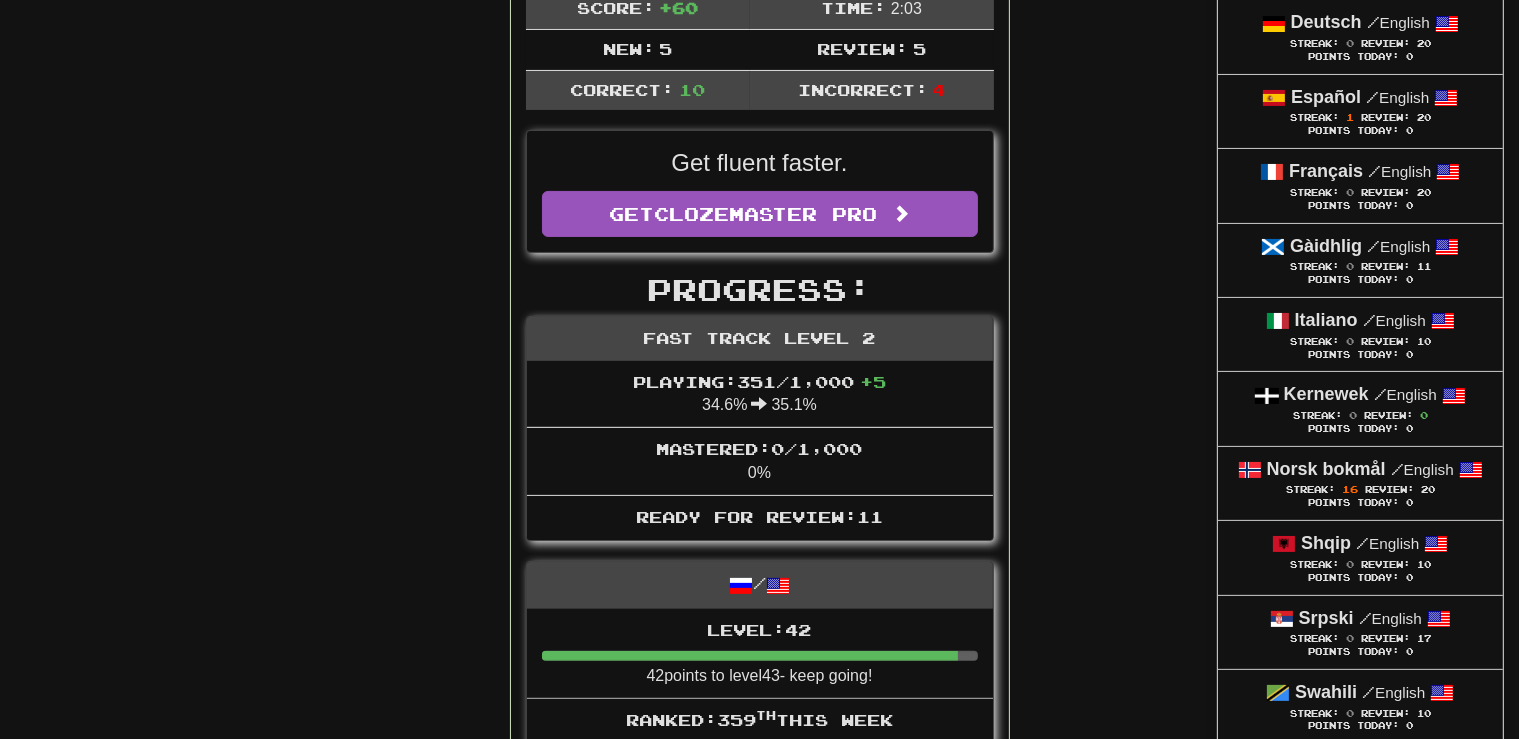 drag, startPoint x: 1530, startPoint y: 728, endPoint x: 1326, endPoint y: 482, distance: 319.58096 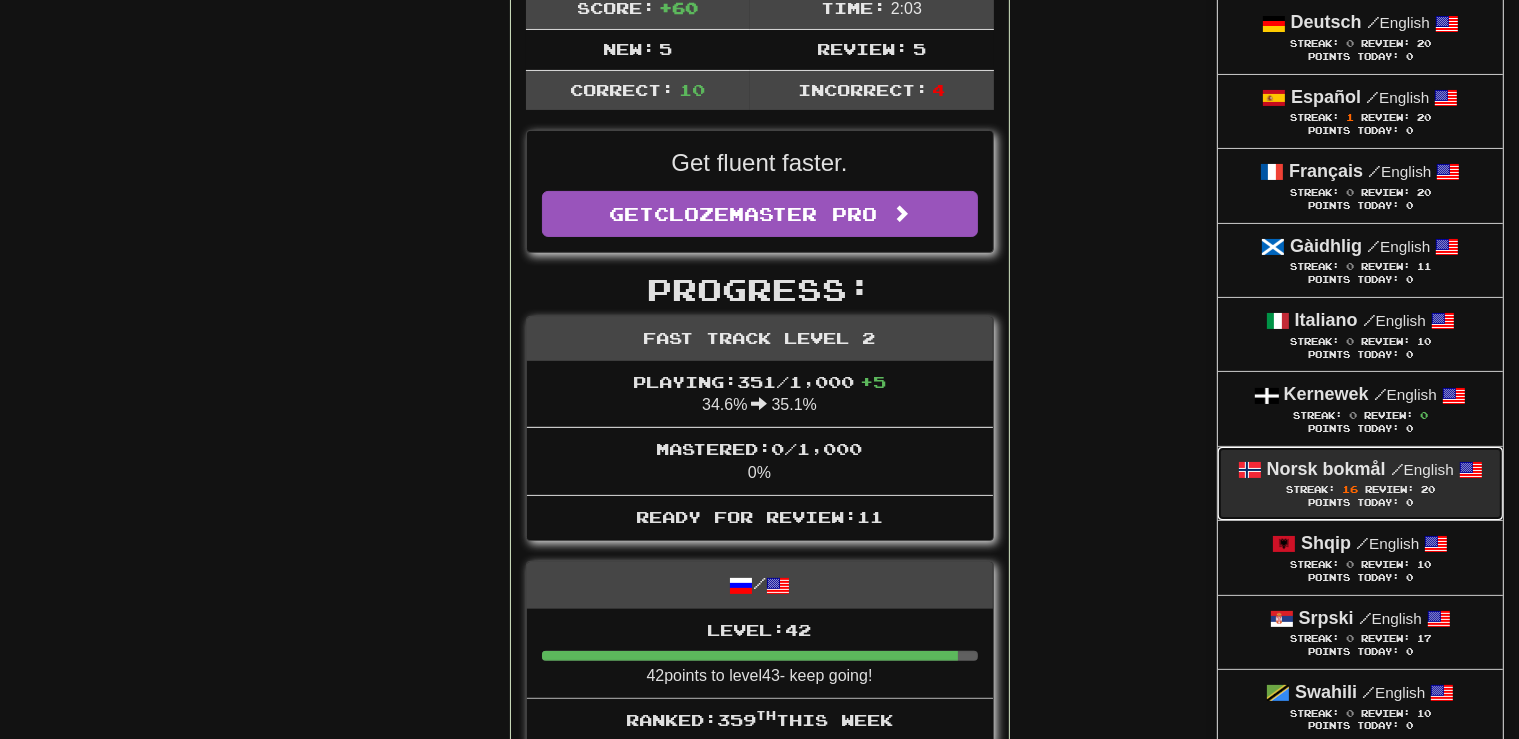 click on "Norsk bokmål" at bounding box center [1326, 469] 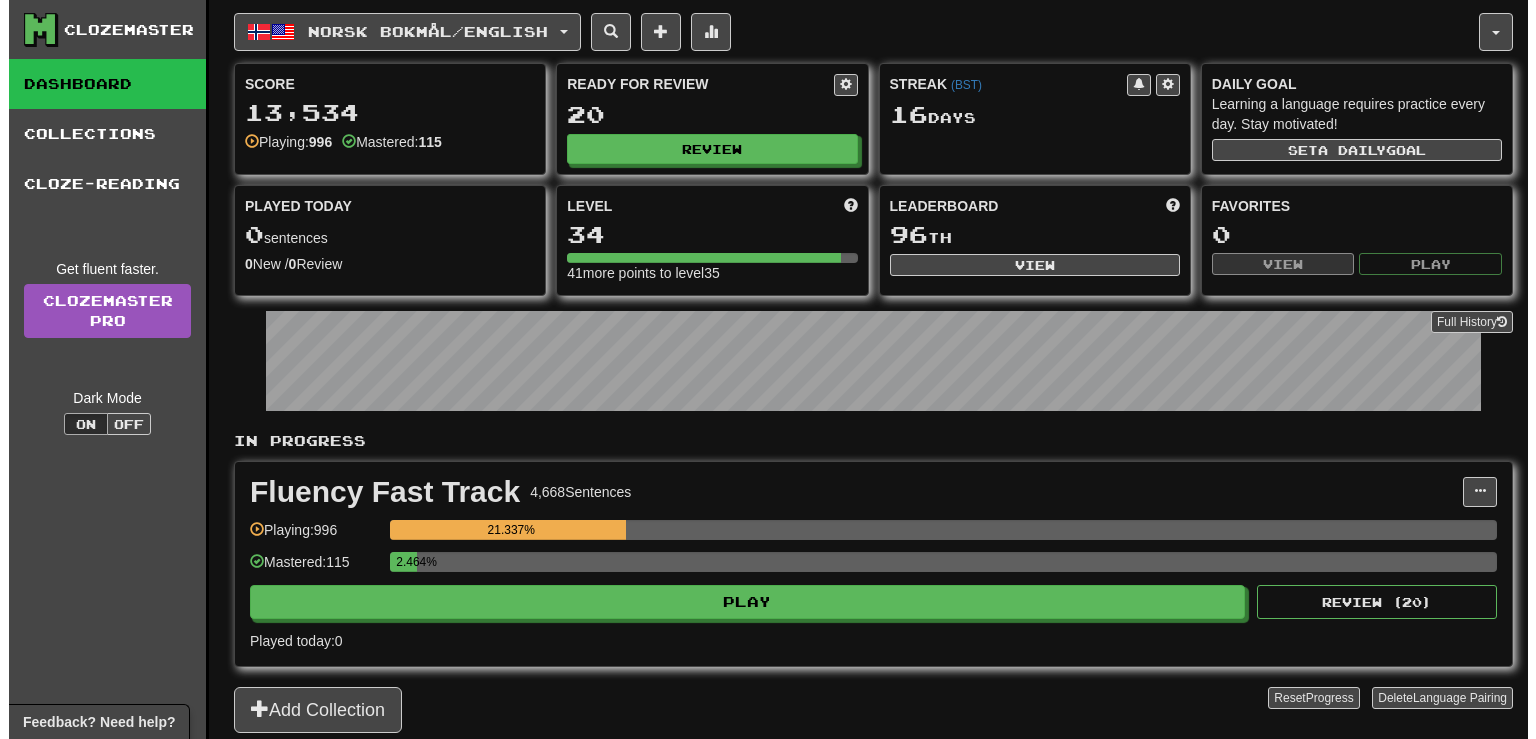 scroll, scrollTop: 0, scrollLeft: 0, axis: both 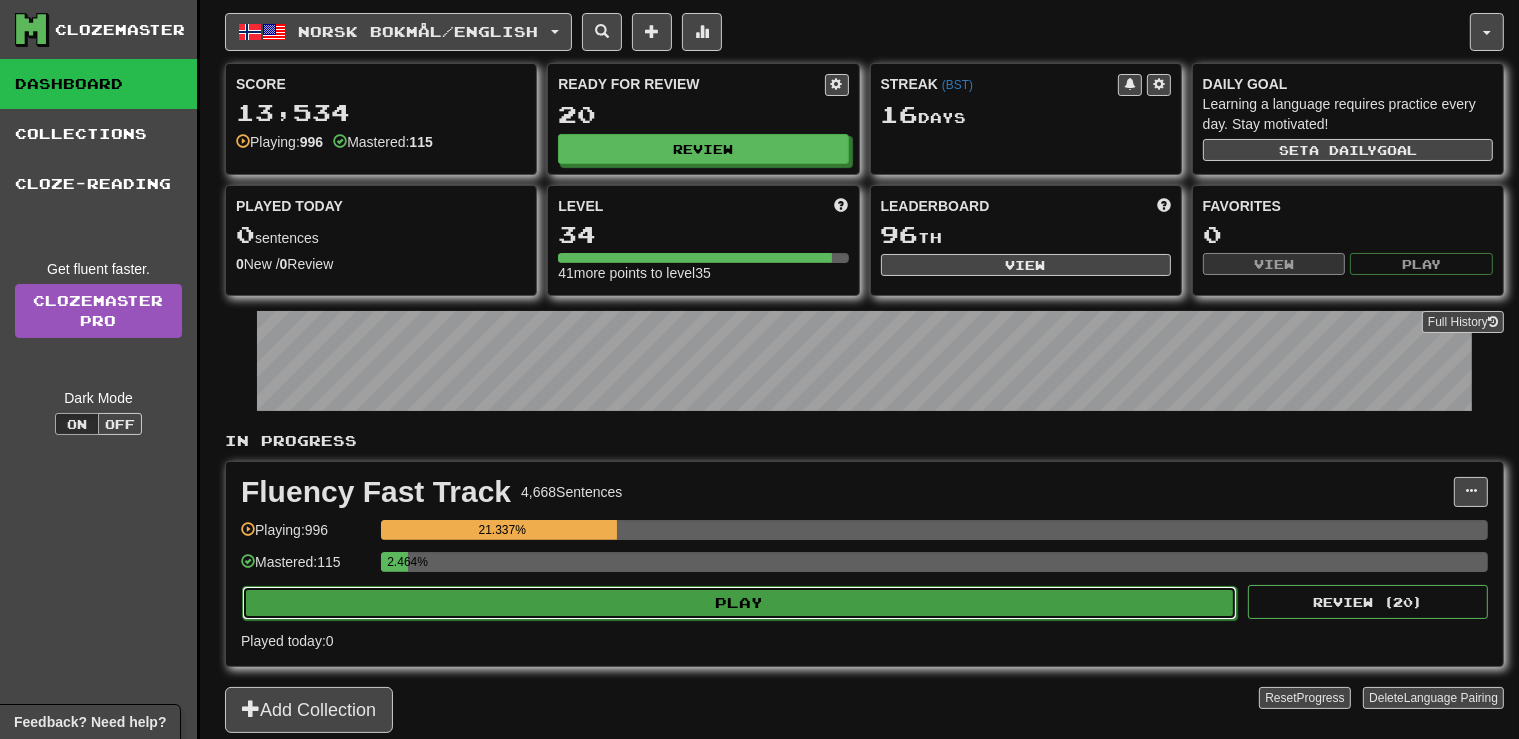 click on "Play" at bounding box center [739, 603] 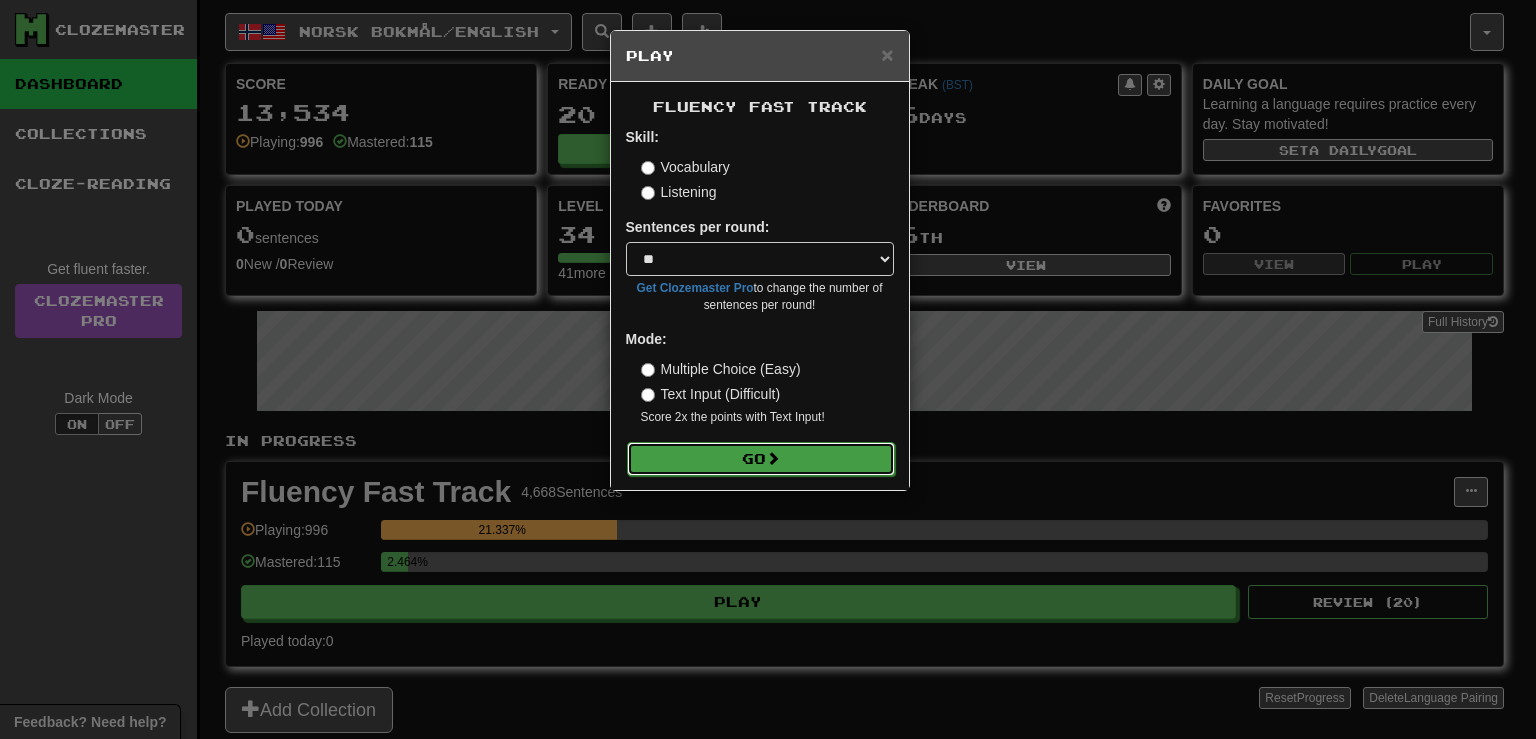 click on "Go" at bounding box center [761, 459] 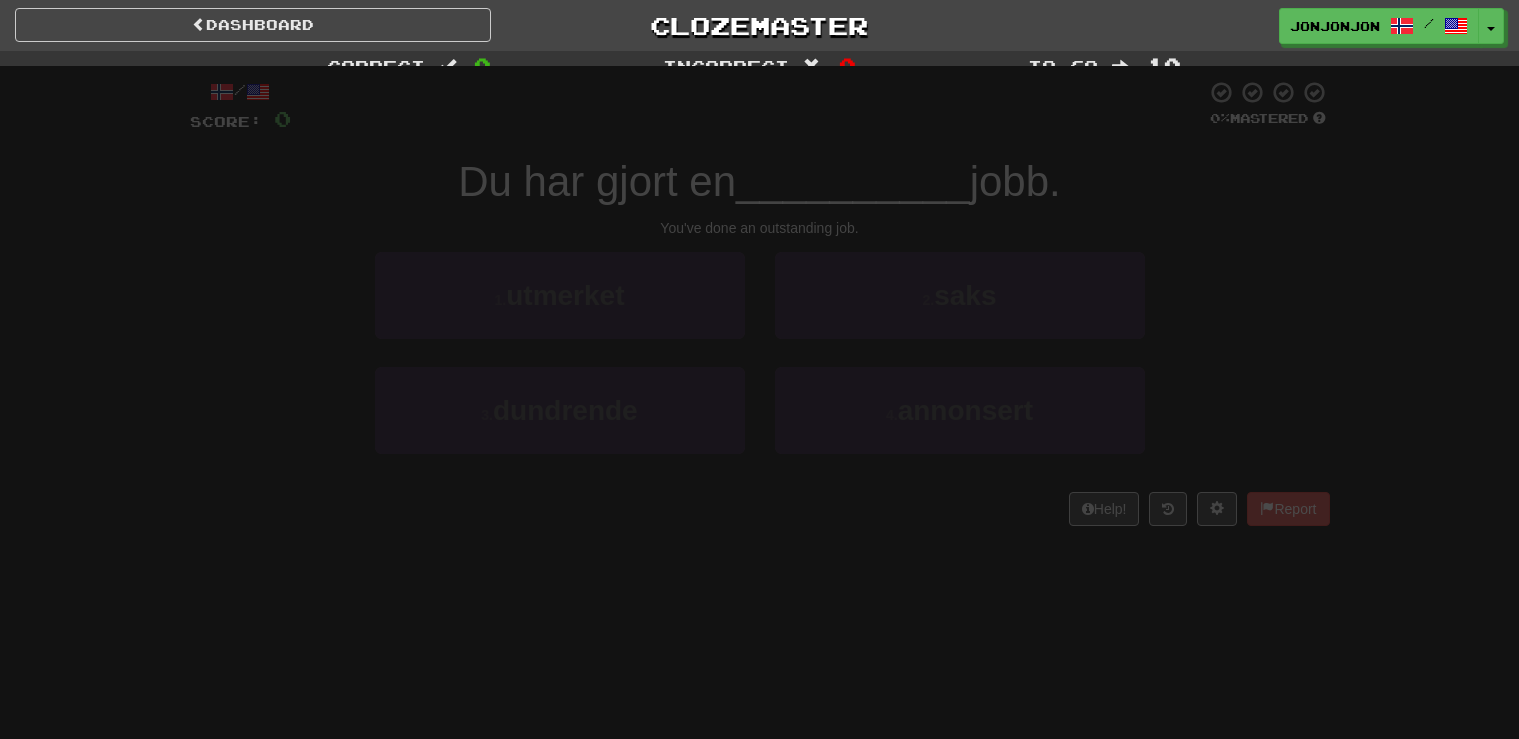 scroll, scrollTop: 0, scrollLeft: 0, axis: both 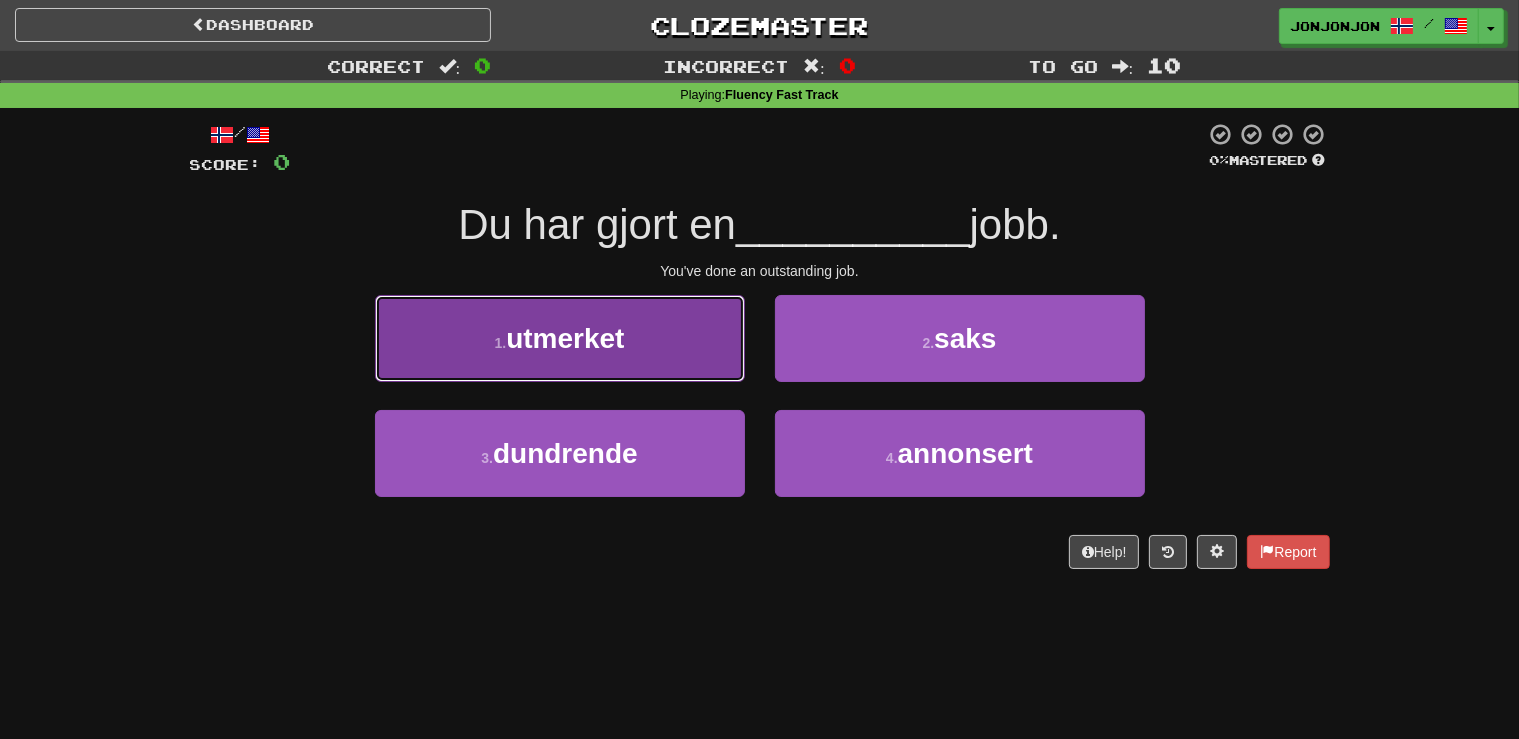 click on "1 .  utmerket" at bounding box center (560, 338) 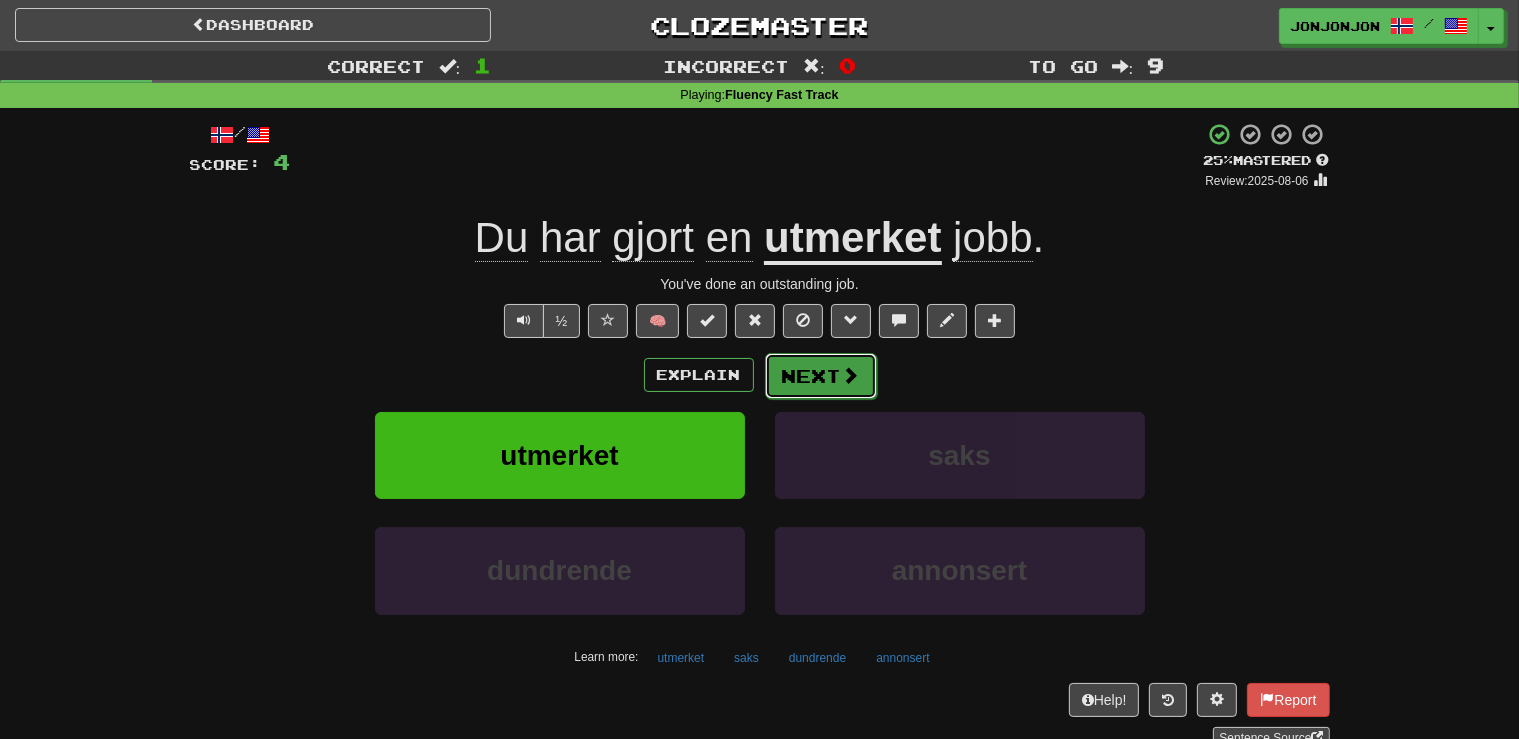 click on "Next" at bounding box center (821, 376) 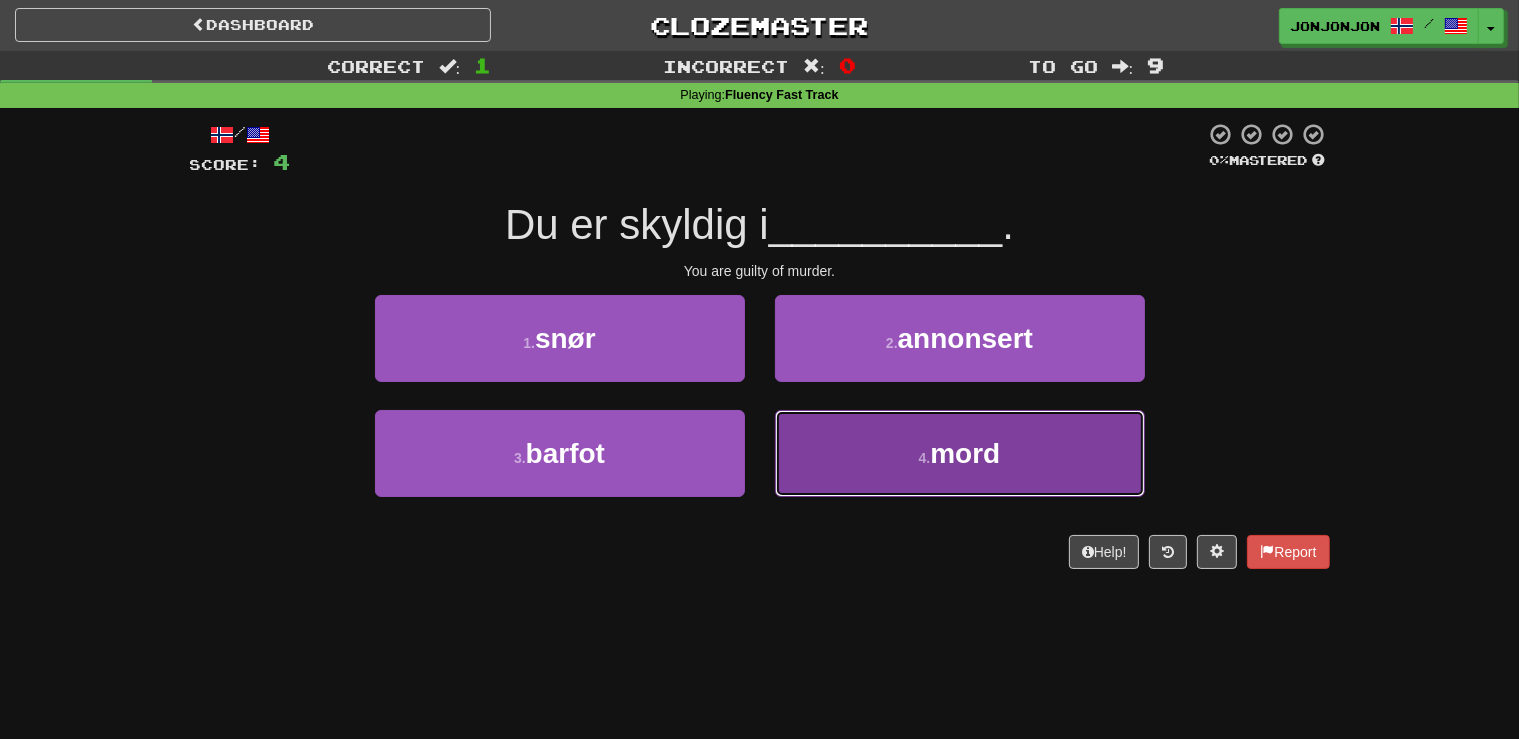 click on "4 .  mord" at bounding box center (960, 453) 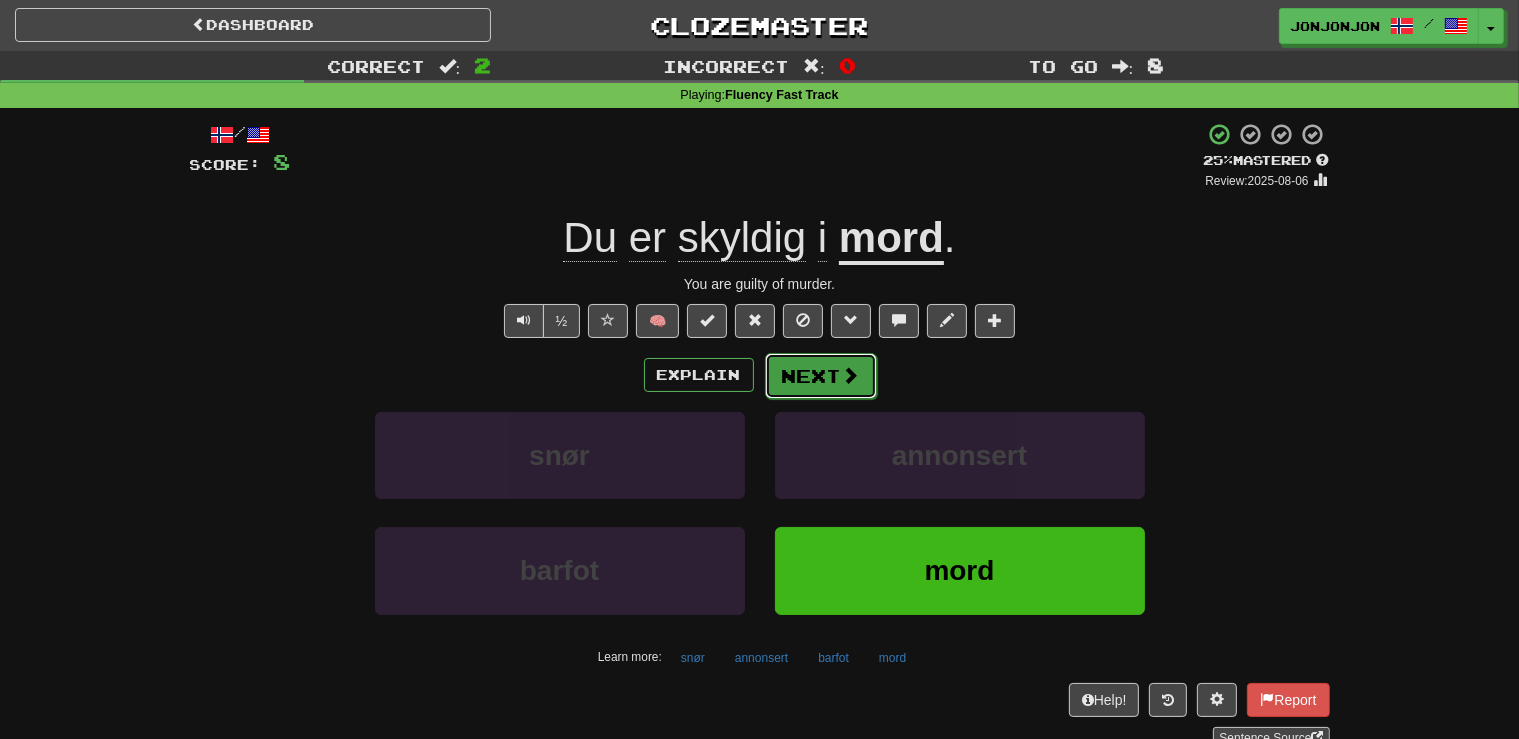 click on "Next" at bounding box center (821, 376) 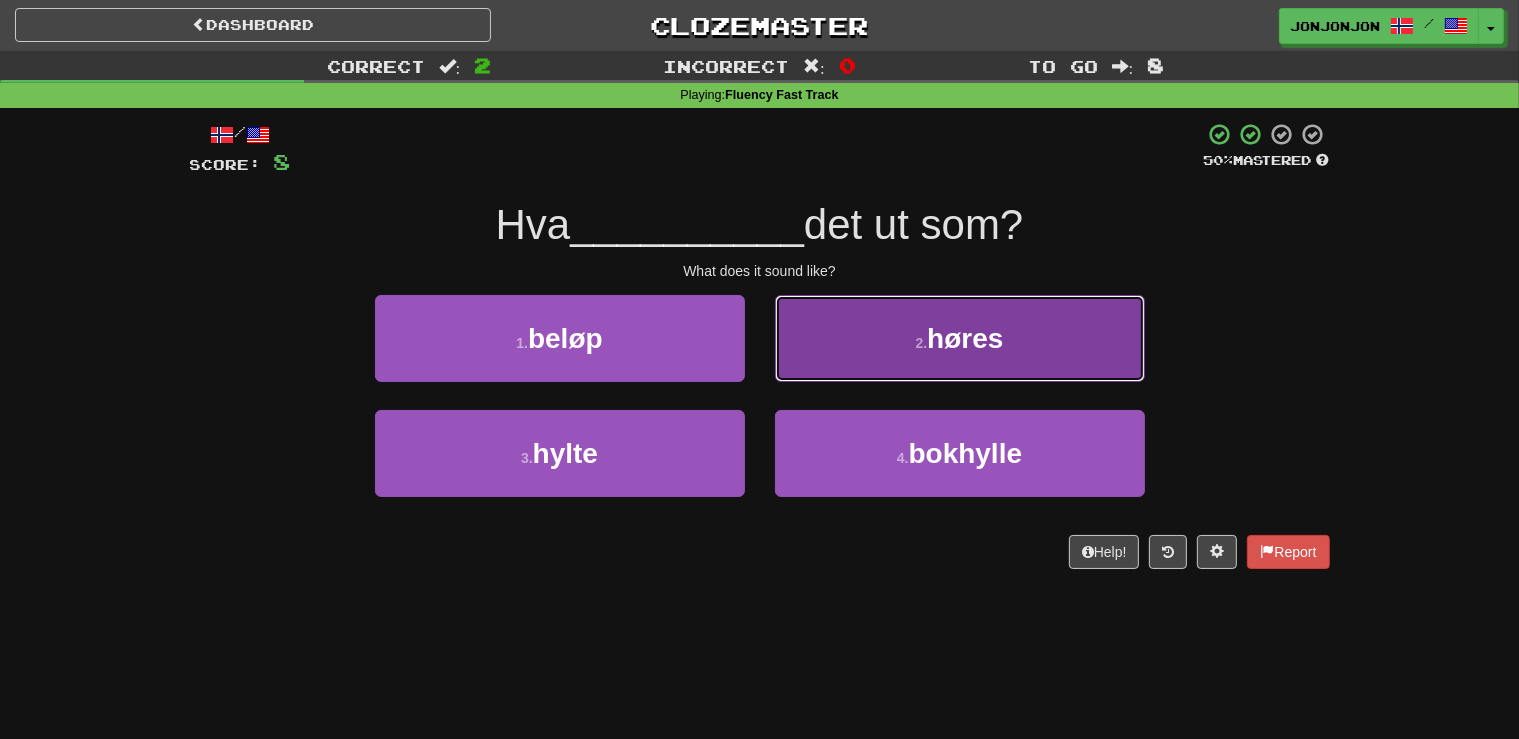 click on "høres" at bounding box center (965, 338) 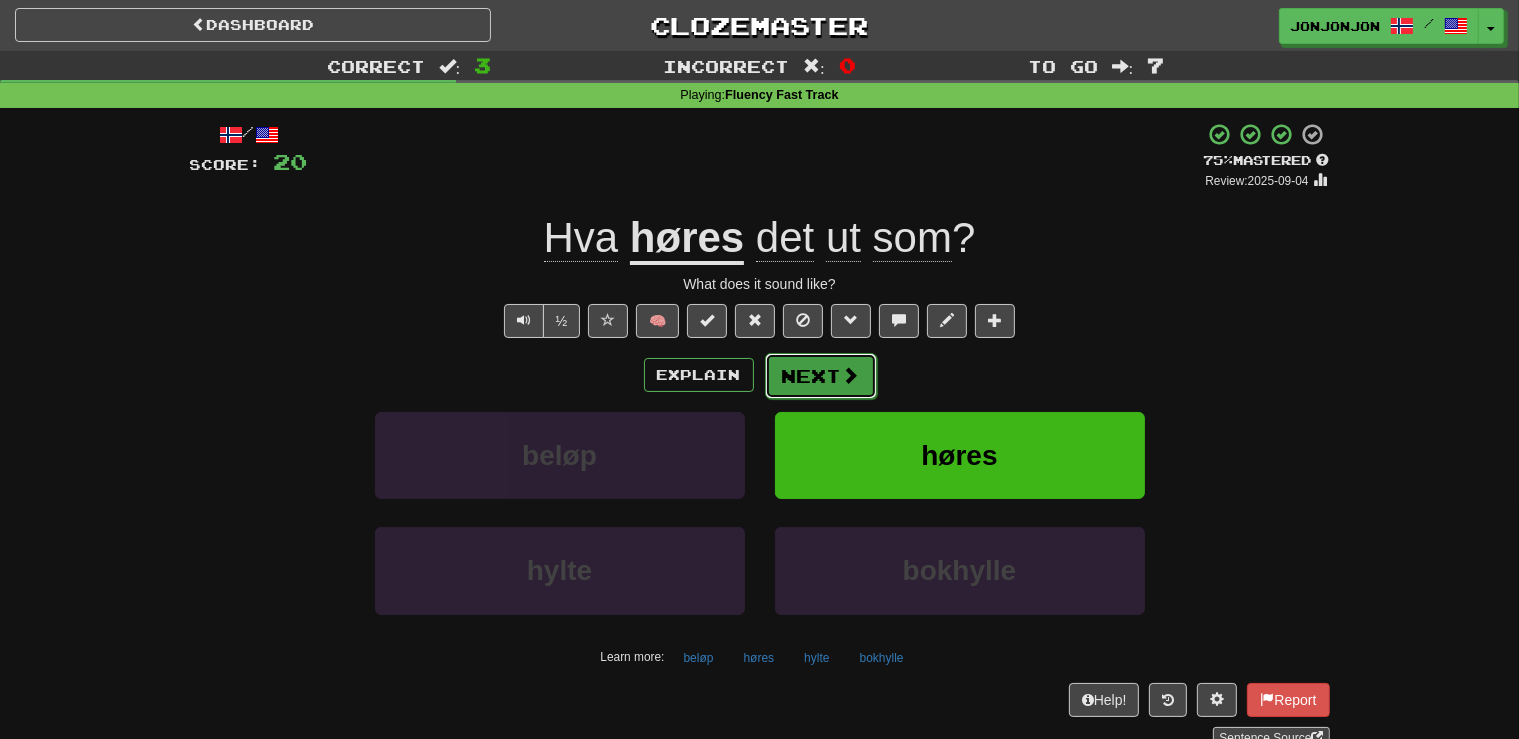 click on "Next" at bounding box center (821, 376) 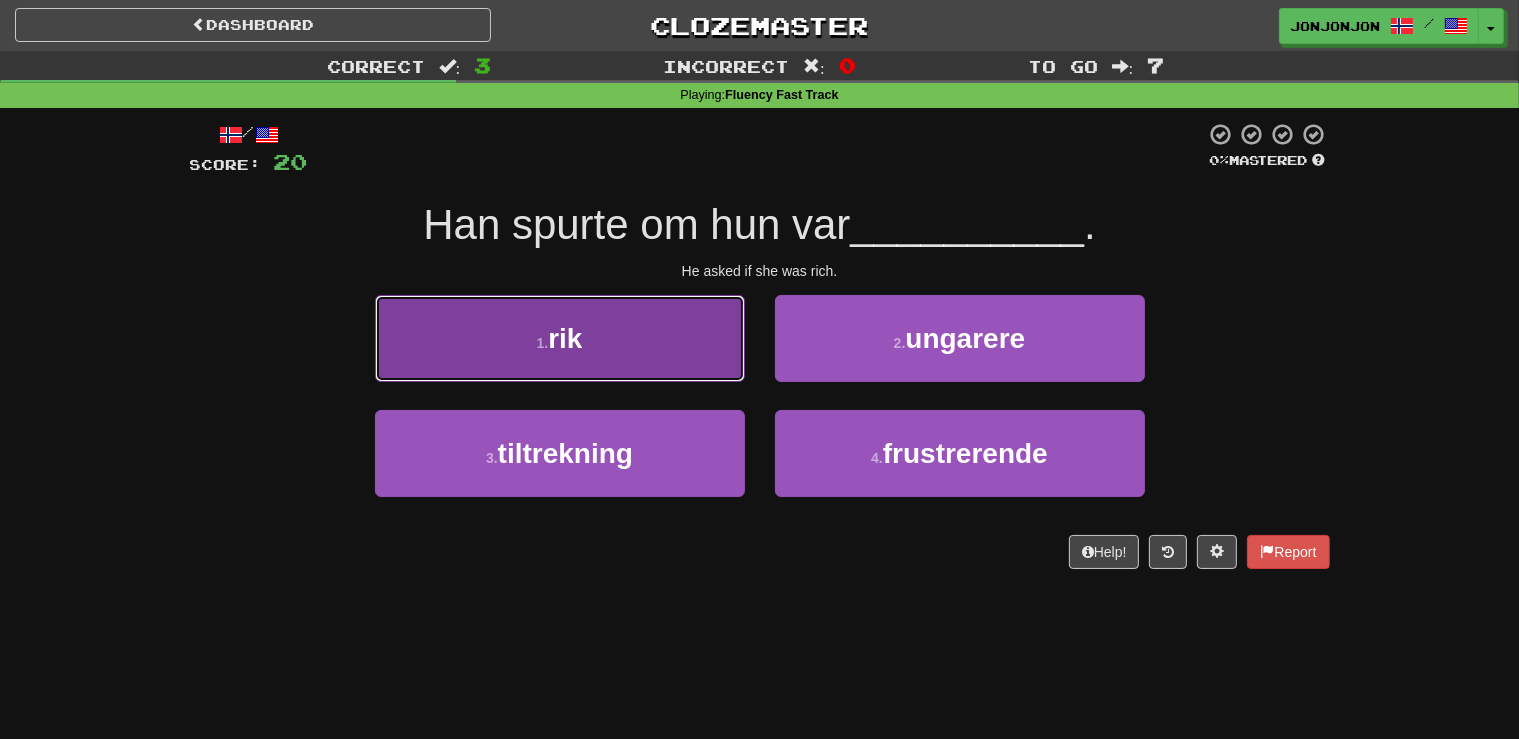click on "1 .  rik" at bounding box center [560, 338] 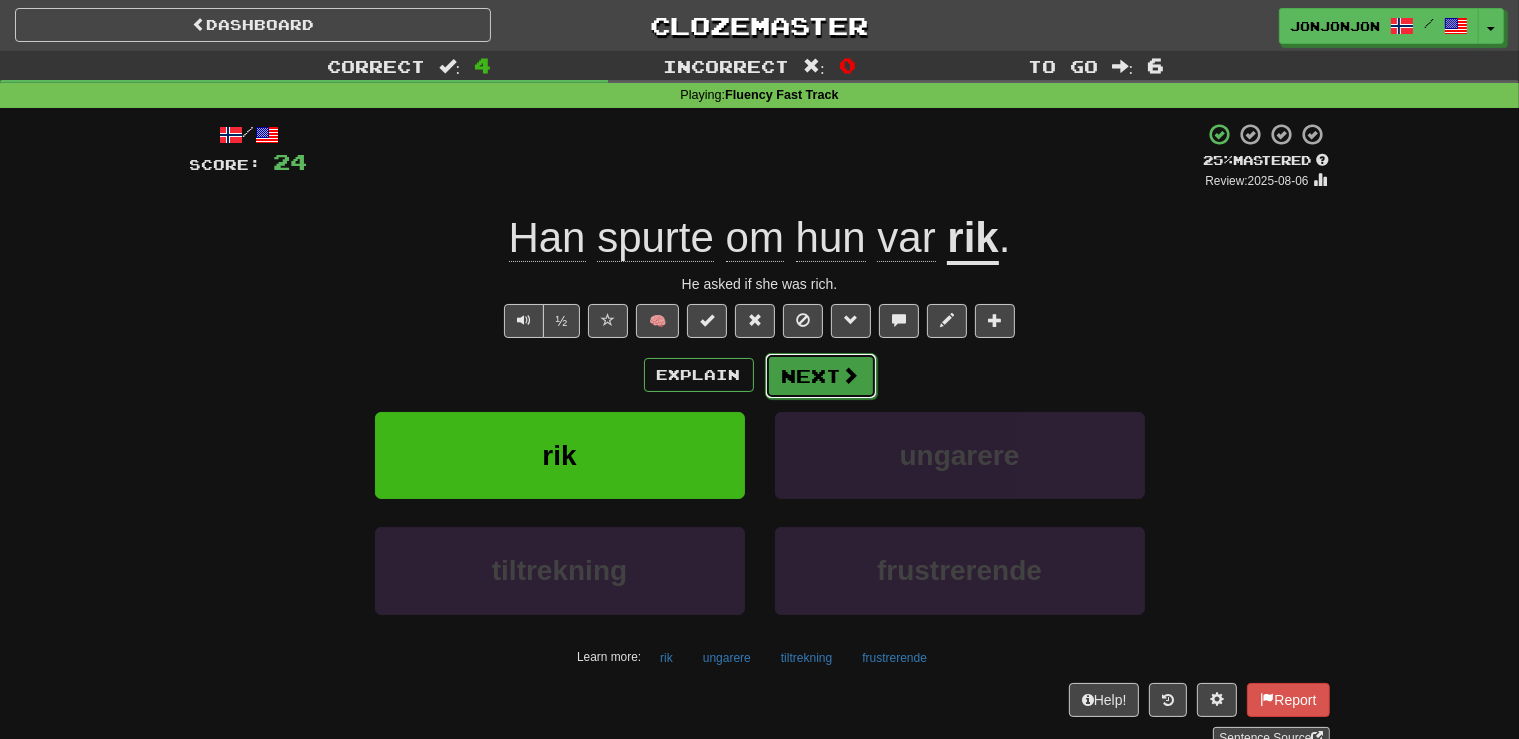 click on "Next" at bounding box center (821, 376) 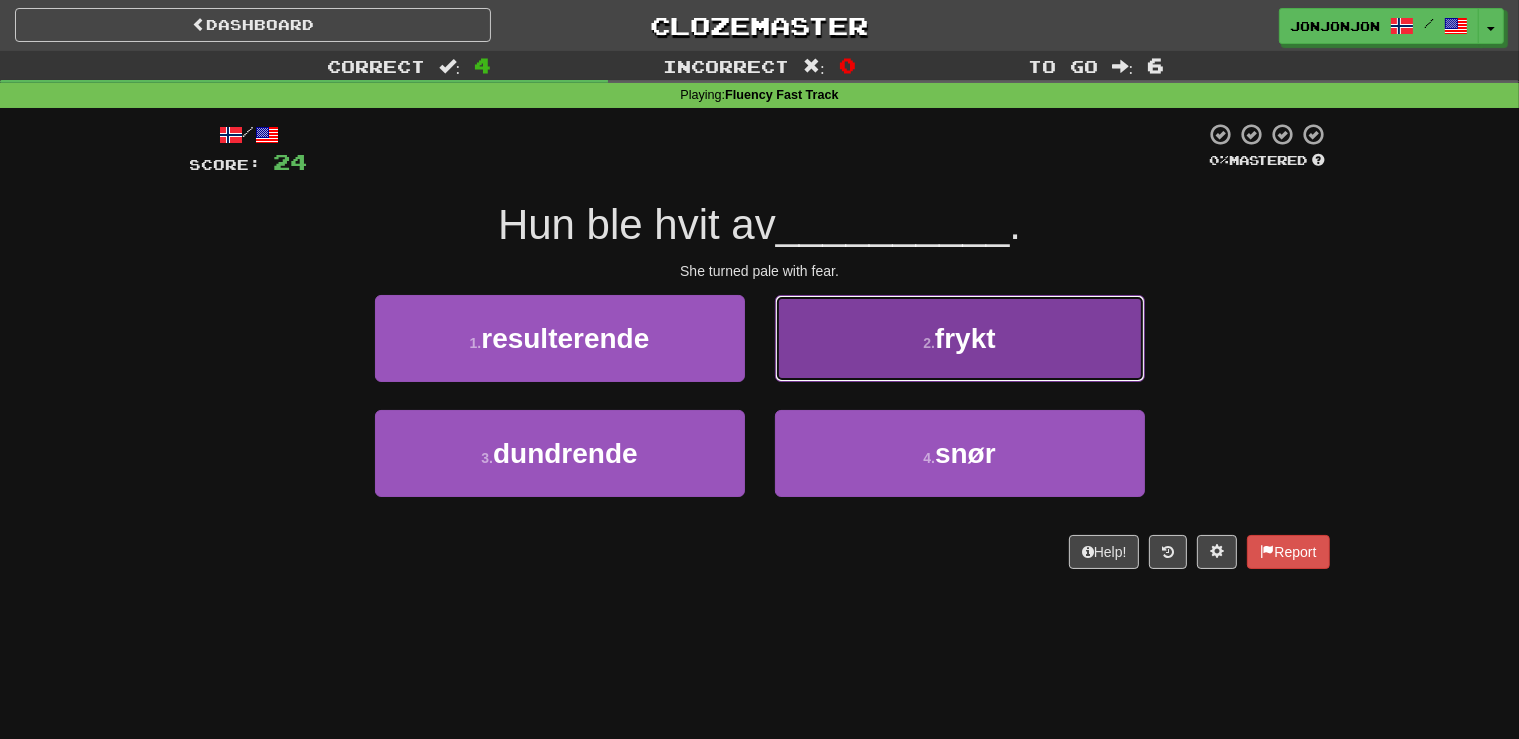 click on "2 .  frykt" at bounding box center [960, 338] 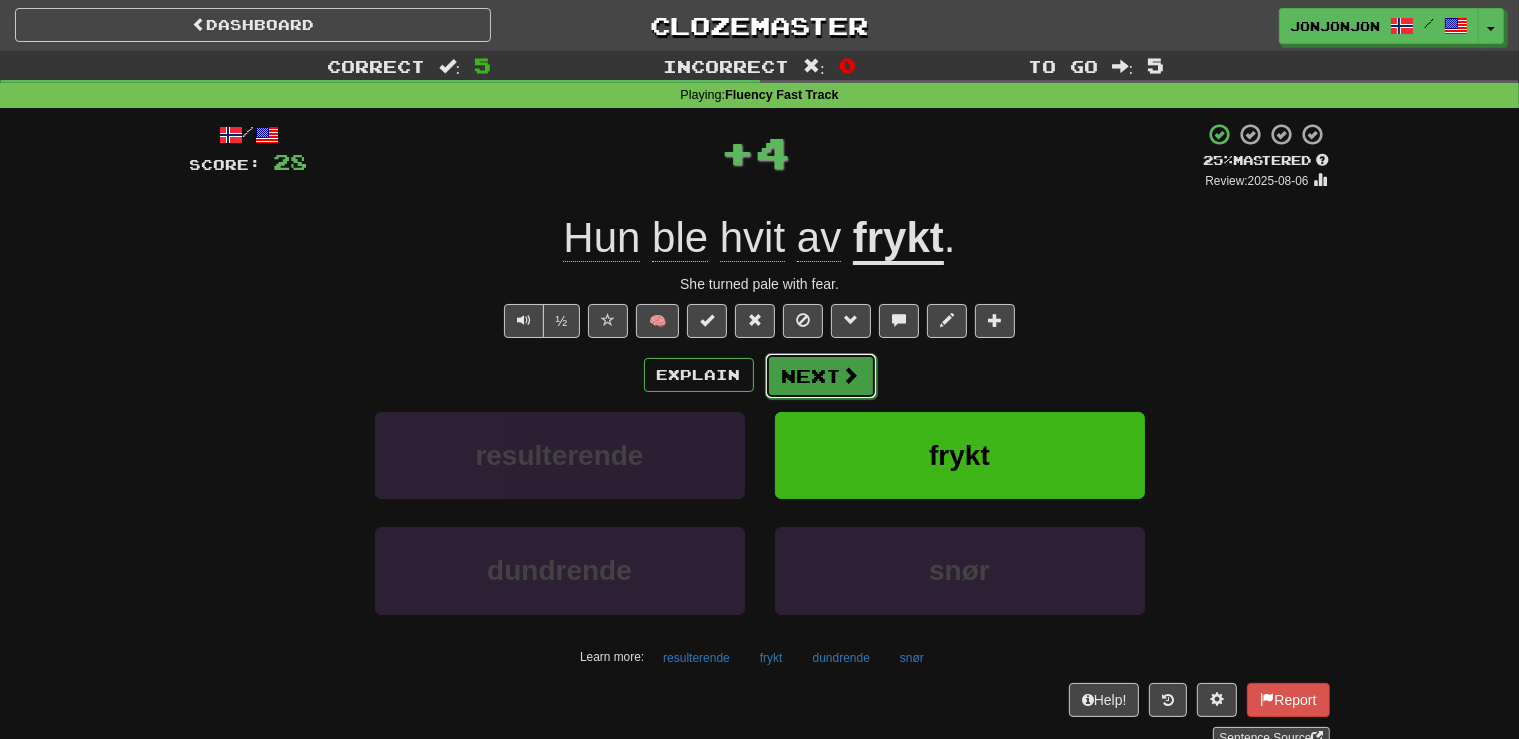 click on "Next" at bounding box center [821, 376] 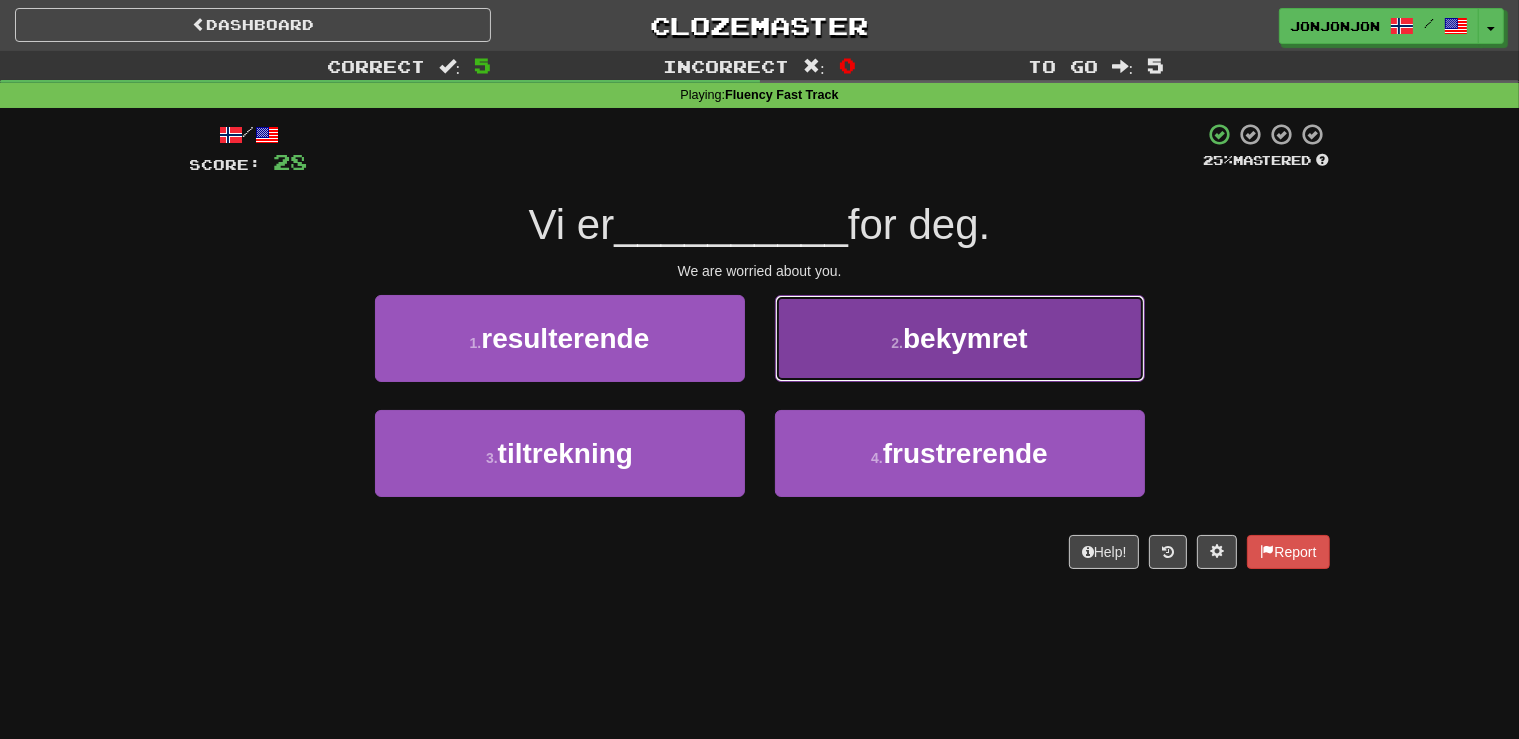 click on "bekymret" at bounding box center [965, 338] 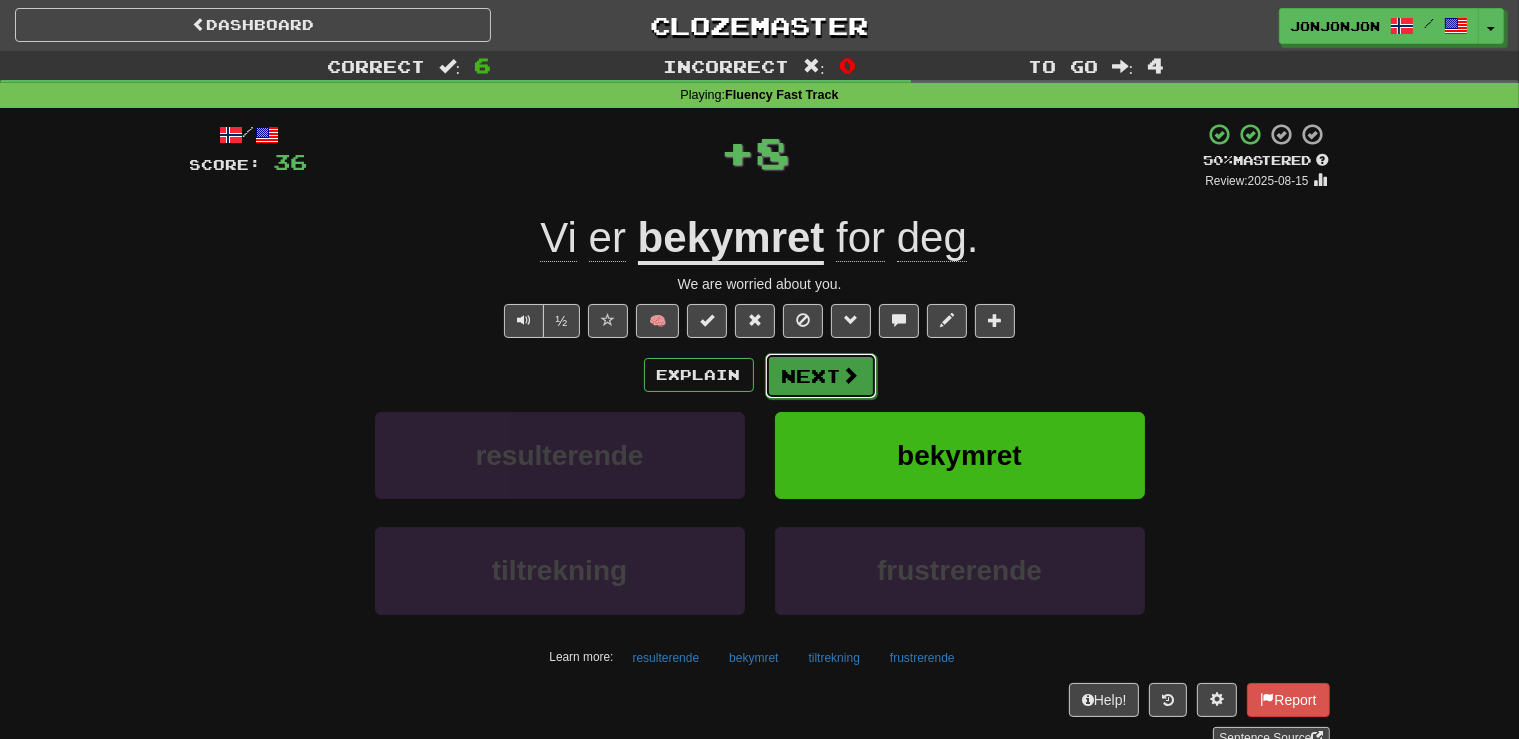 click on "Next" at bounding box center (821, 376) 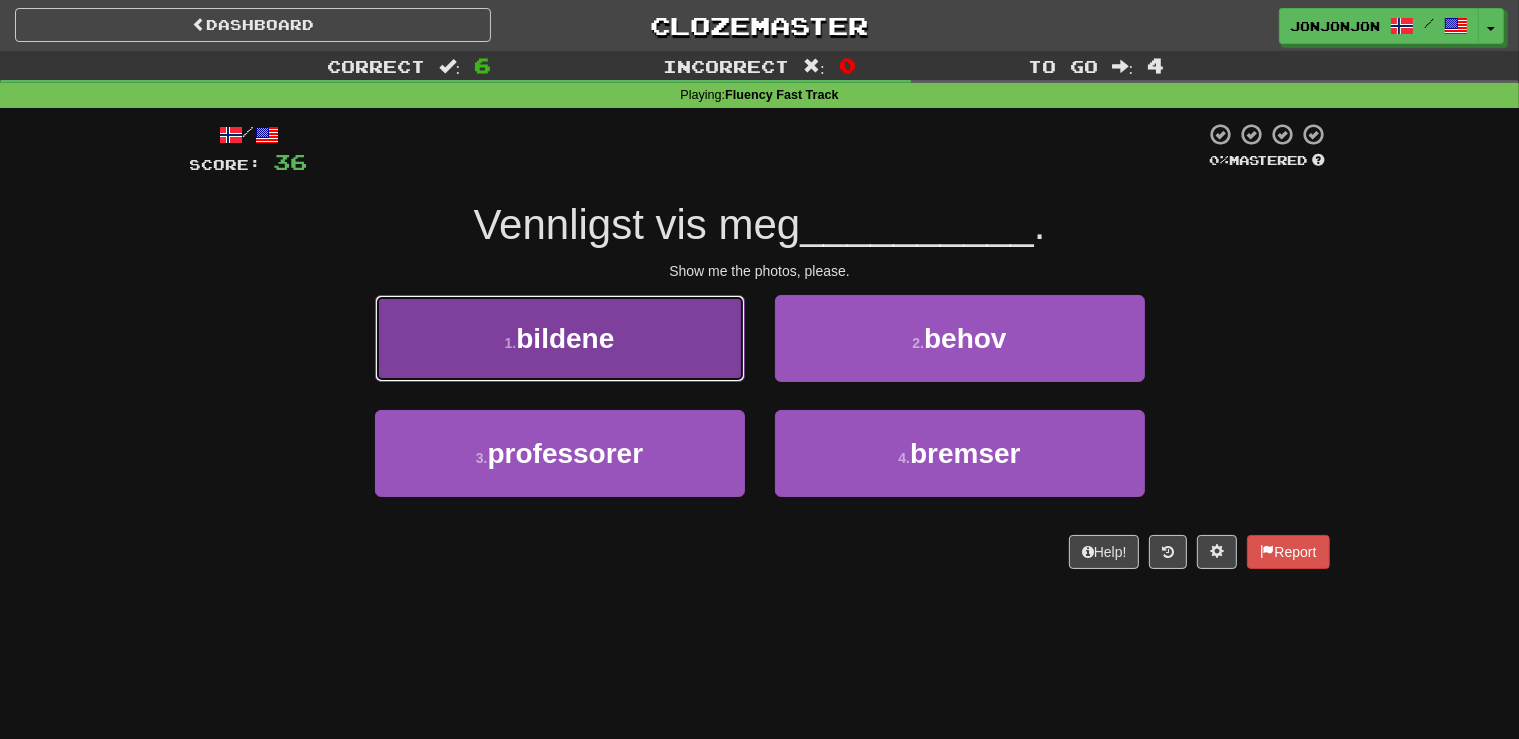 click on "1 .  bildene" at bounding box center (560, 338) 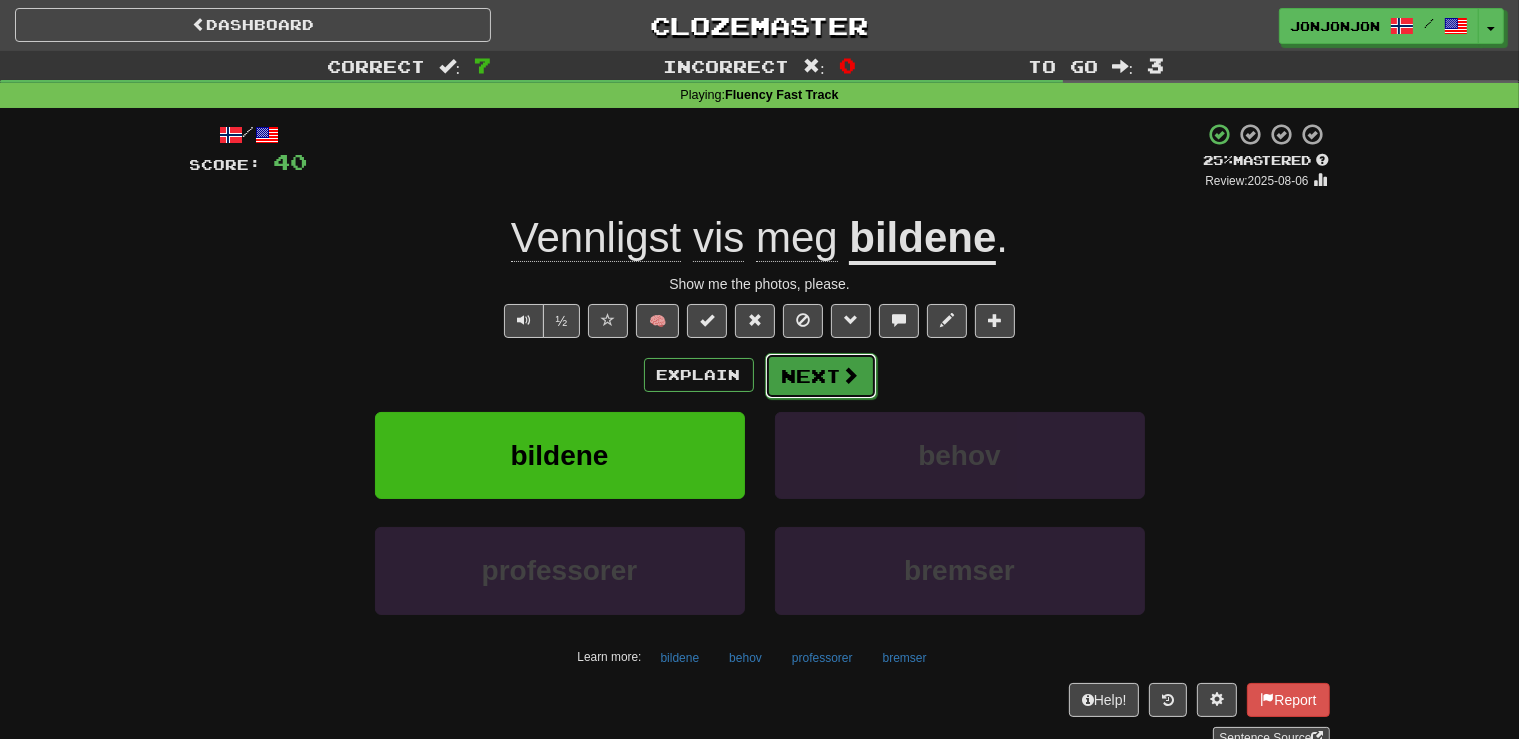 click on "Next" at bounding box center (821, 376) 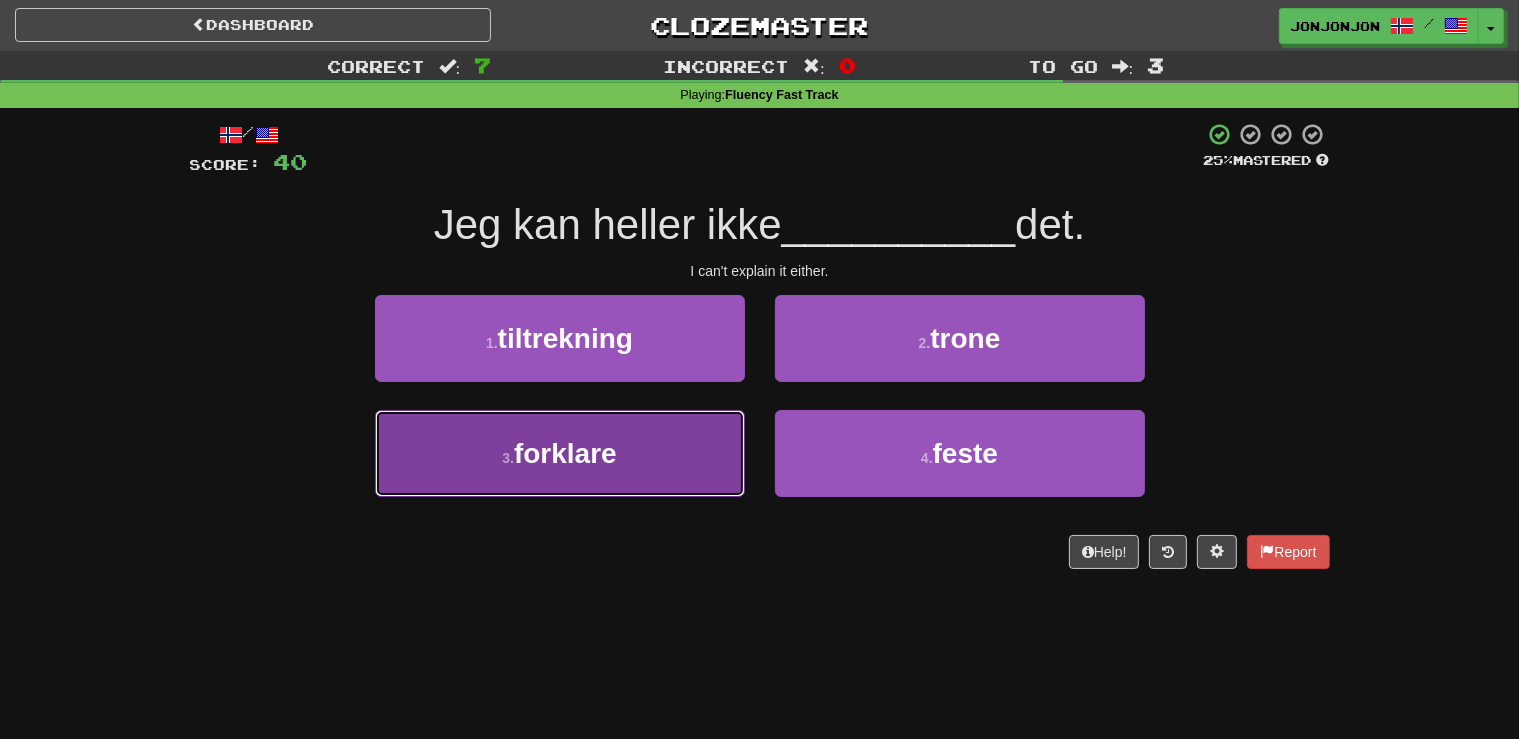click on "3 .  forklare" at bounding box center [560, 453] 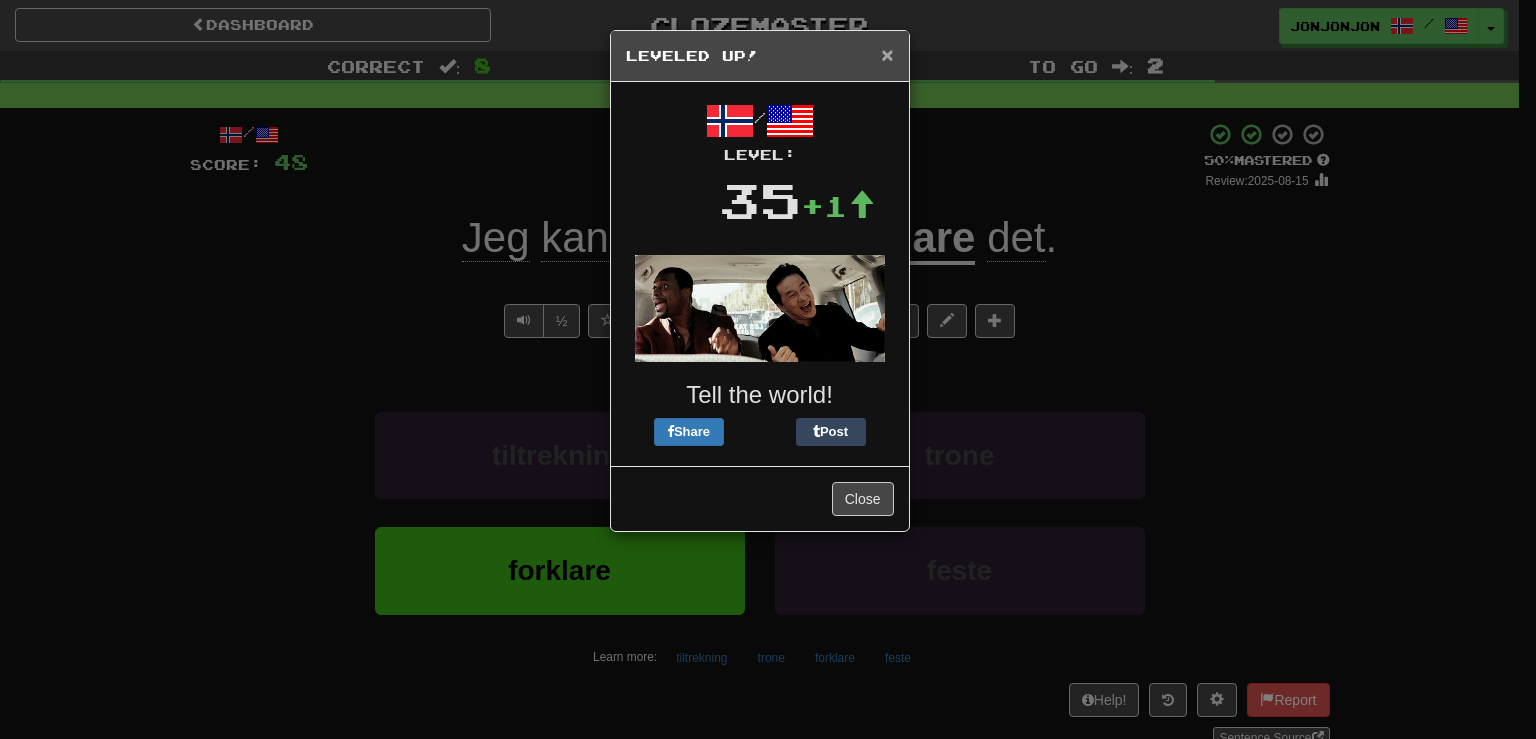 click on "×" at bounding box center [887, 54] 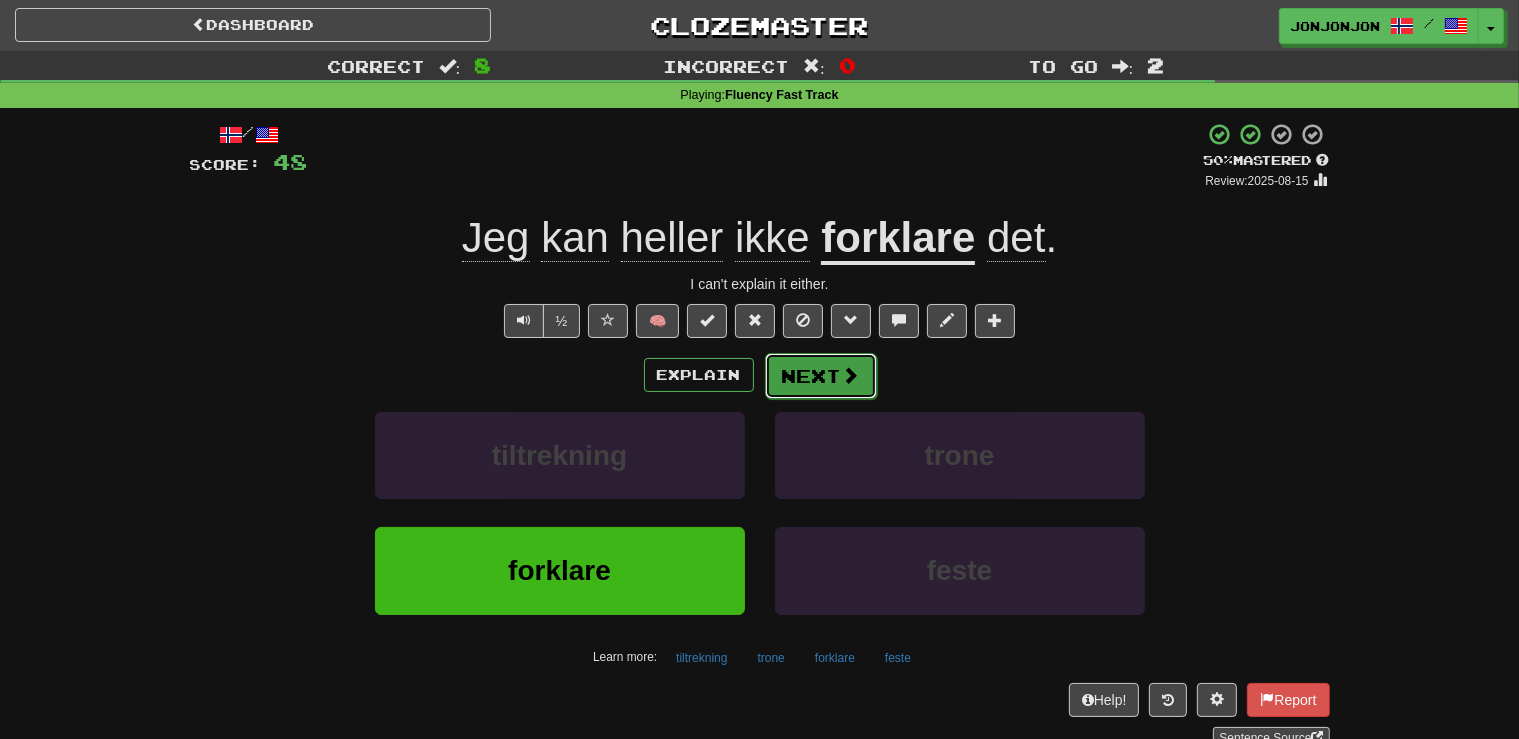 click on "Next" at bounding box center (821, 376) 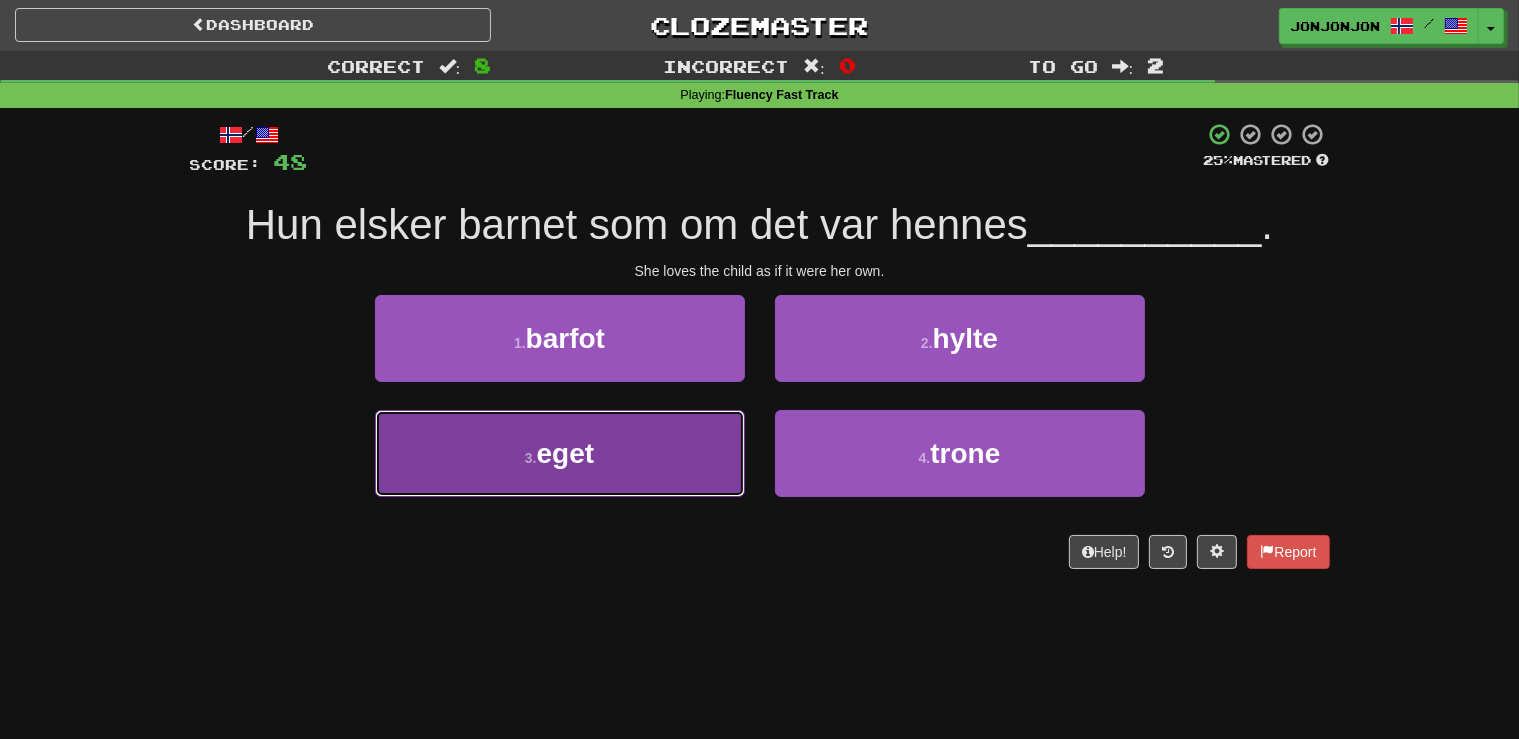 click on "3 .  eget" at bounding box center (560, 453) 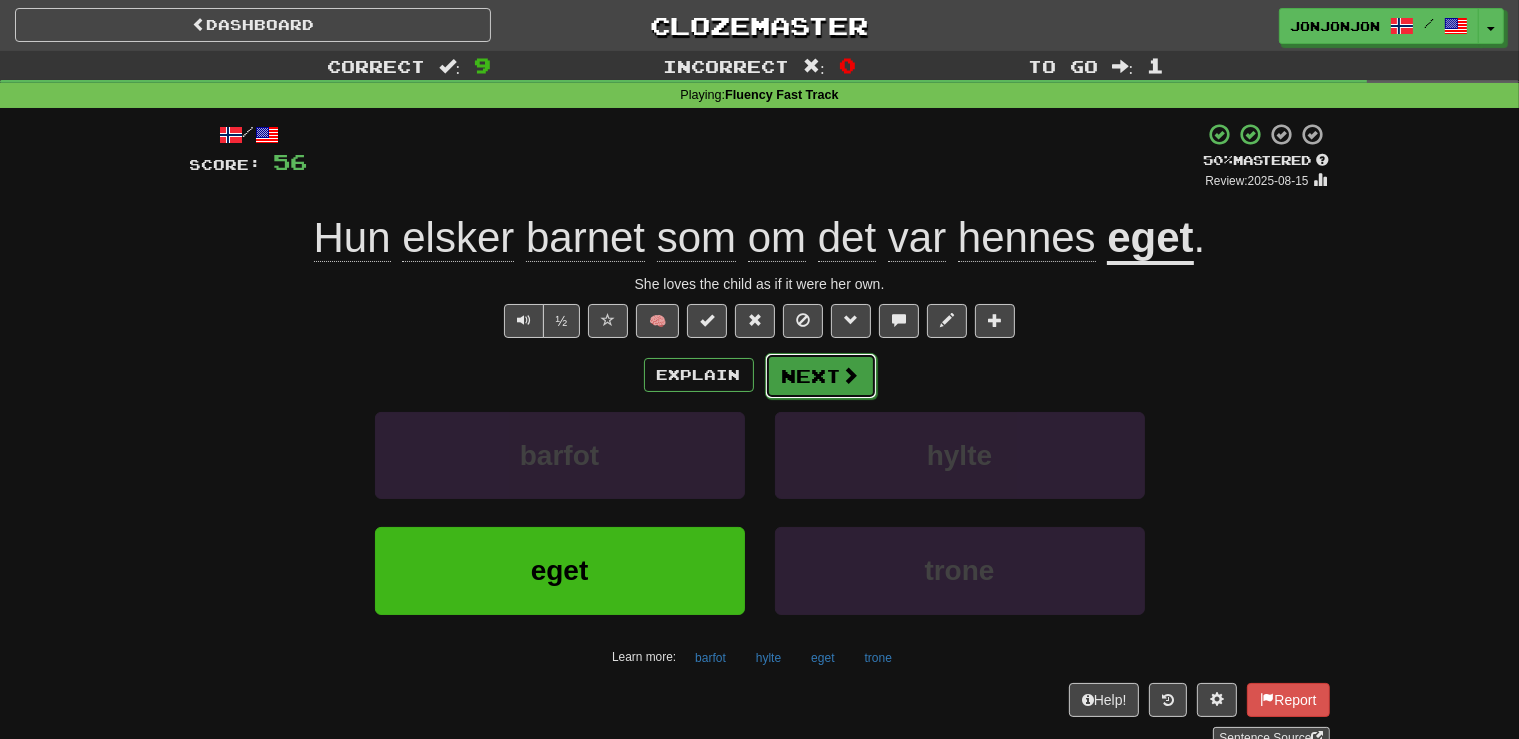 click on "Next" at bounding box center (821, 376) 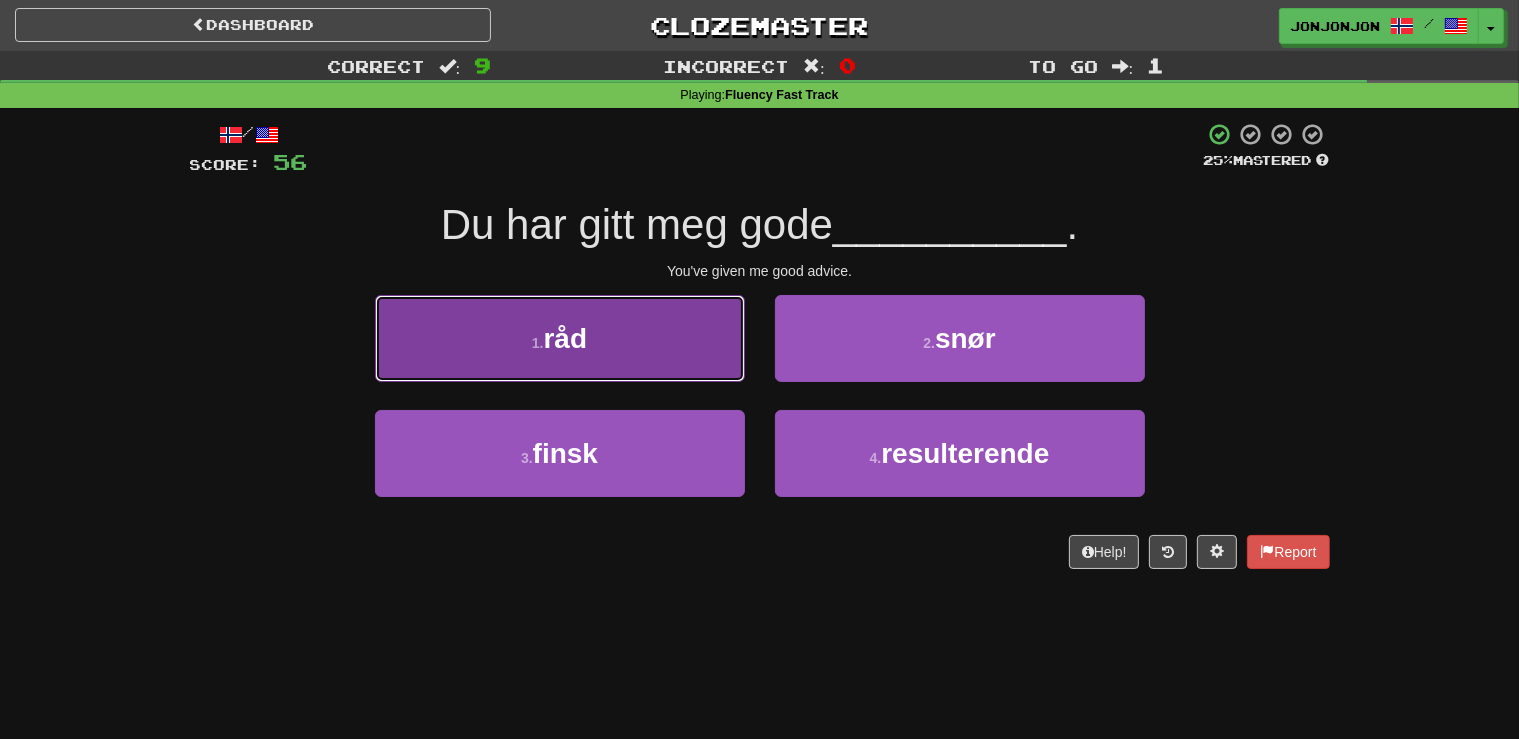 click on "1 .  råd" at bounding box center [560, 338] 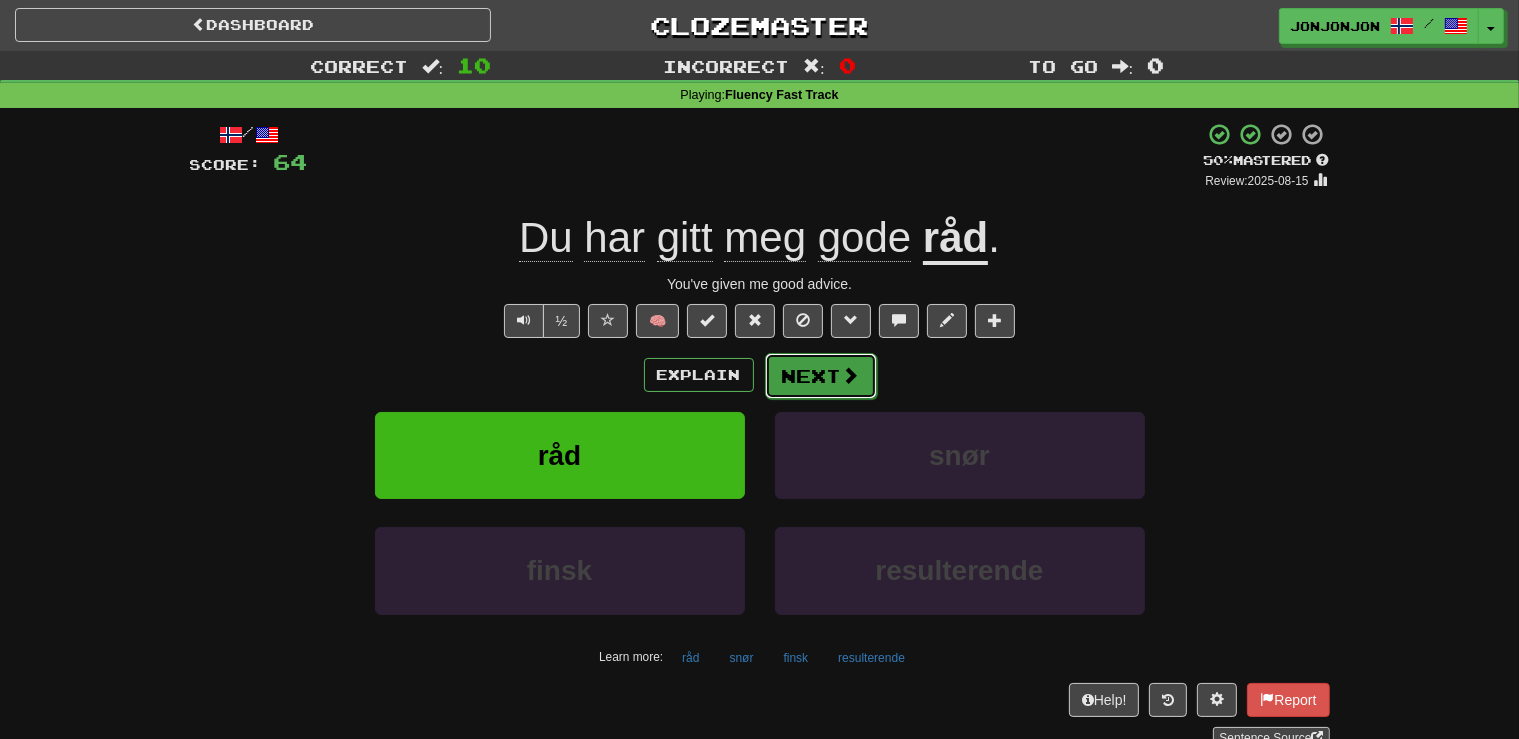 click on "Next" at bounding box center [821, 376] 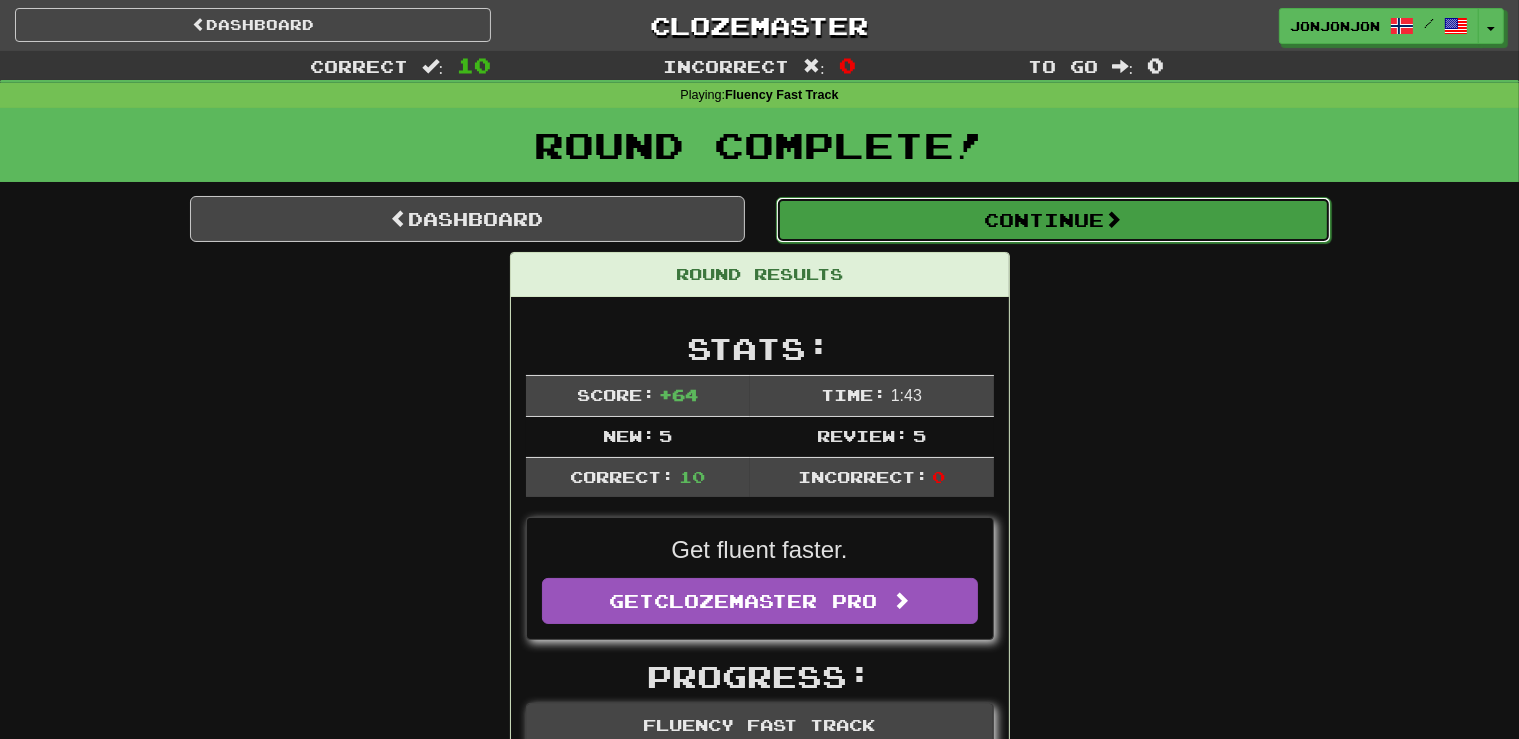 click on "Continue" at bounding box center [1053, 220] 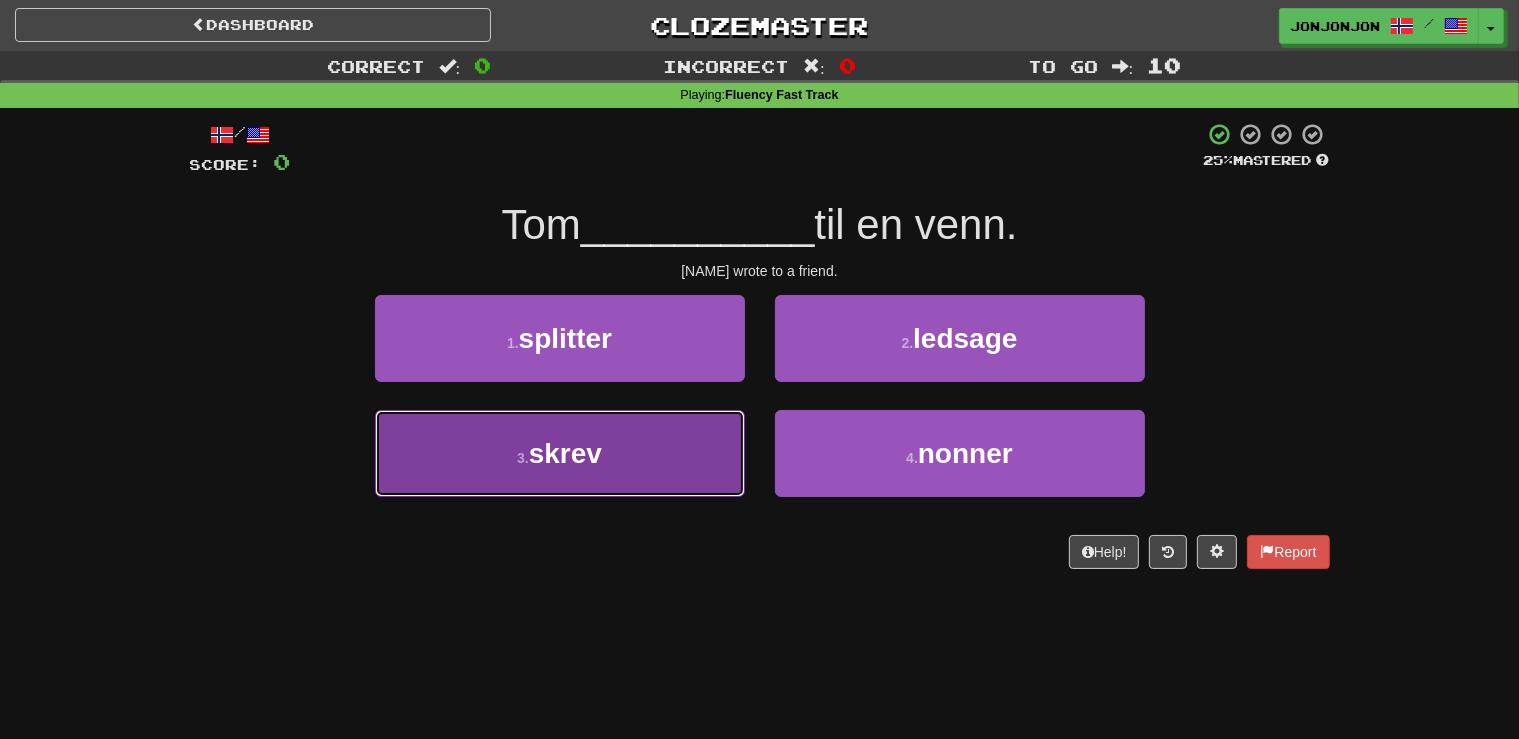 click on "3 .  skrev" at bounding box center (560, 453) 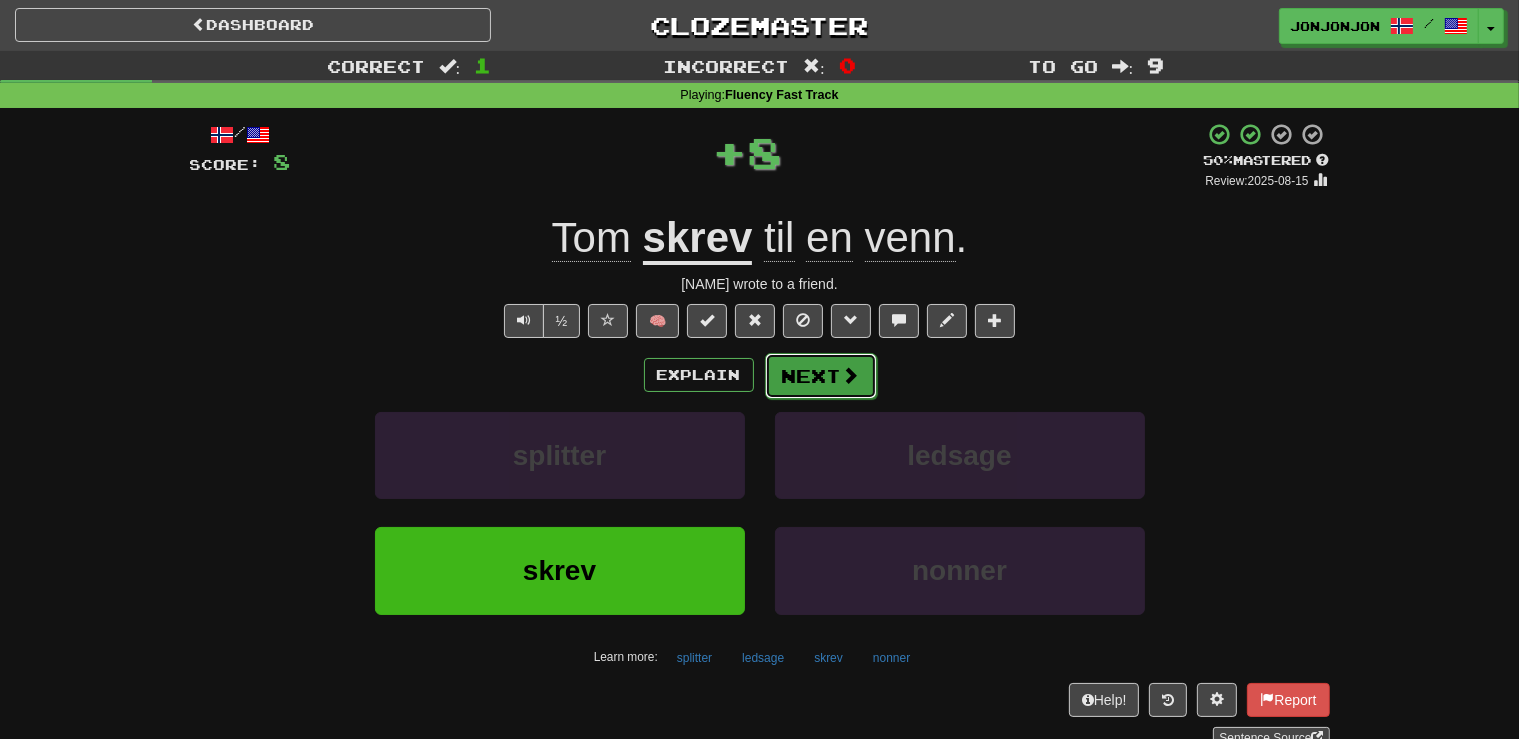 click on "Next" at bounding box center [821, 376] 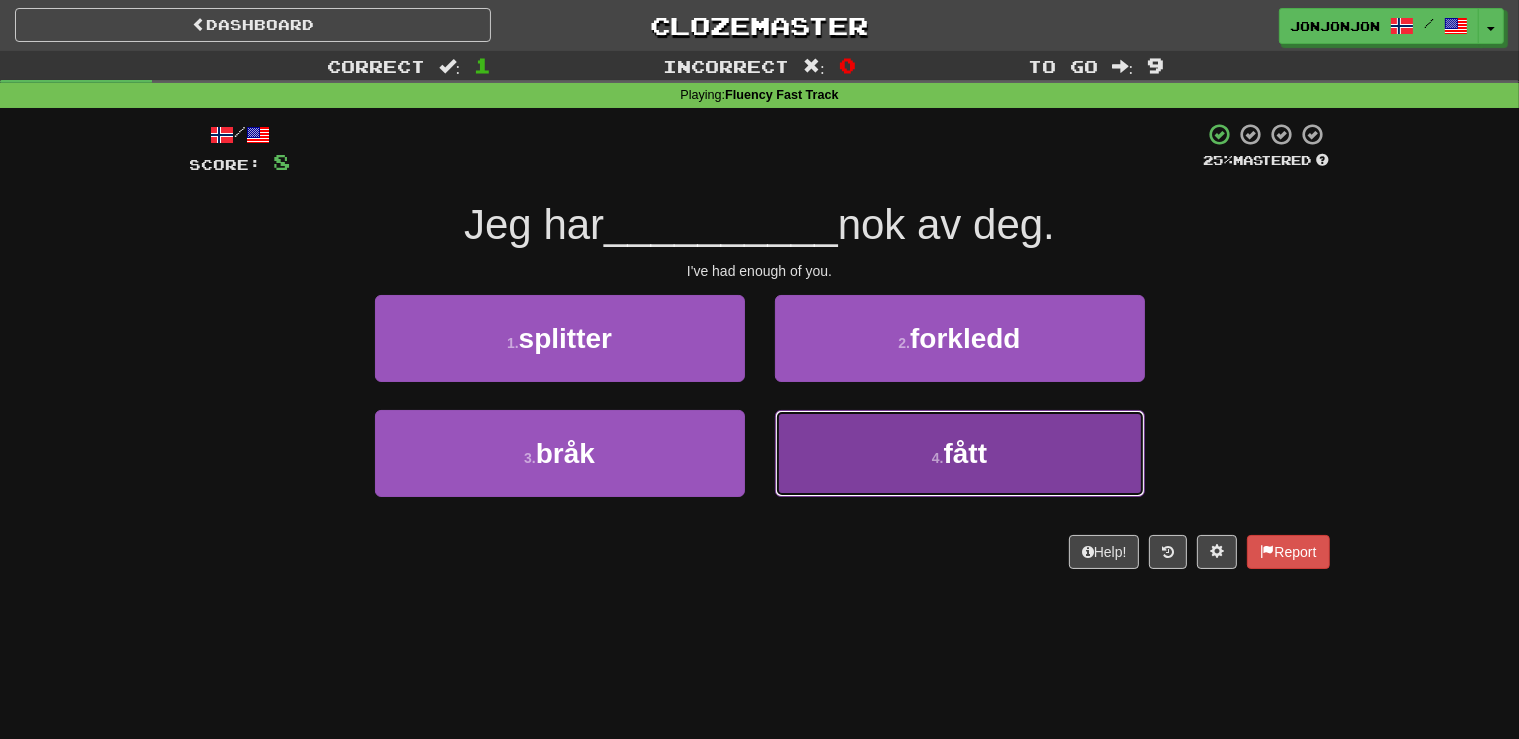 click on "4 .  fått" at bounding box center (960, 453) 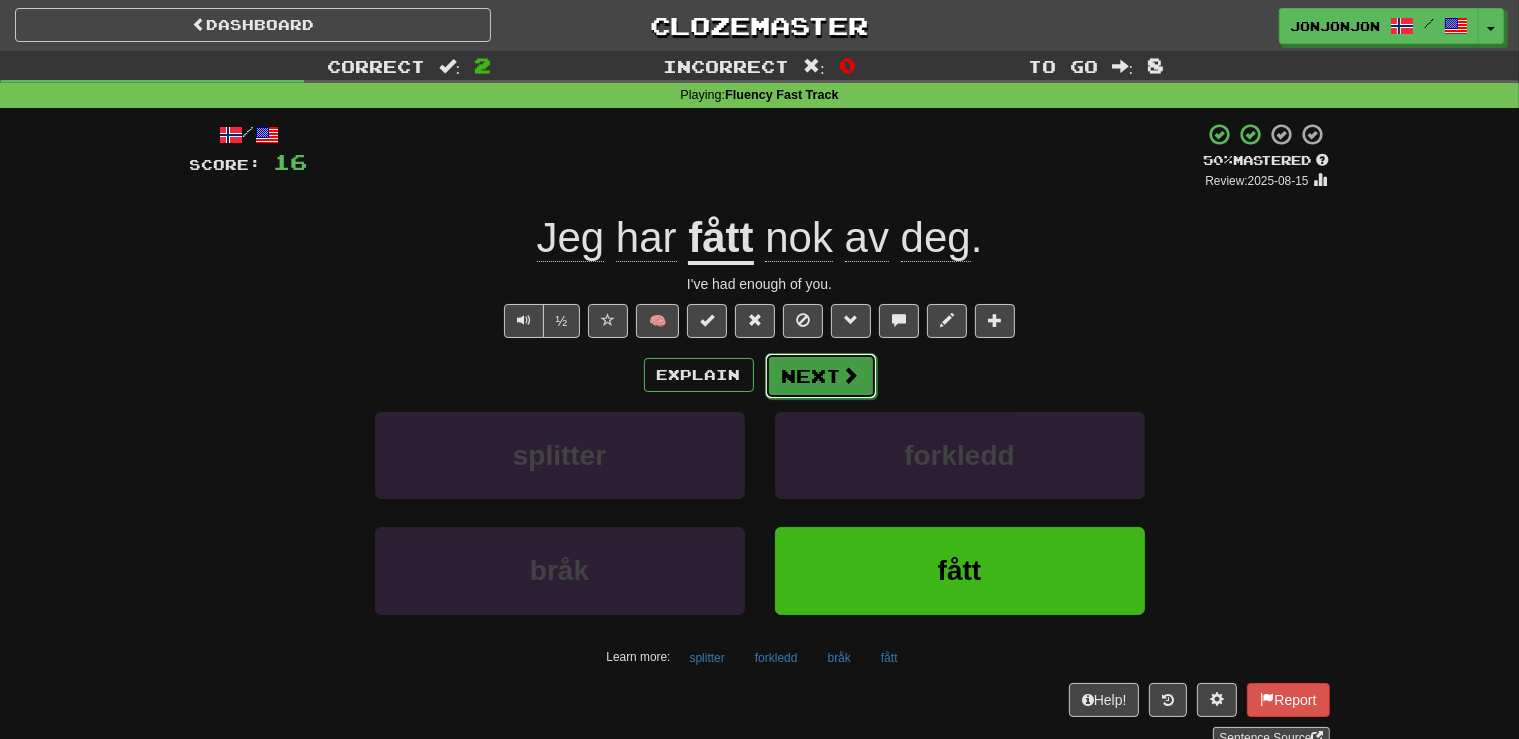 click on "Next" at bounding box center (821, 376) 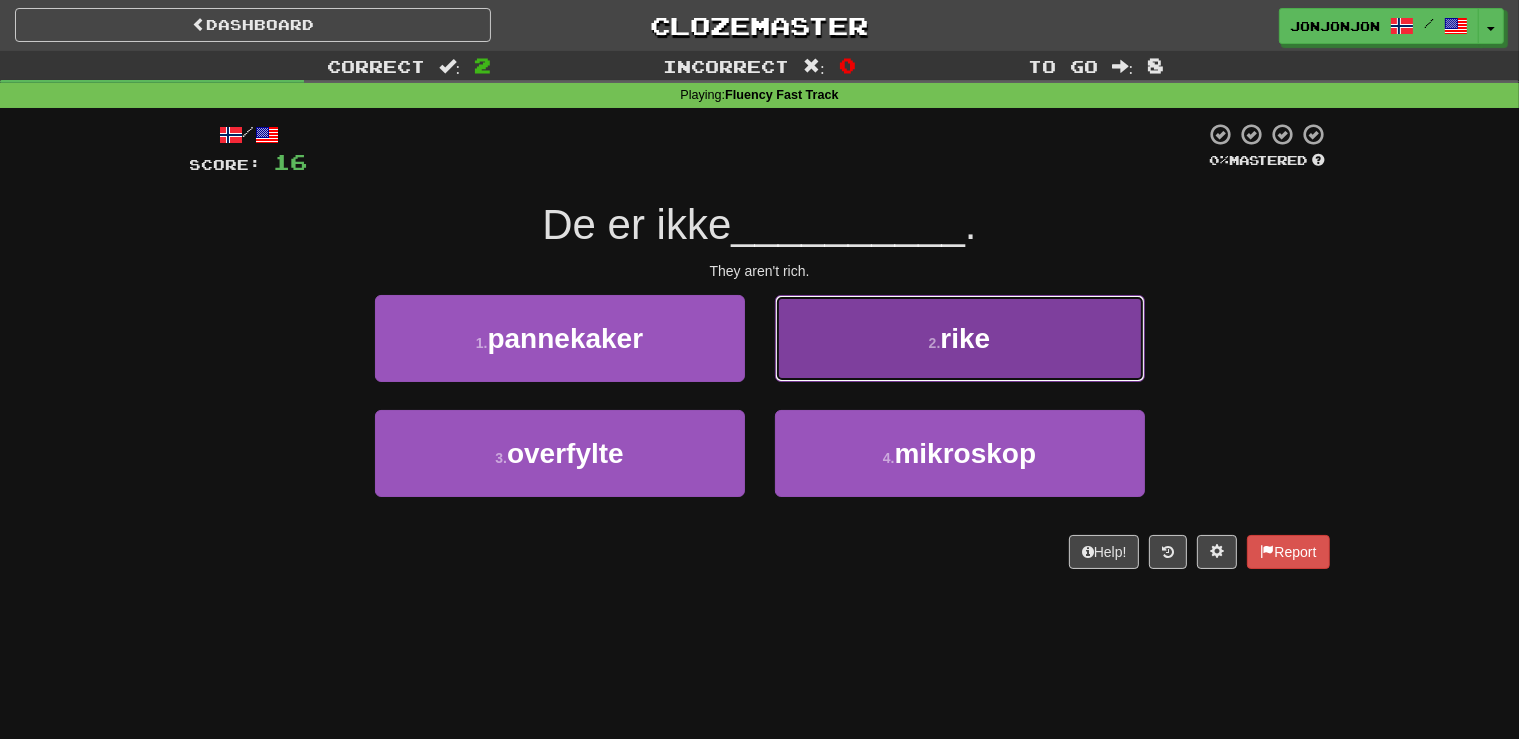 click on "rike" at bounding box center [965, 338] 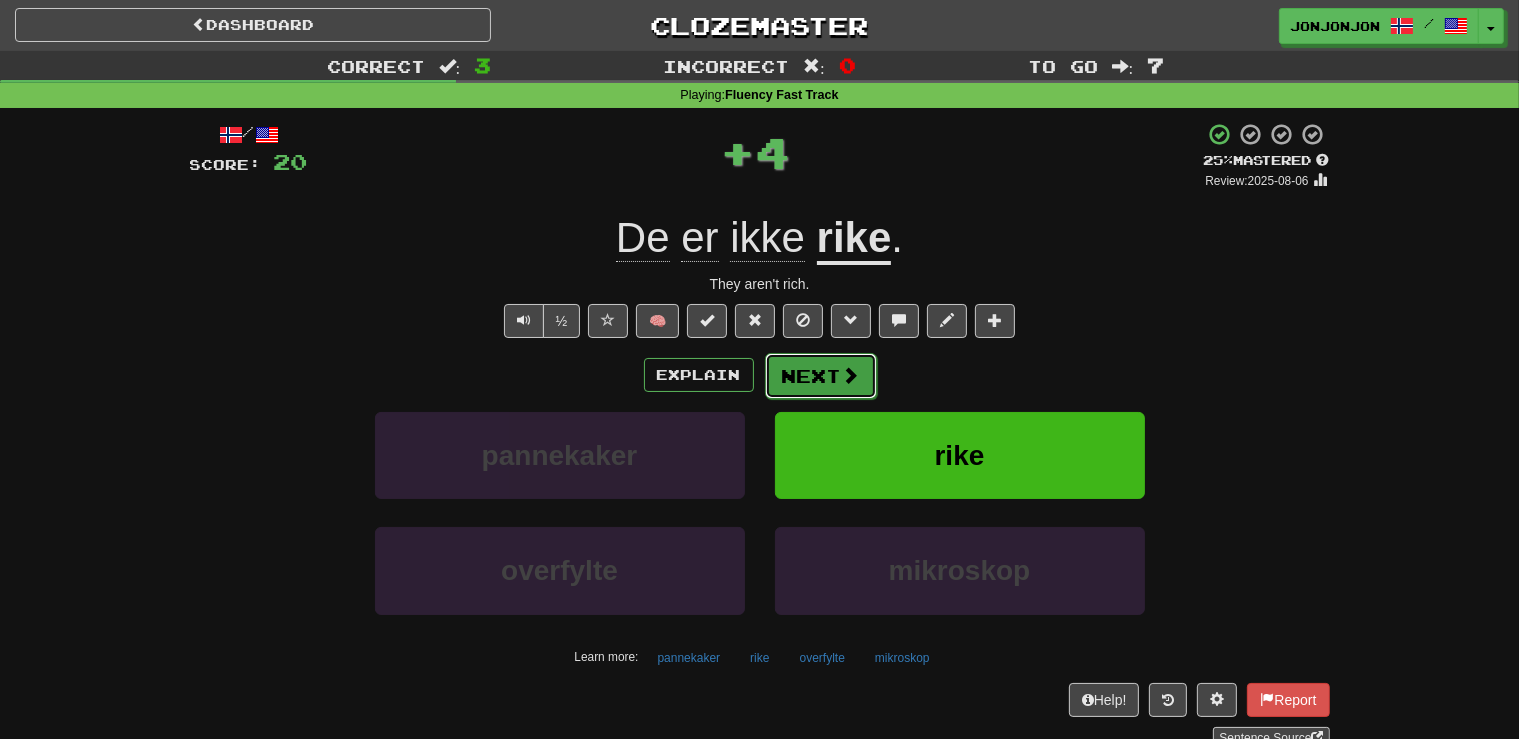 click on "Next" at bounding box center [821, 376] 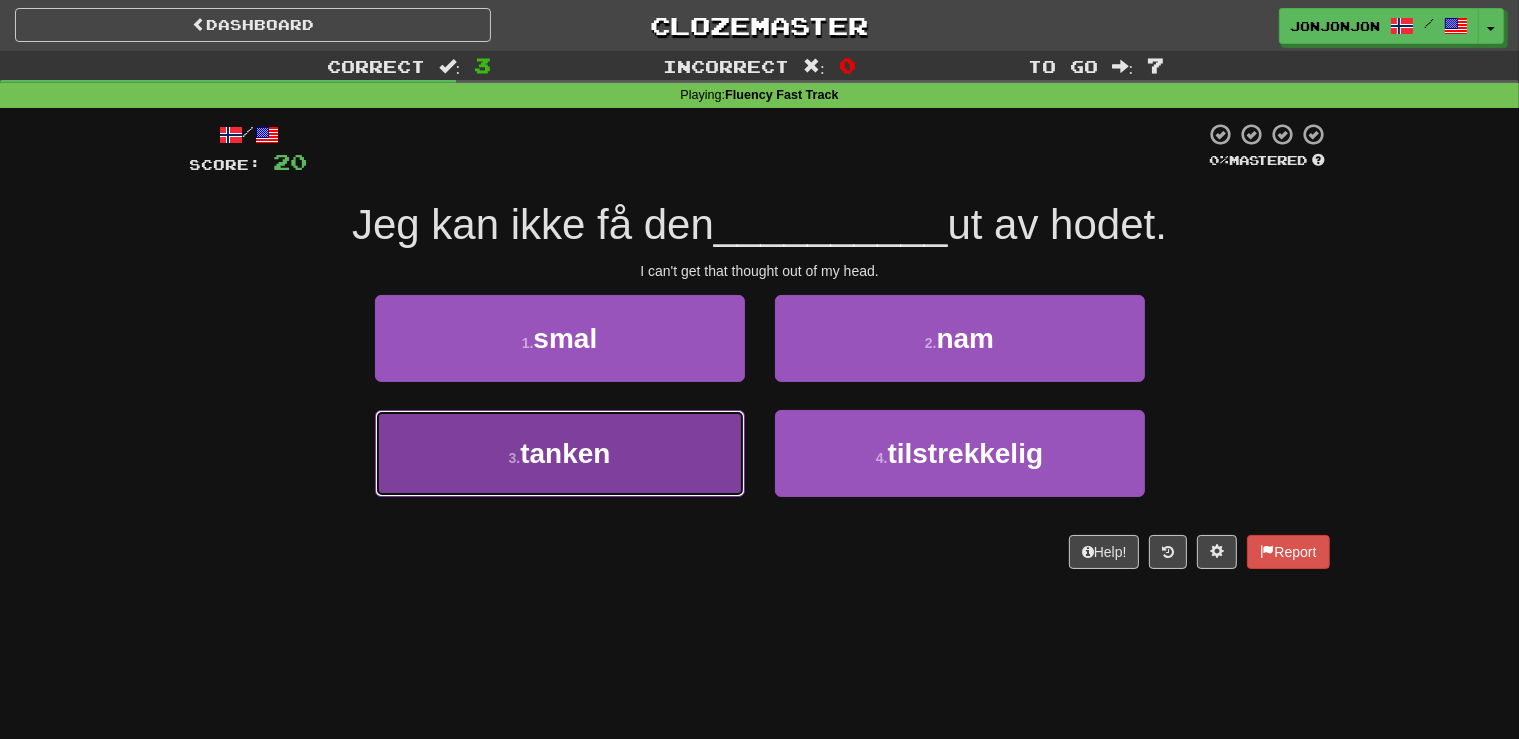 click on "3 .  tanken" at bounding box center [560, 453] 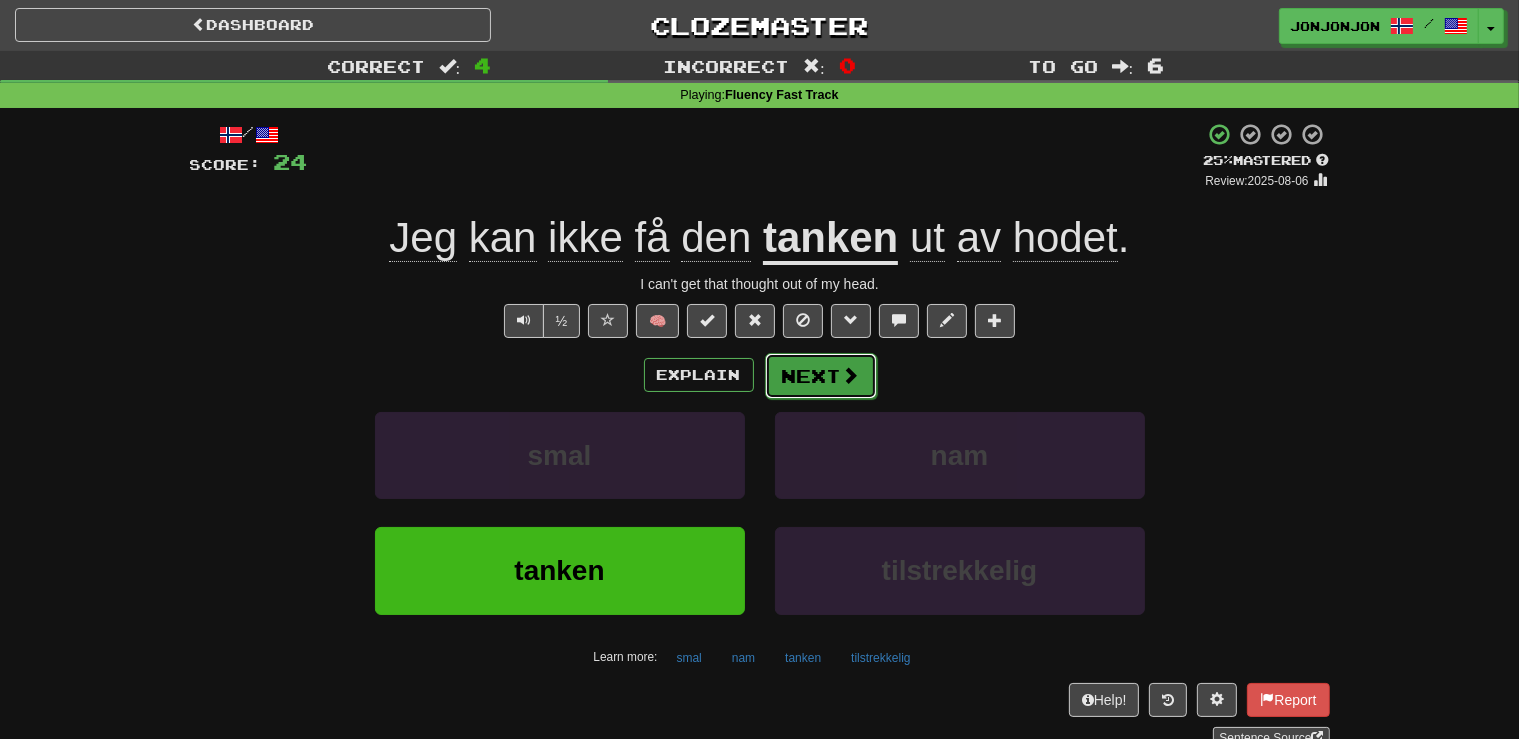 click on "Next" at bounding box center (821, 376) 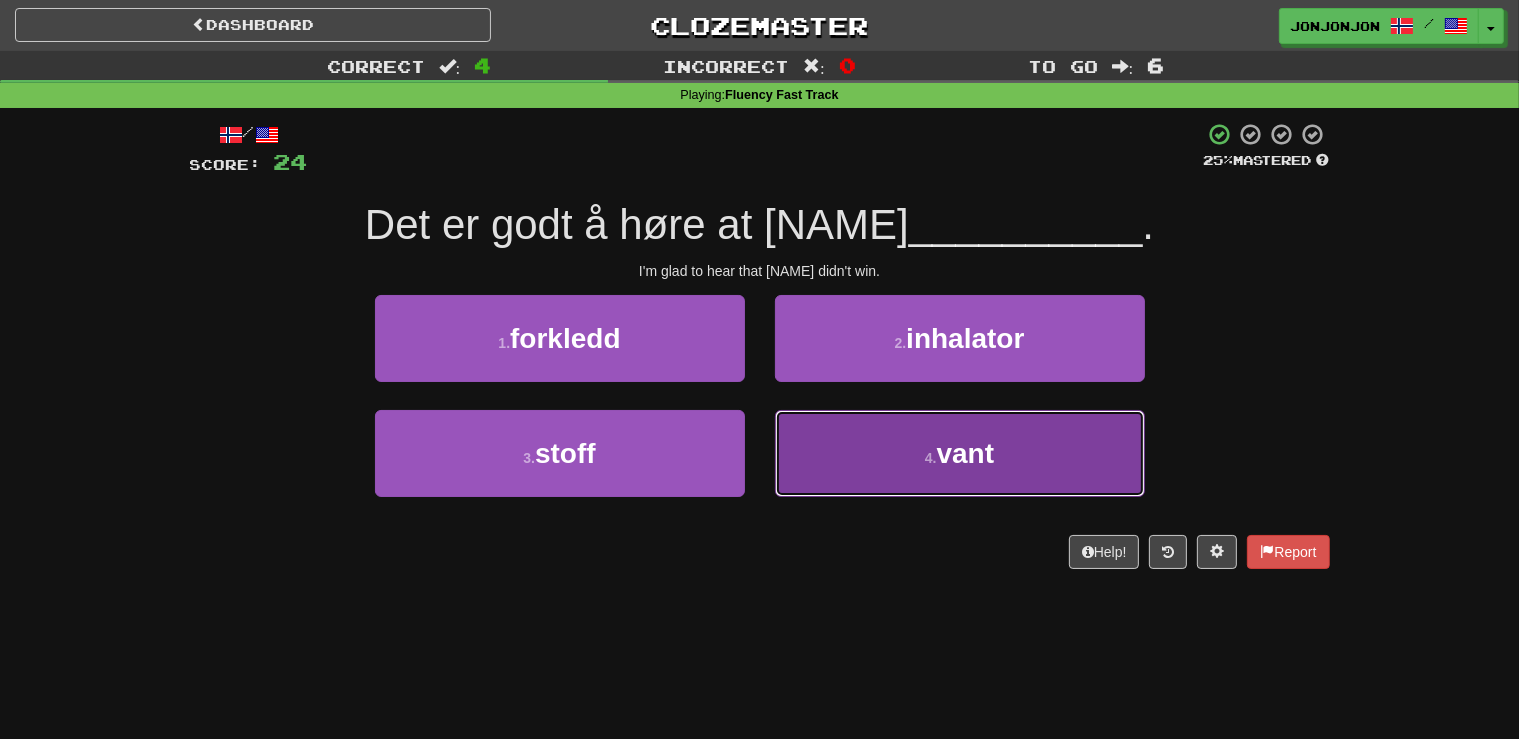 click on "4 .  vant" at bounding box center (960, 453) 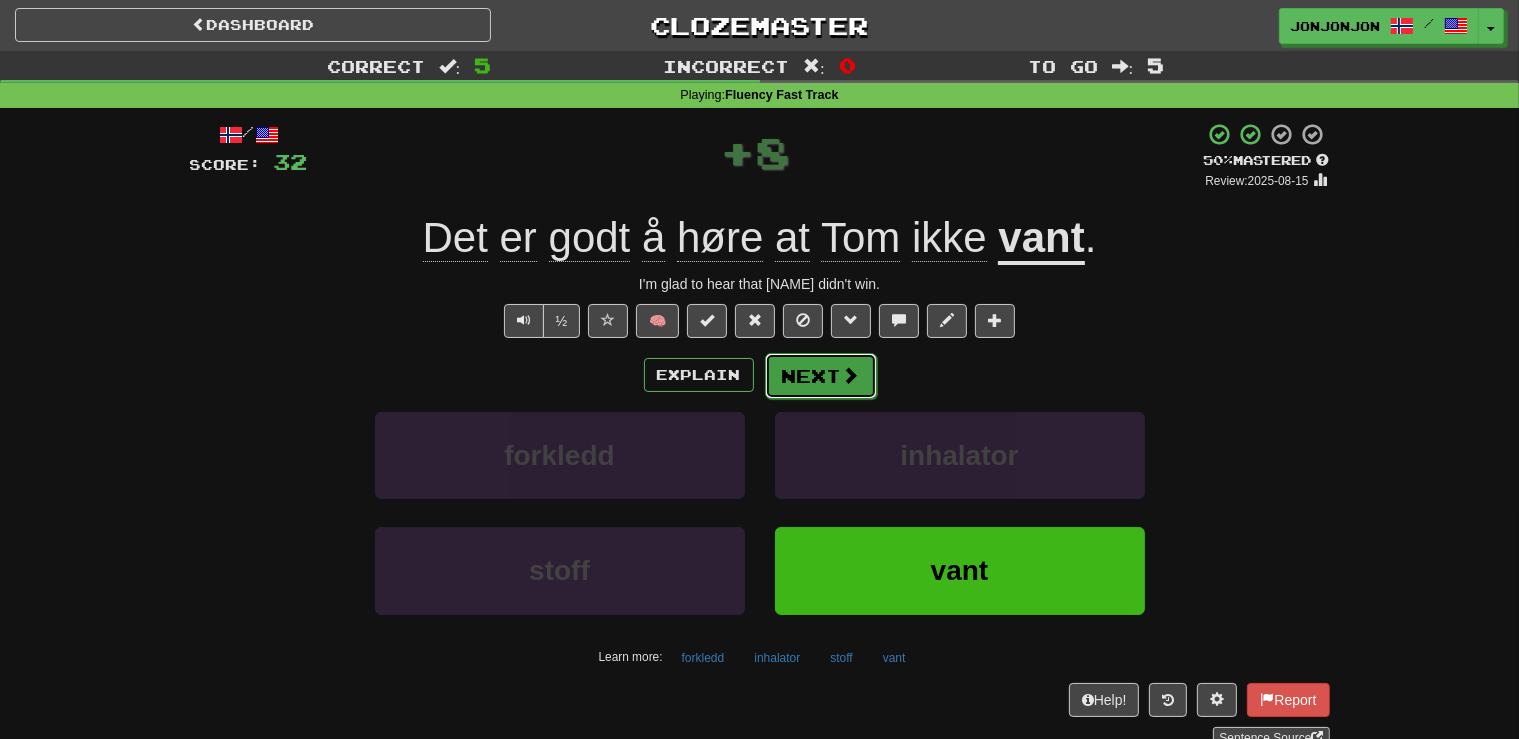 click on "Next" at bounding box center [821, 376] 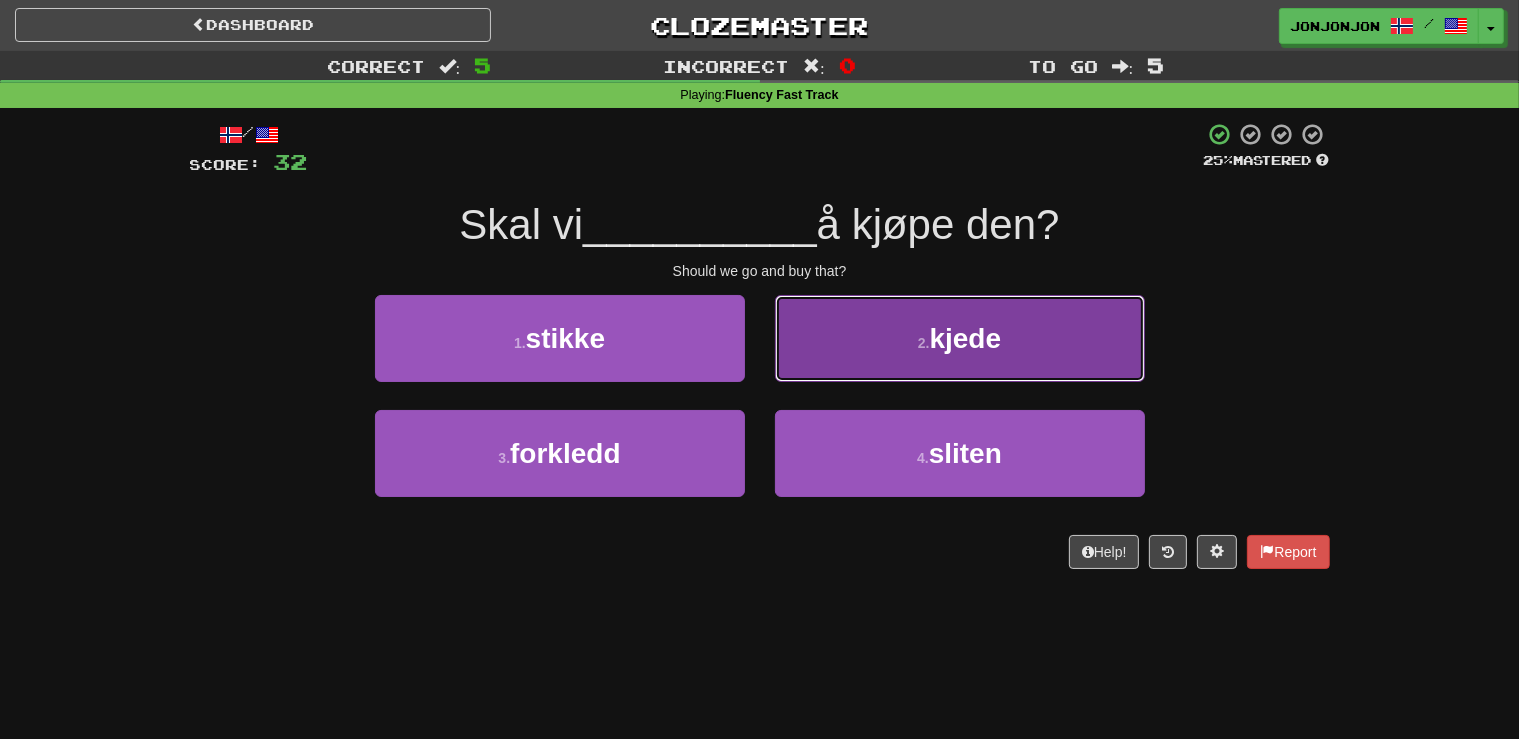 click on "2 .  kjede" at bounding box center [960, 338] 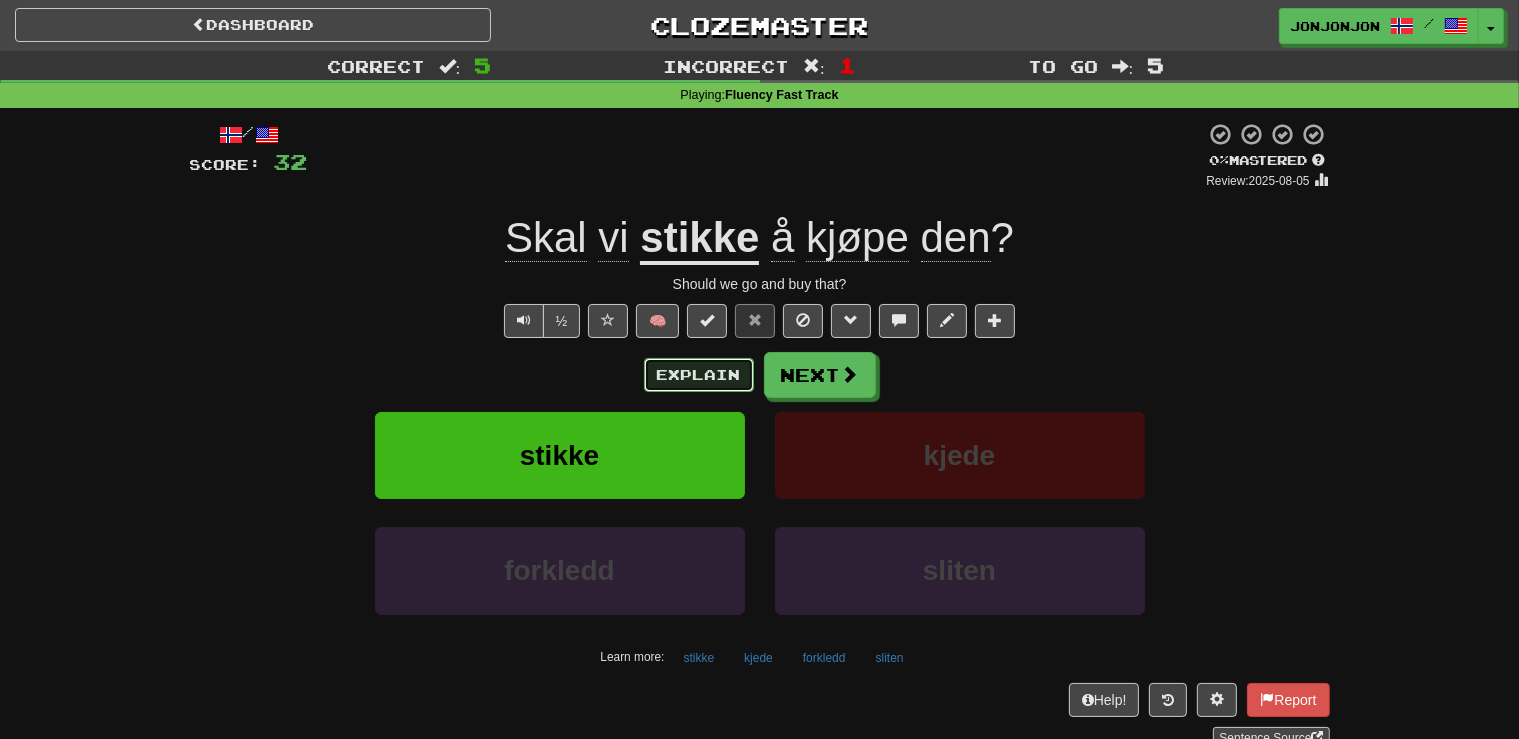 click on "Explain" at bounding box center (699, 375) 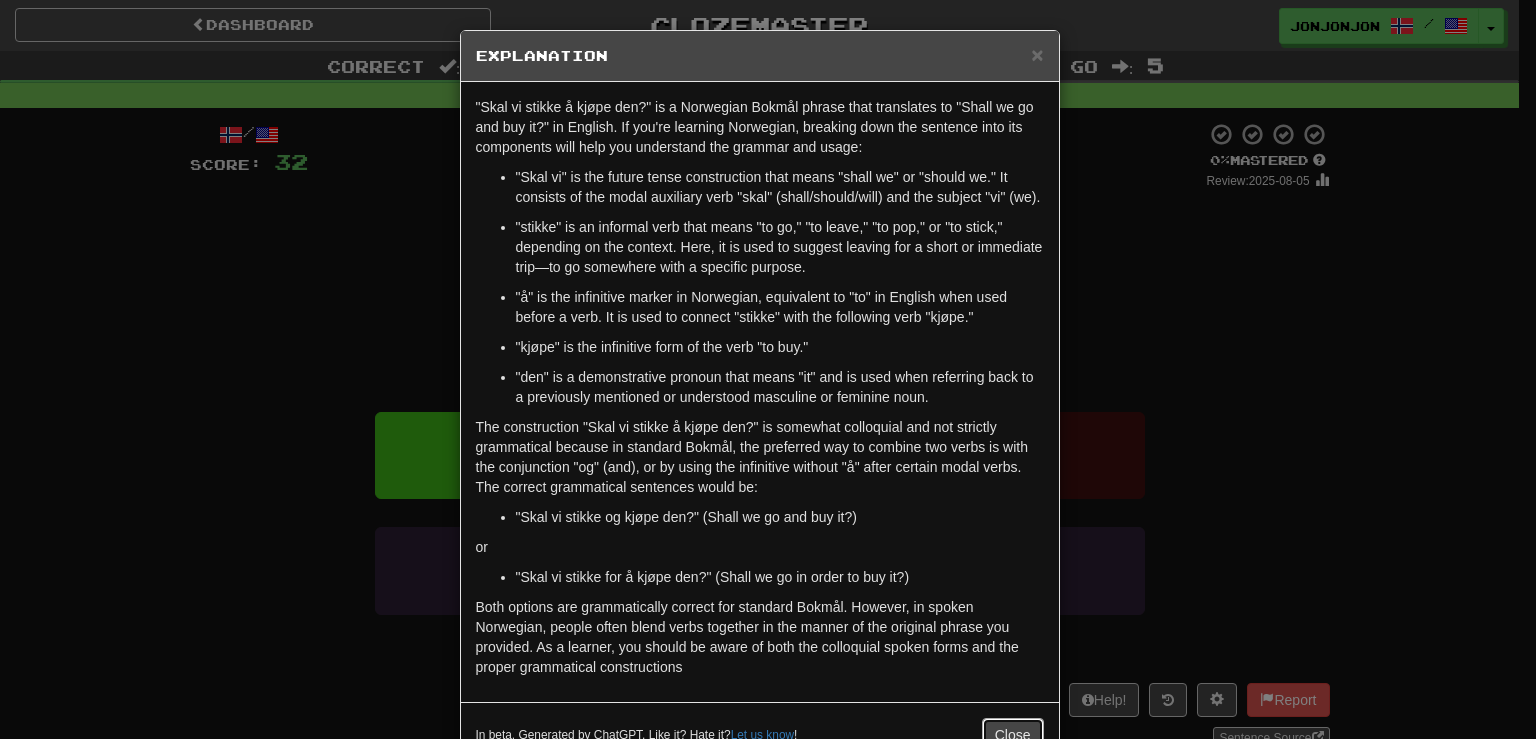 click on "Close" at bounding box center [1013, 735] 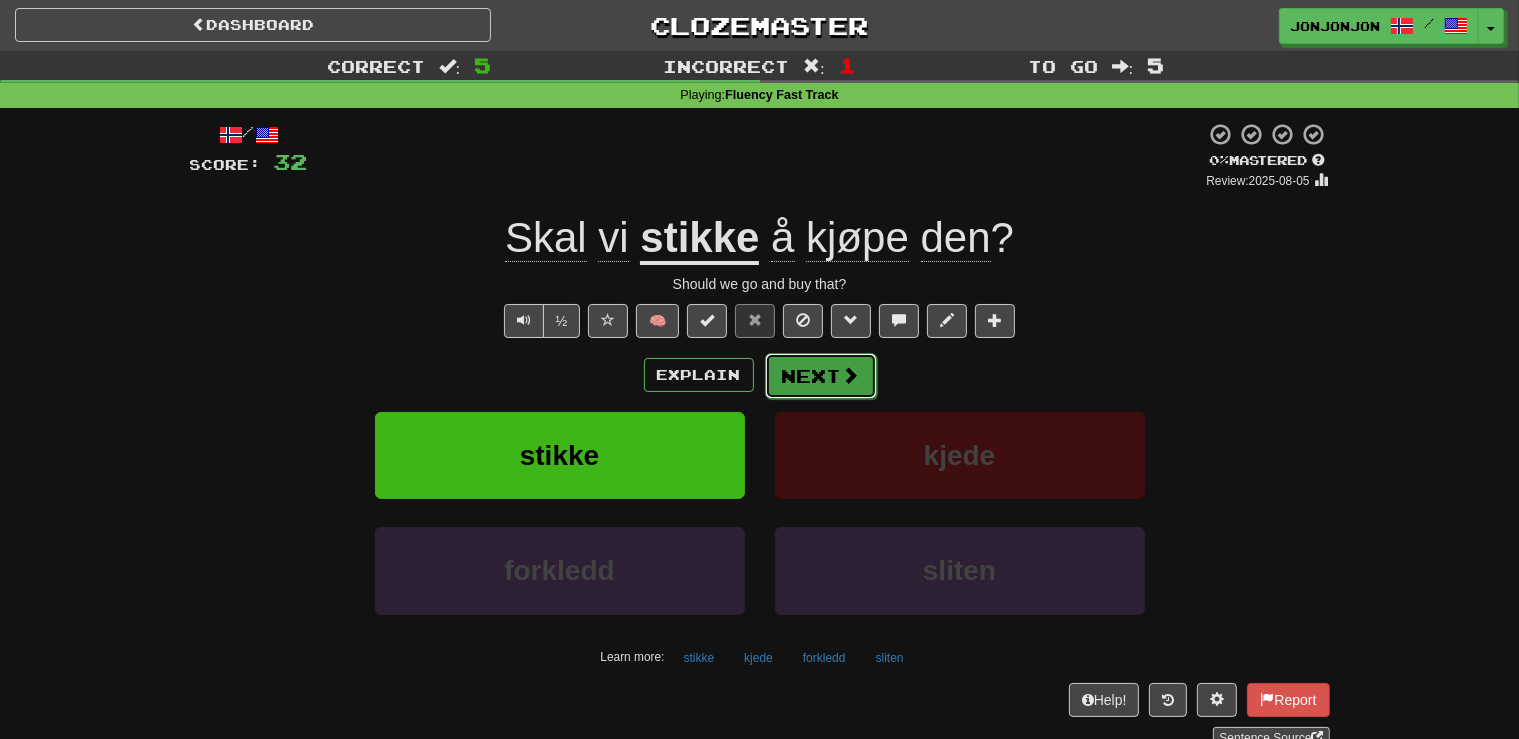 click on "Next" at bounding box center (821, 376) 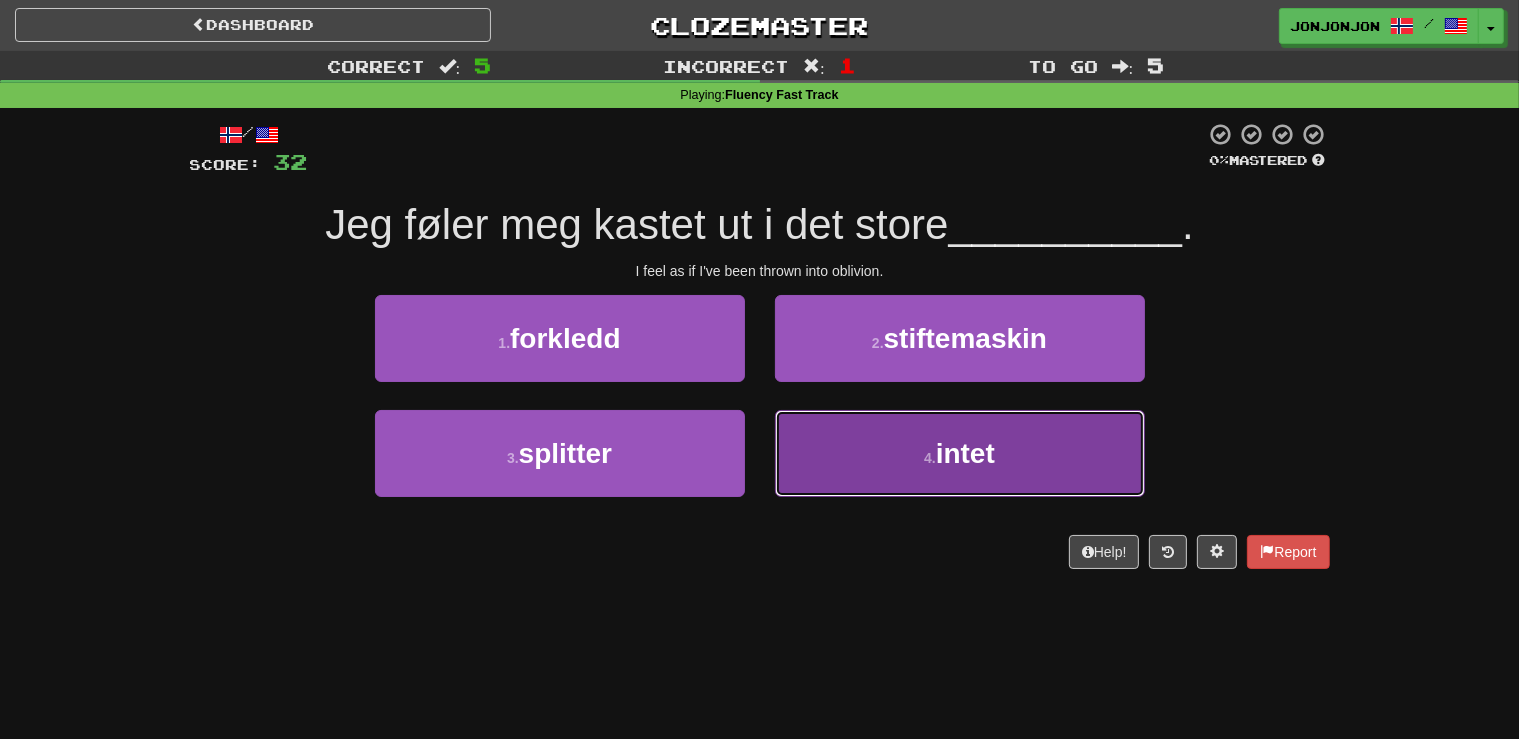 click on "4 .  intet" at bounding box center [960, 453] 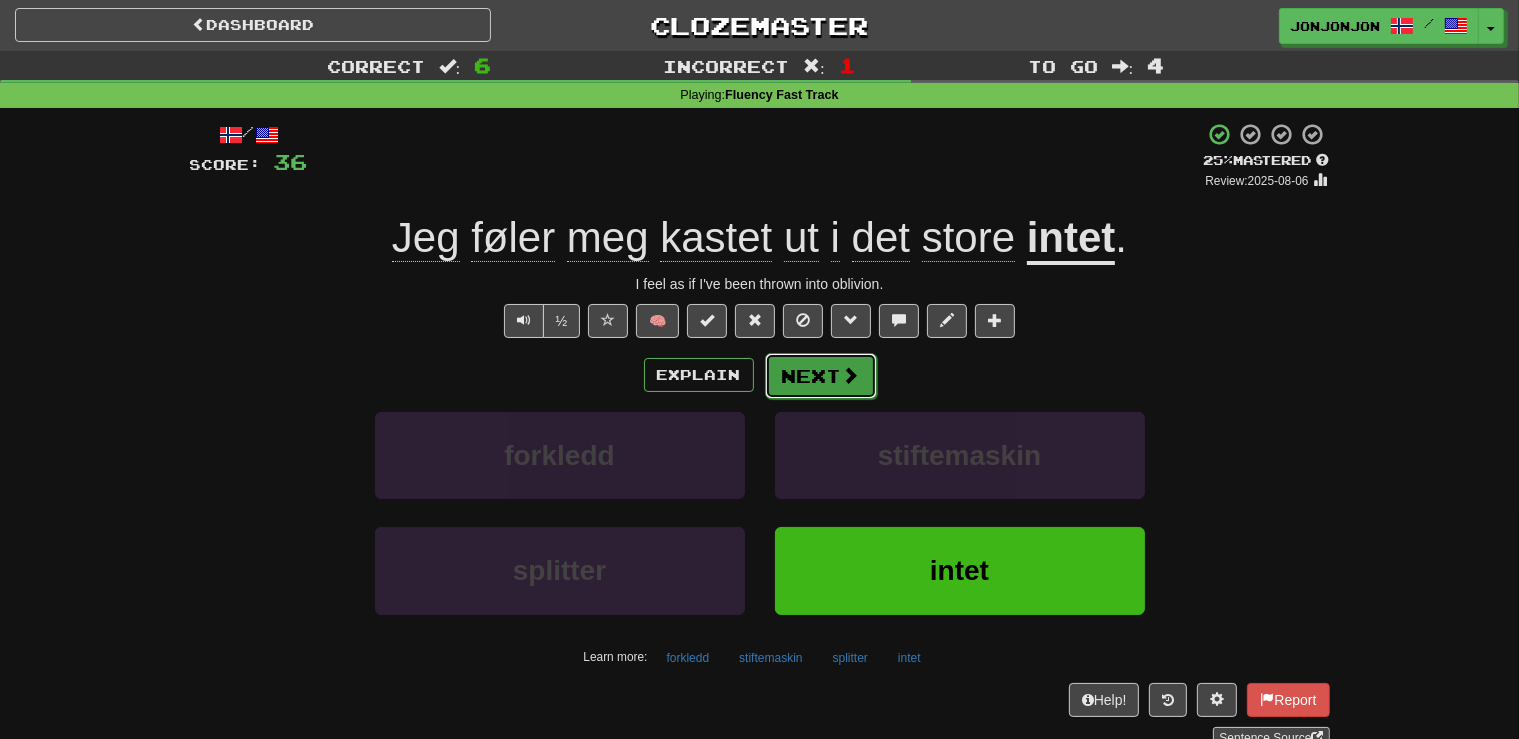 click at bounding box center (851, 375) 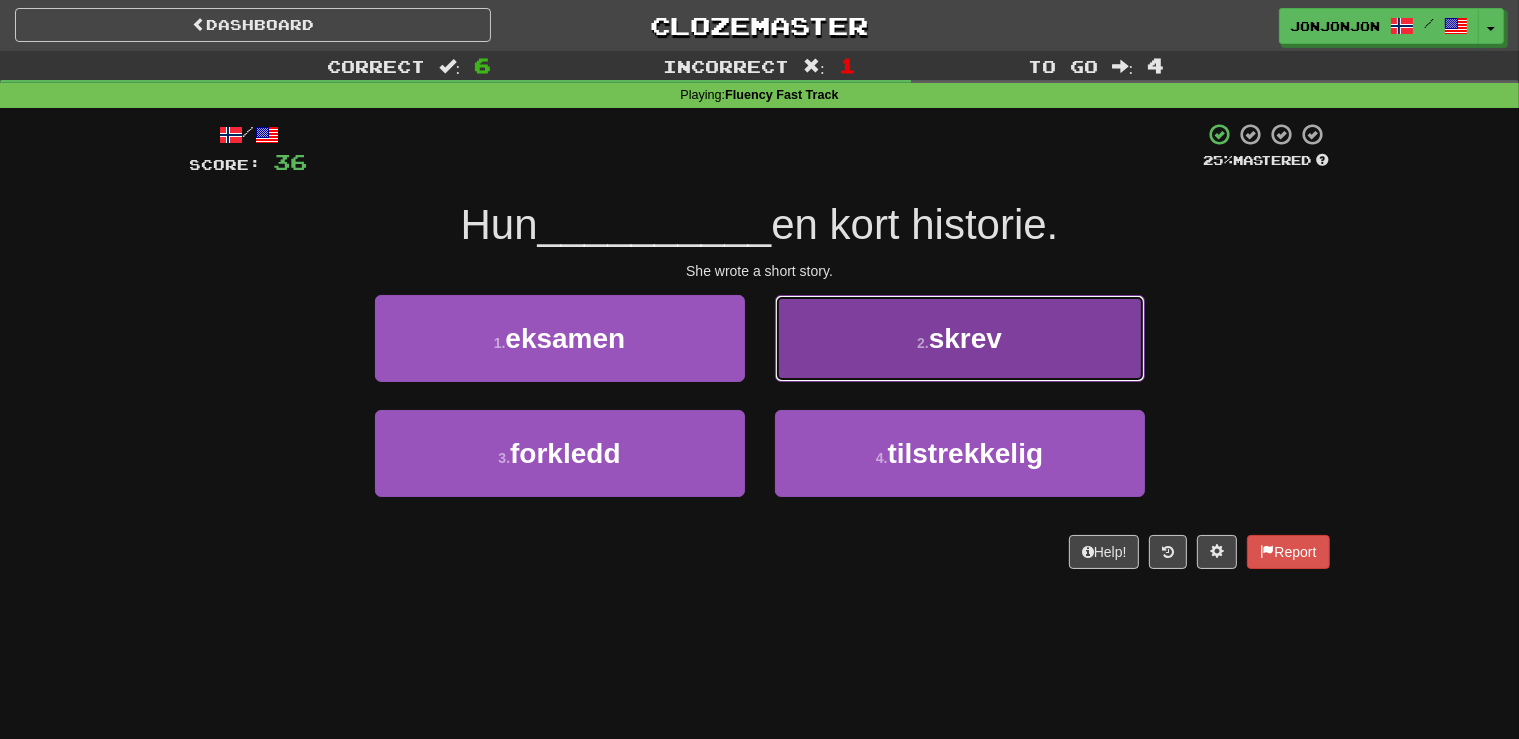 click on "skrev" at bounding box center (965, 338) 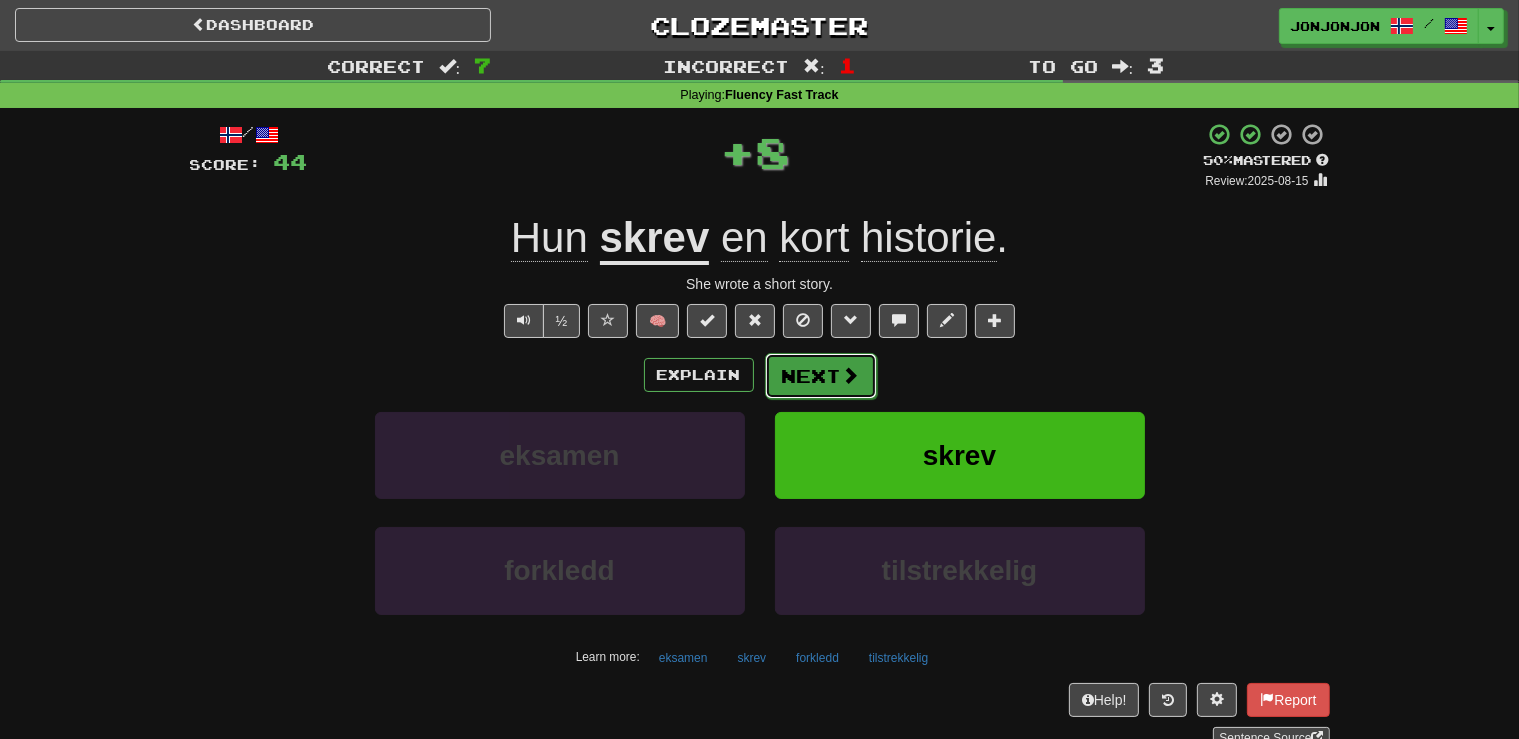 click on "Next" at bounding box center [821, 376] 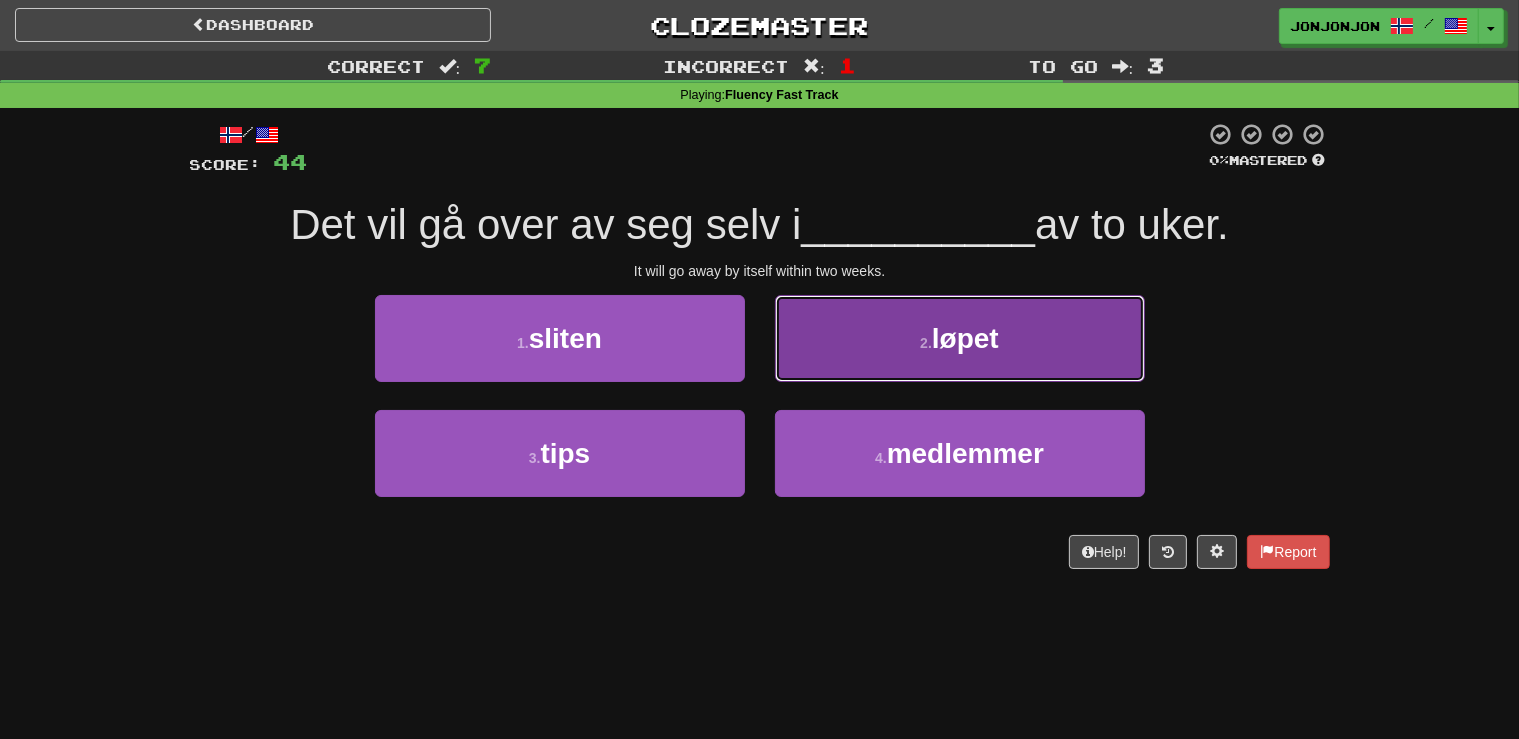 click on "2 .  løpet" at bounding box center [960, 338] 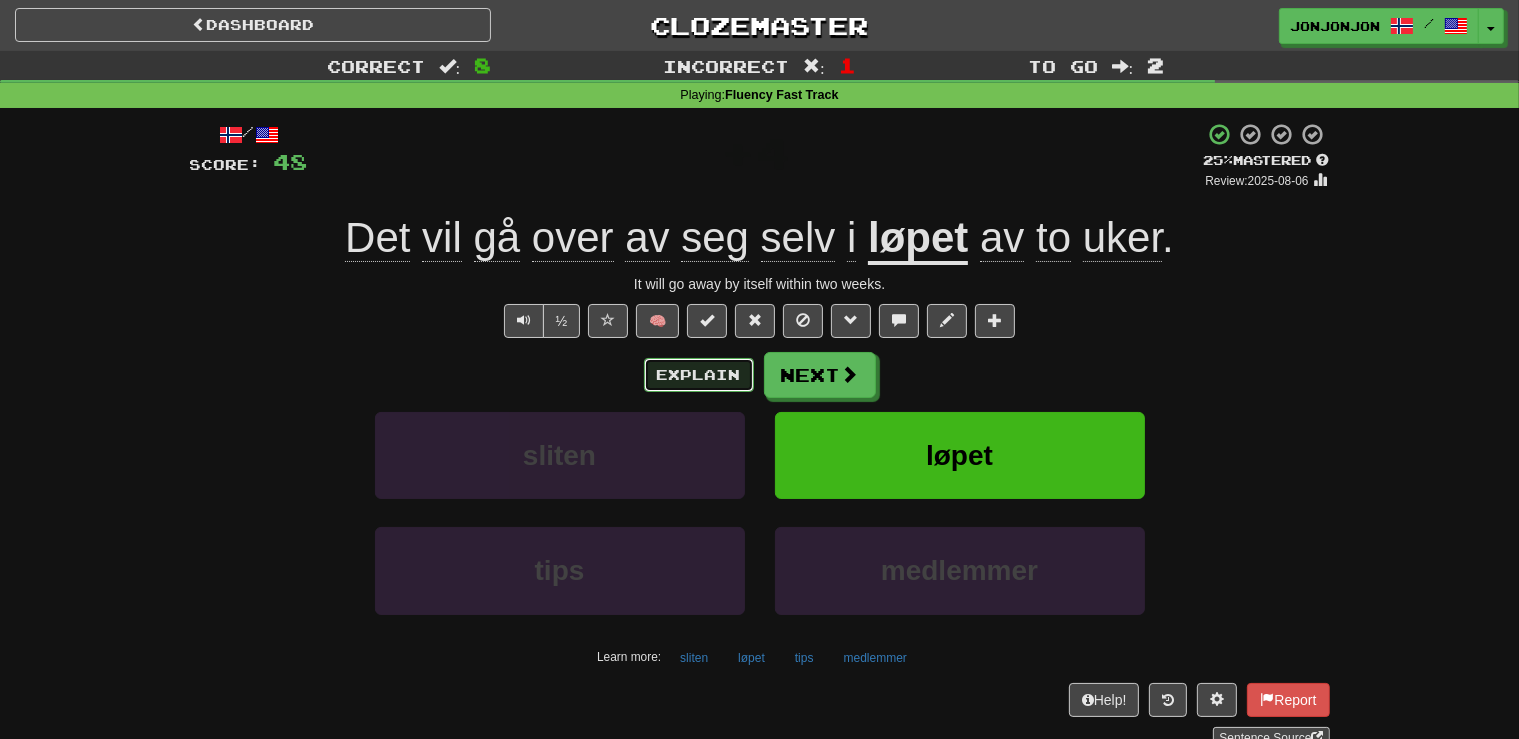 click on "Explain" at bounding box center (699, 375) 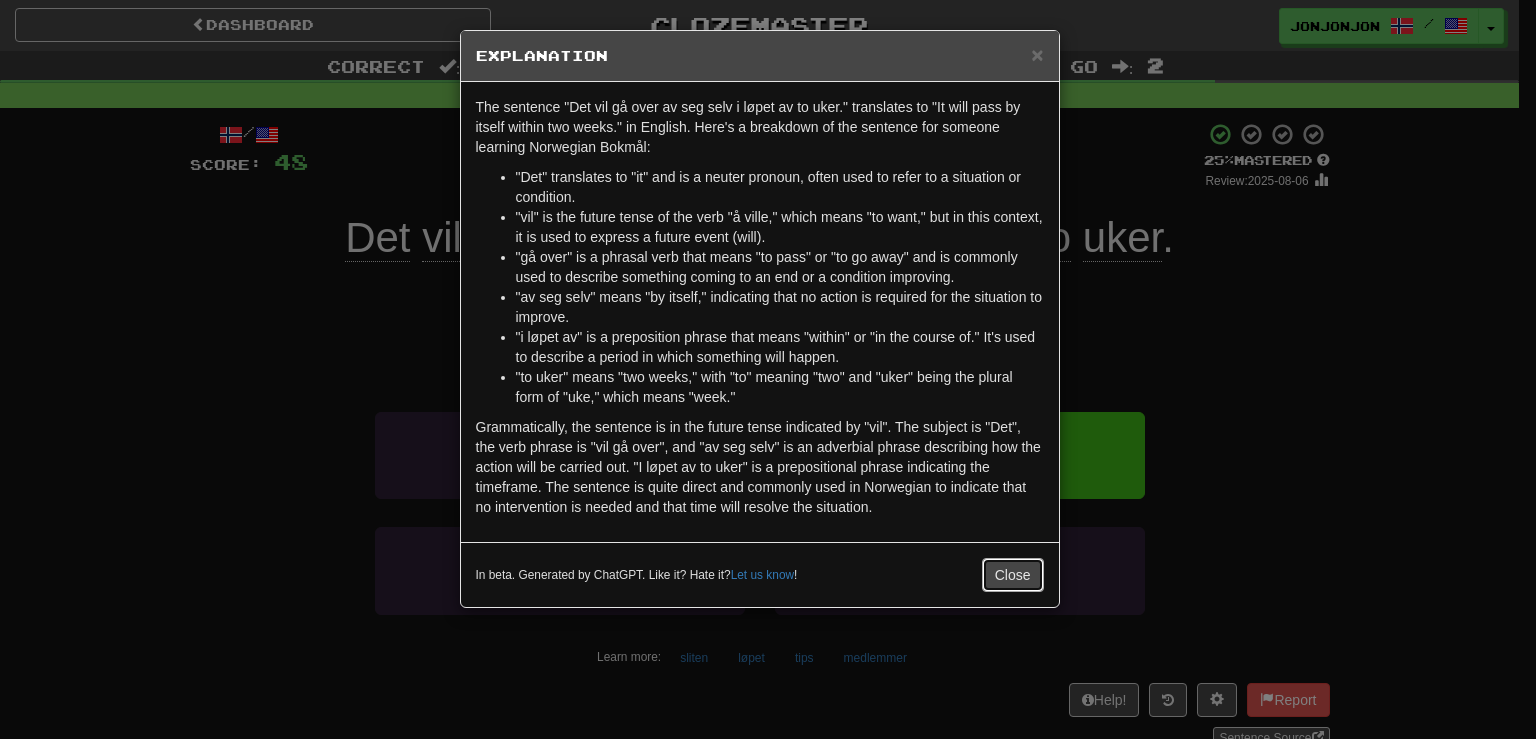 click on "Close" at bounding box center [1013, 575] 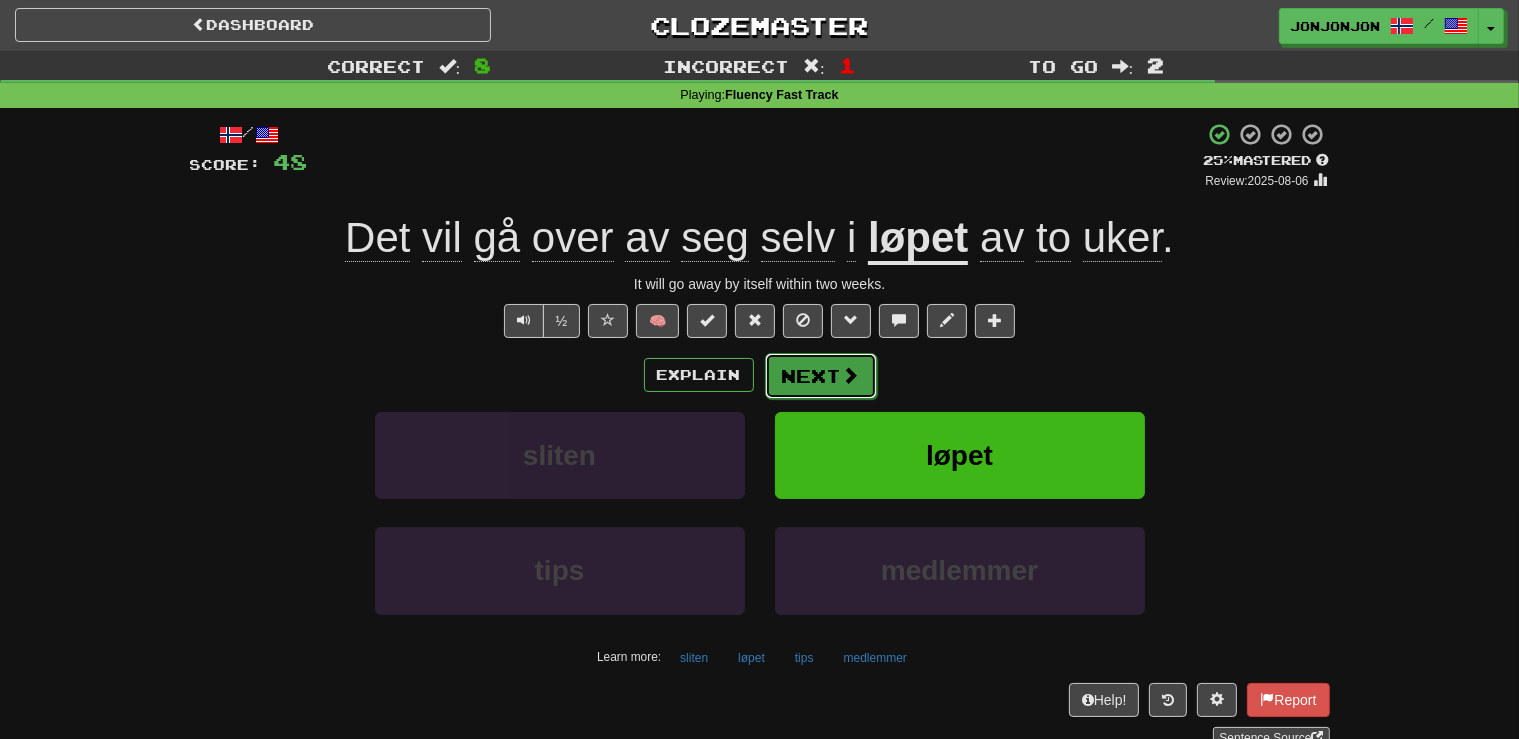 click on "Next" at bounding box center (821, 376) 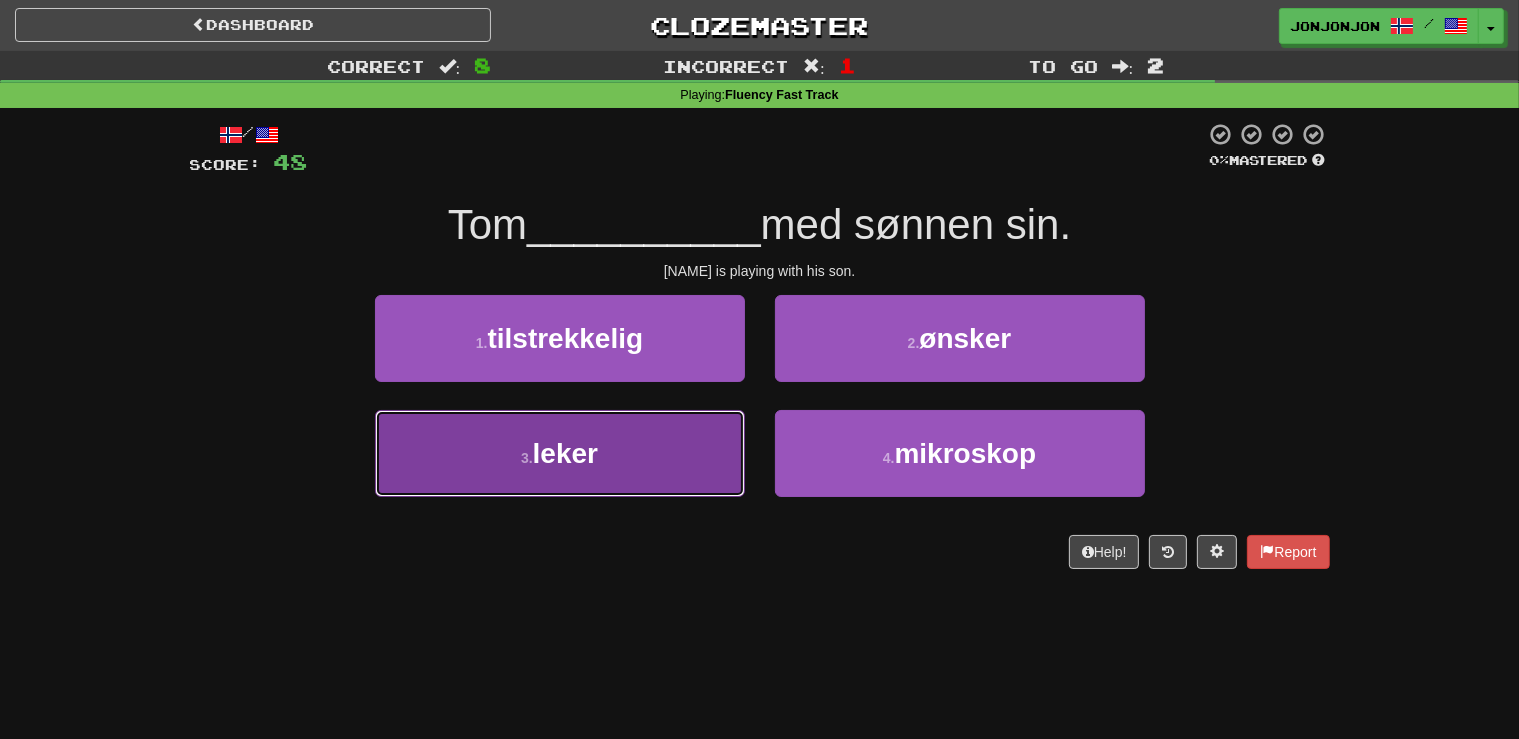 click on "3 .  leker" at bounding box center [560, 453] 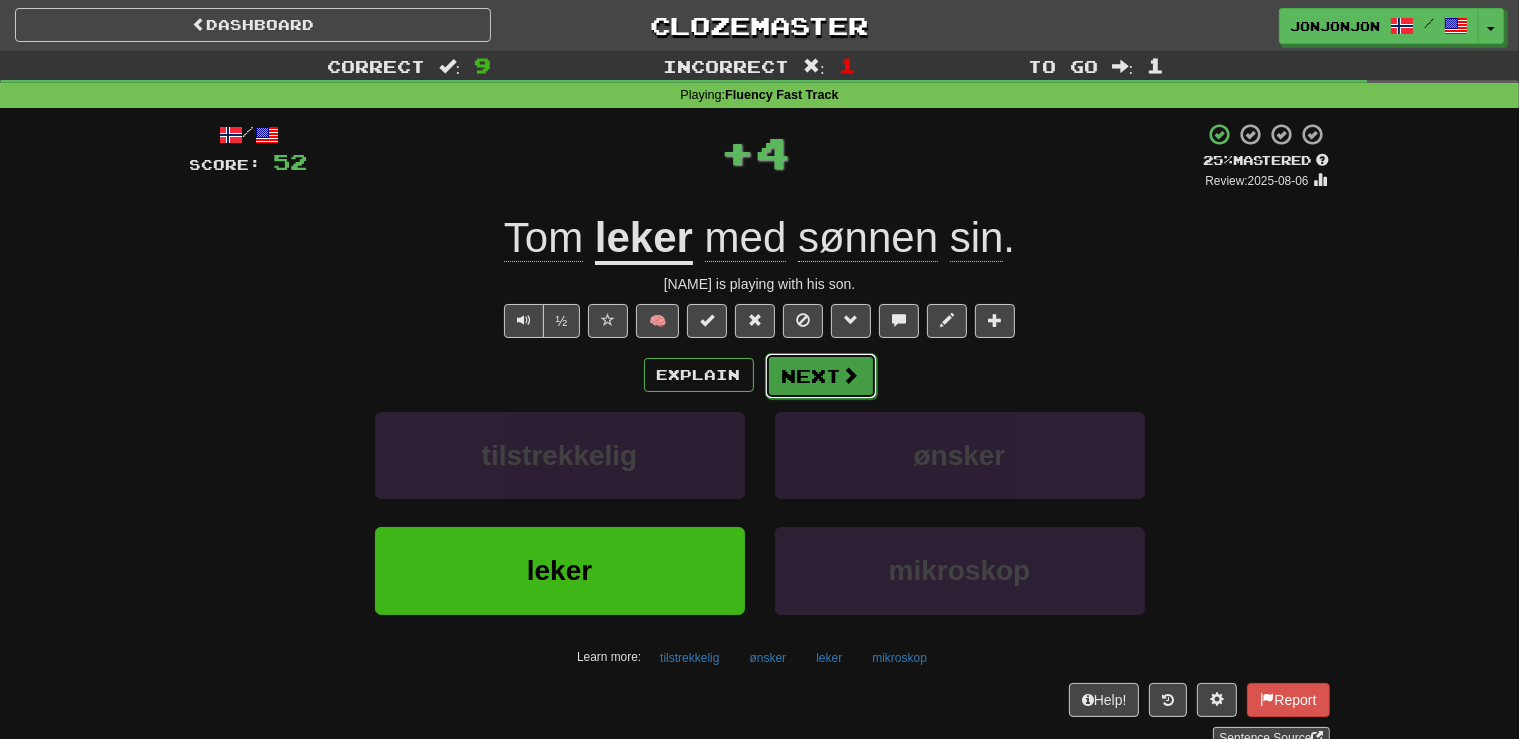 click on "Next" at bounding box center [821, 376] 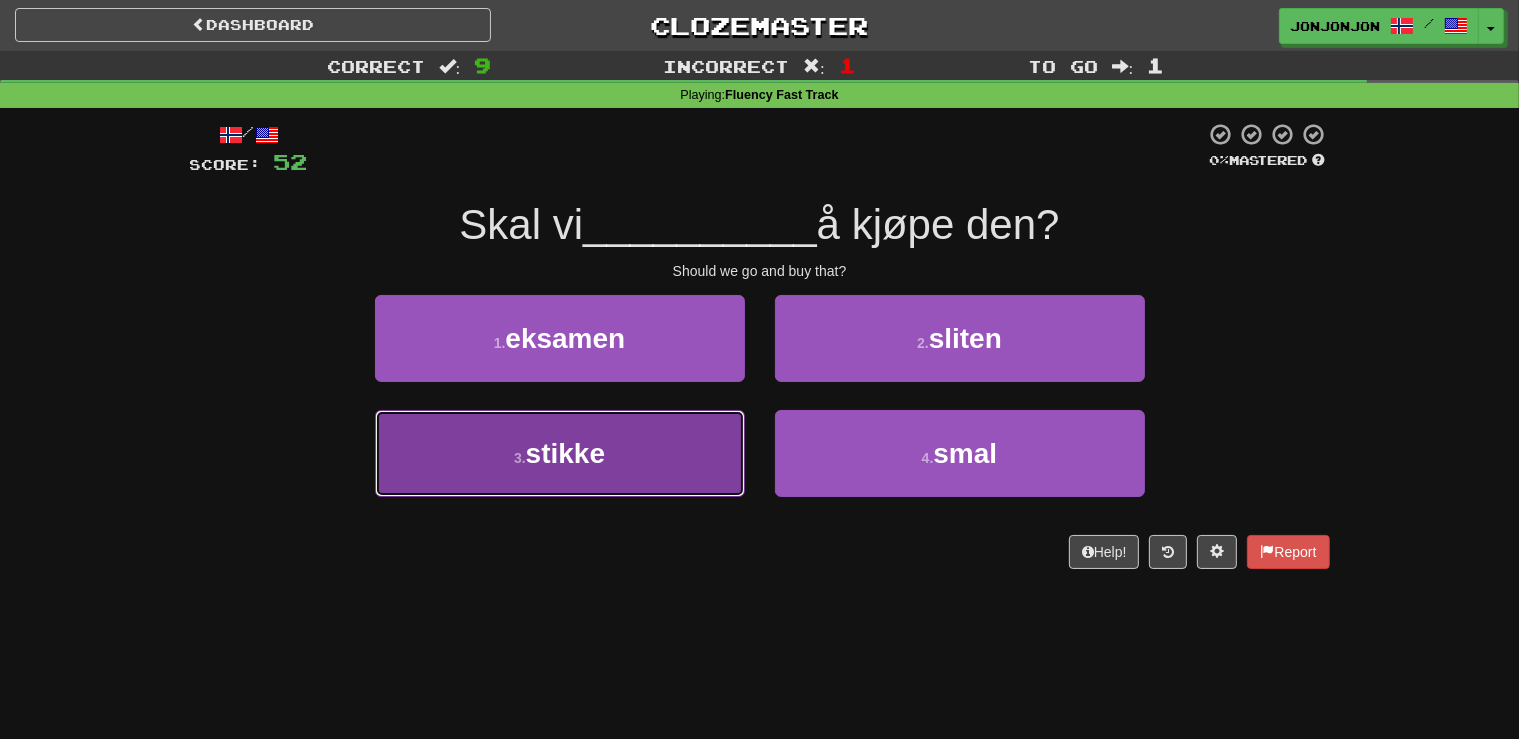 click on "3 .  stikke" at bounding box center [560, 453] 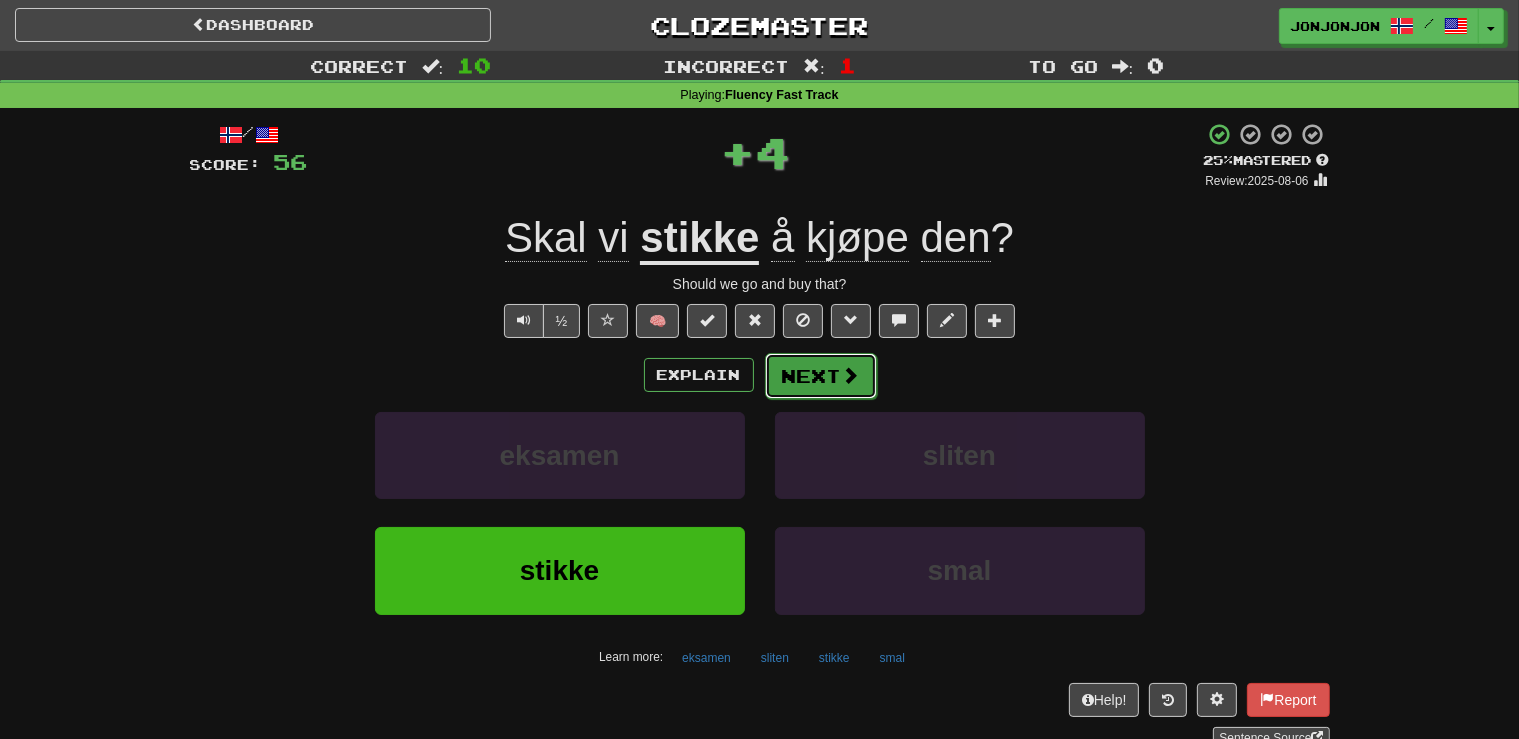 click at bounding box center (851, 375) 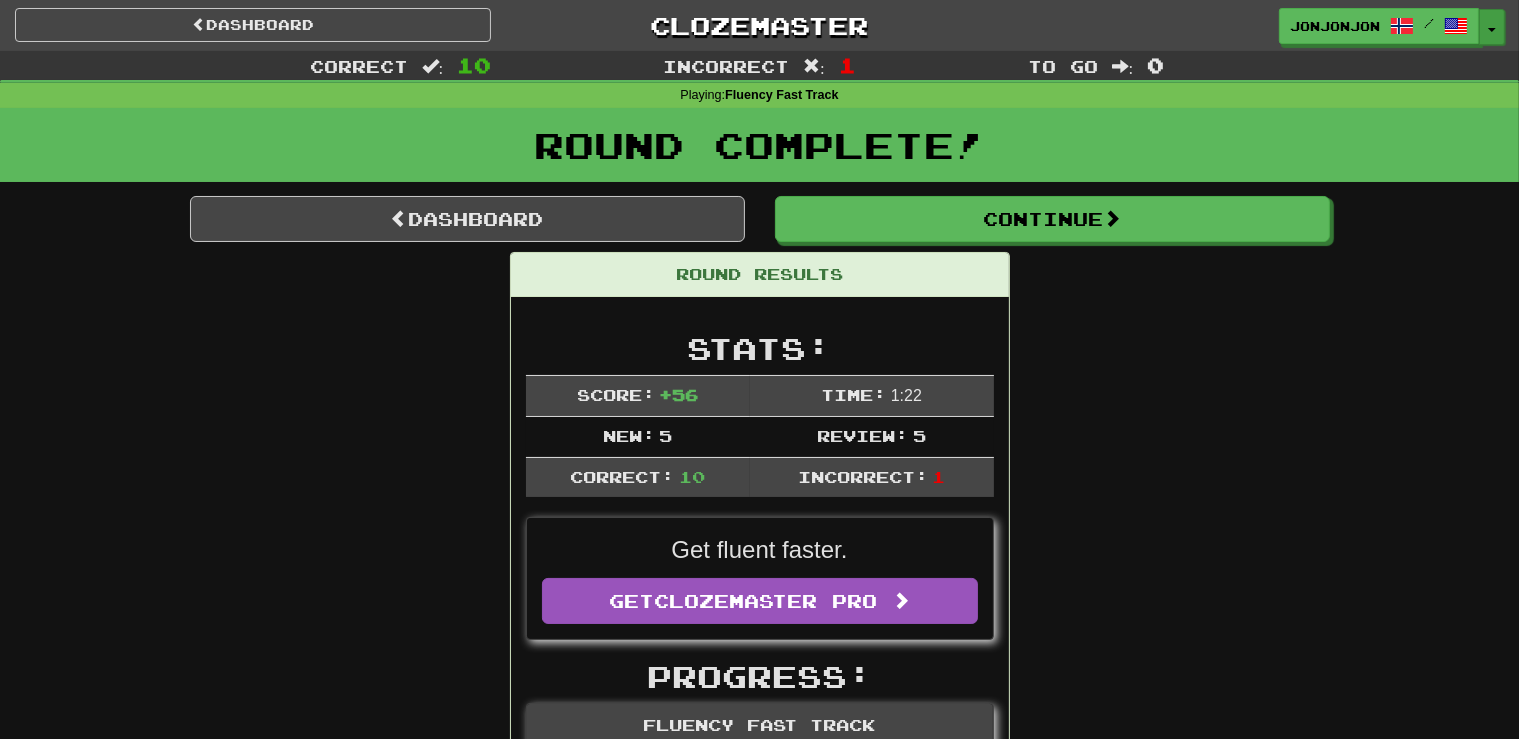 click on "Toggle Dropdown" at bounding box center [1492, 27] 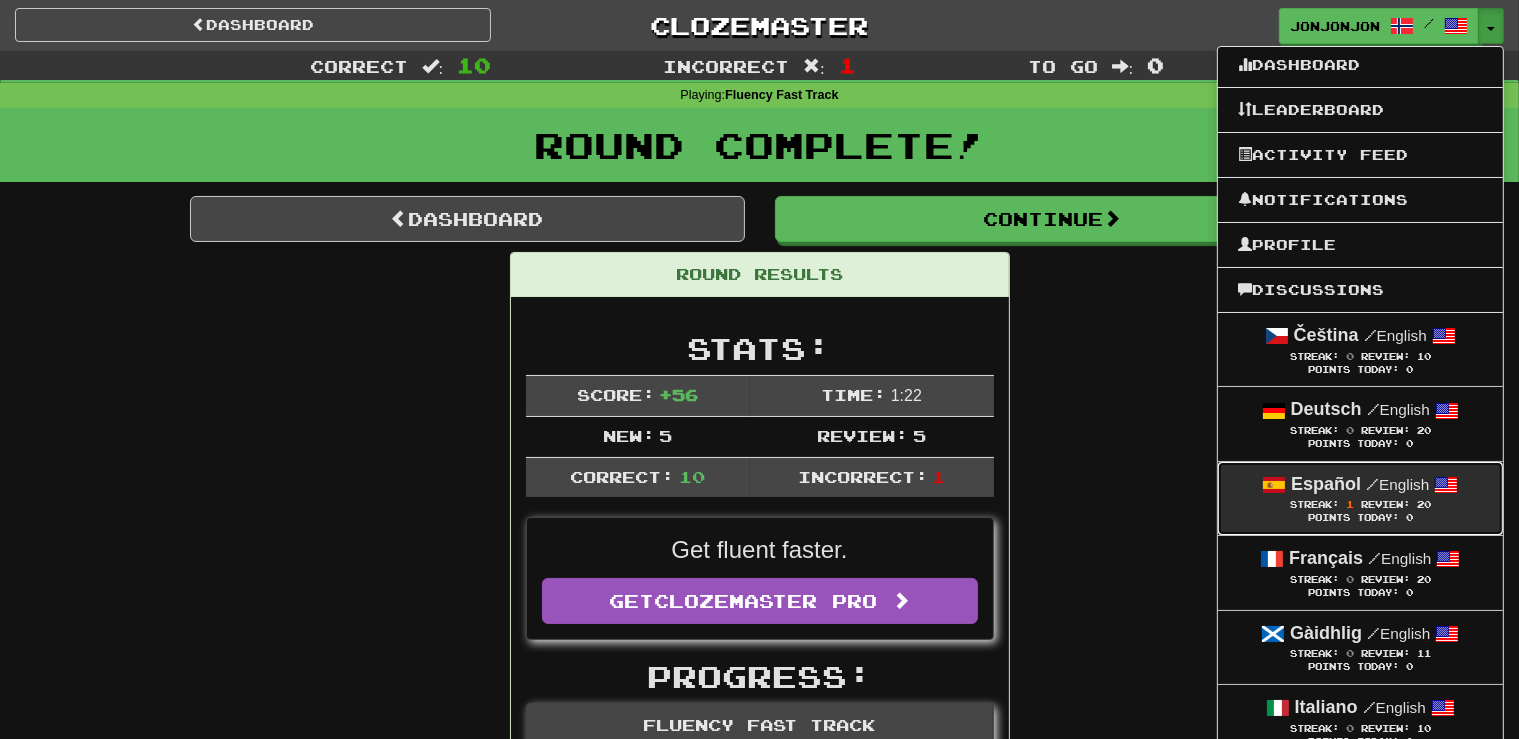 click on "Español
/
English" at bounding box center [1360, 485] 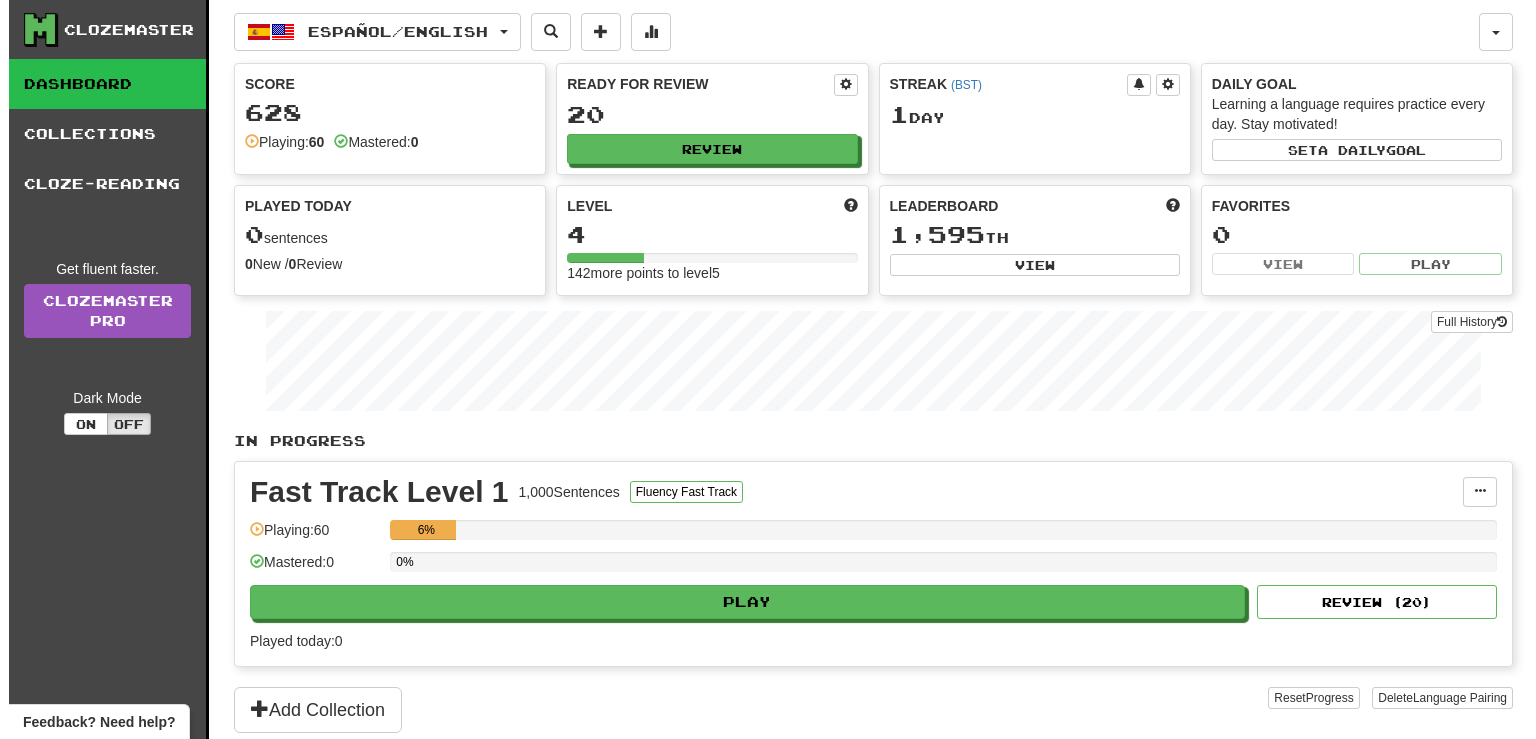 scroll, scrollTop: 0, scrollLeft: 0, axis: both 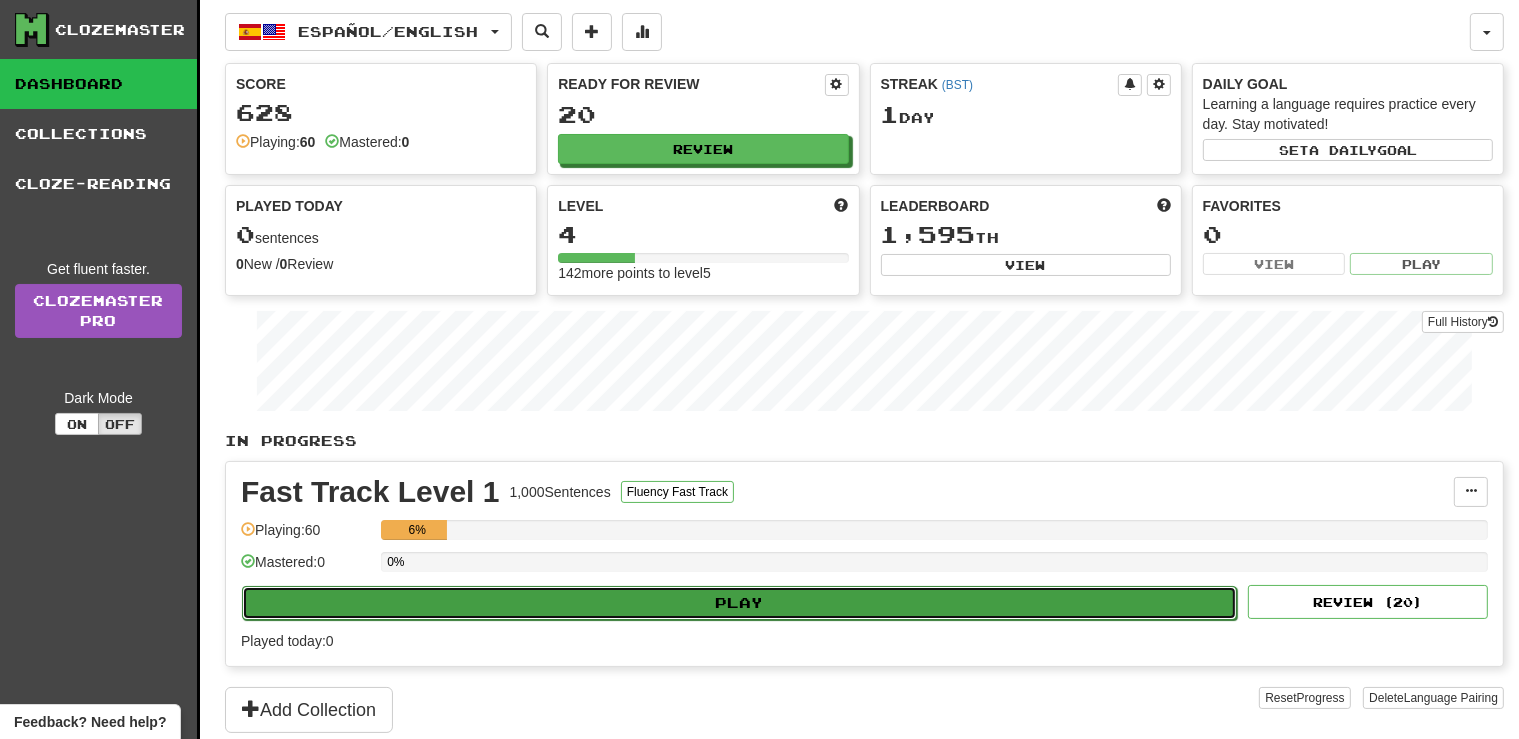 click on "Play" at bounding box center (739, 603) 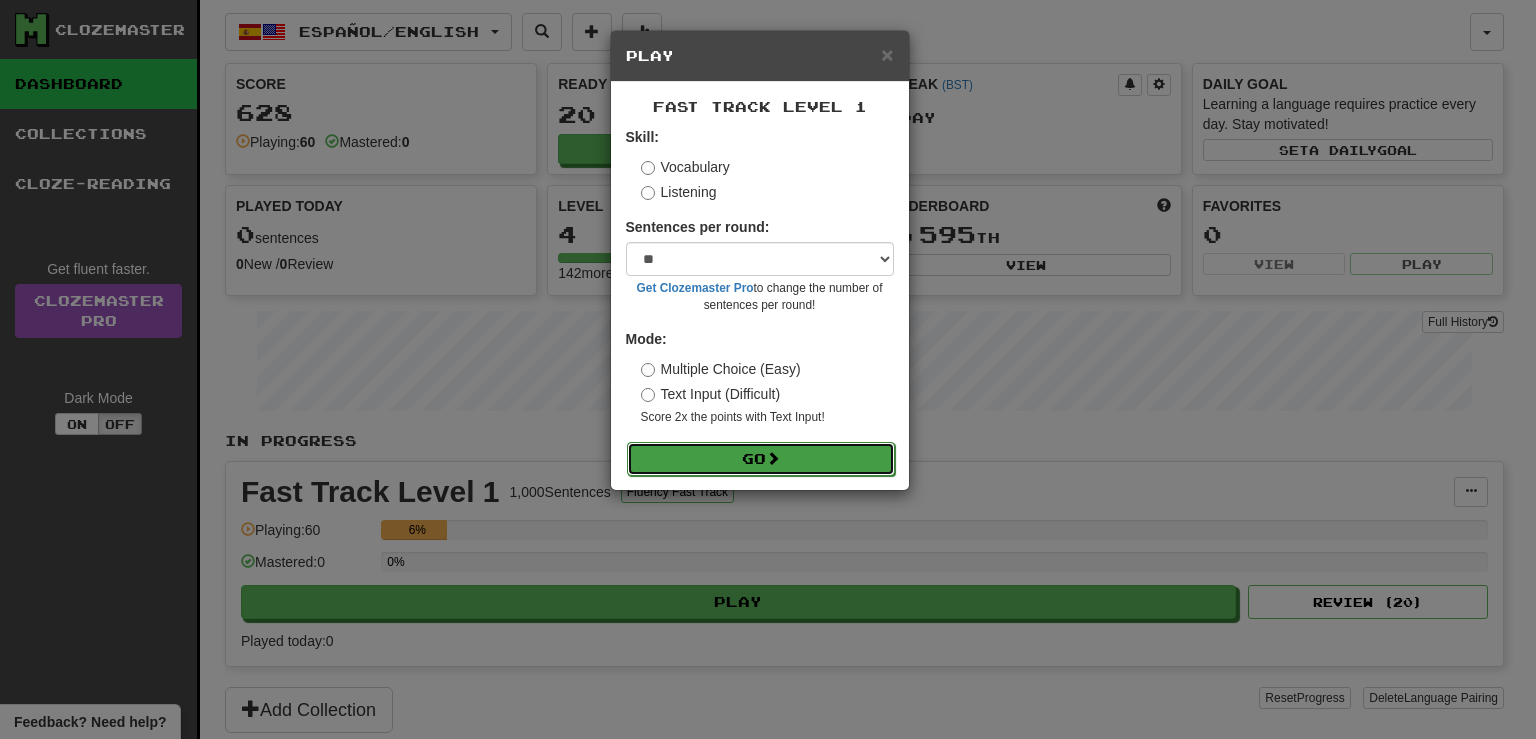 click on "Go" at bounding box center [761, 459] 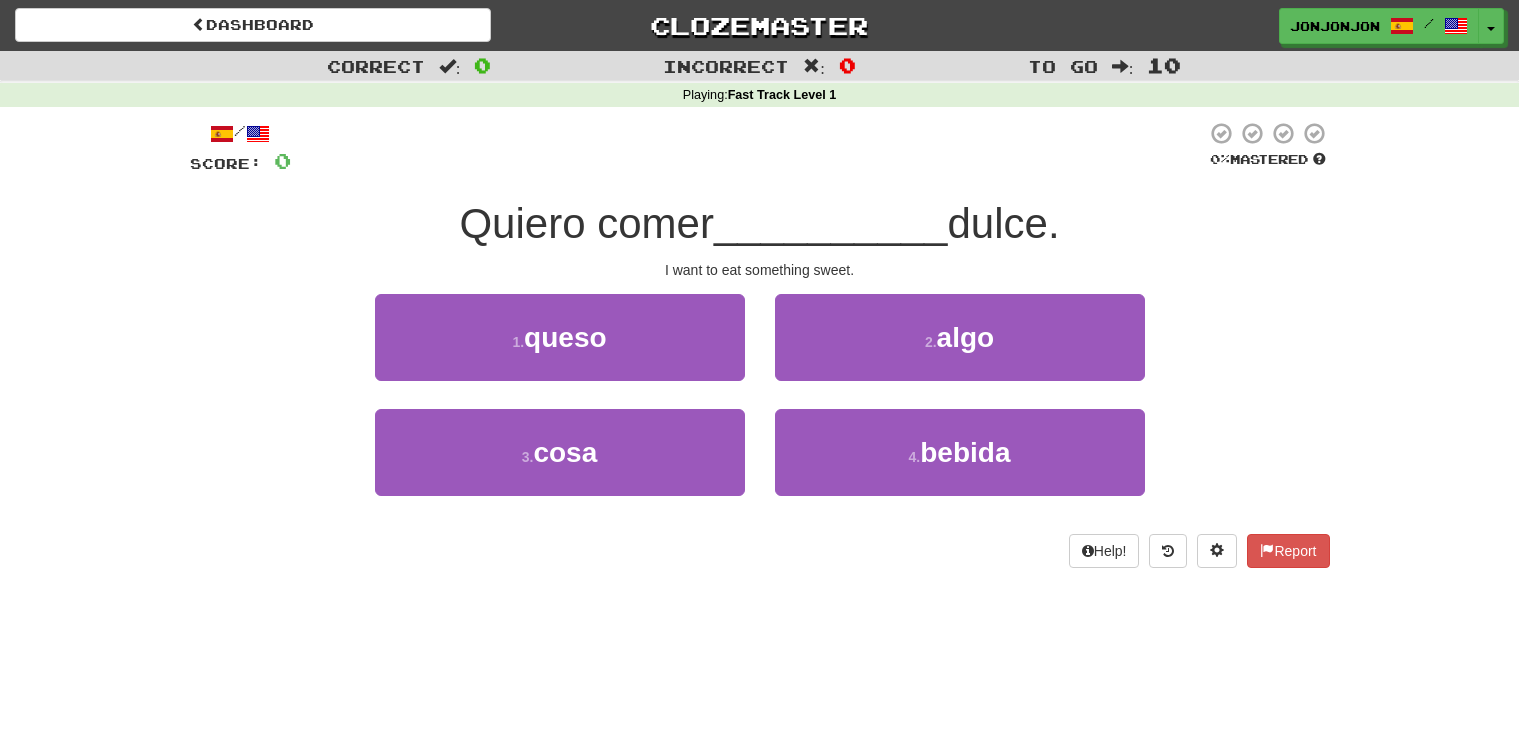 scroll, scrollTop: 0, scrollLeft: 0, axis: both 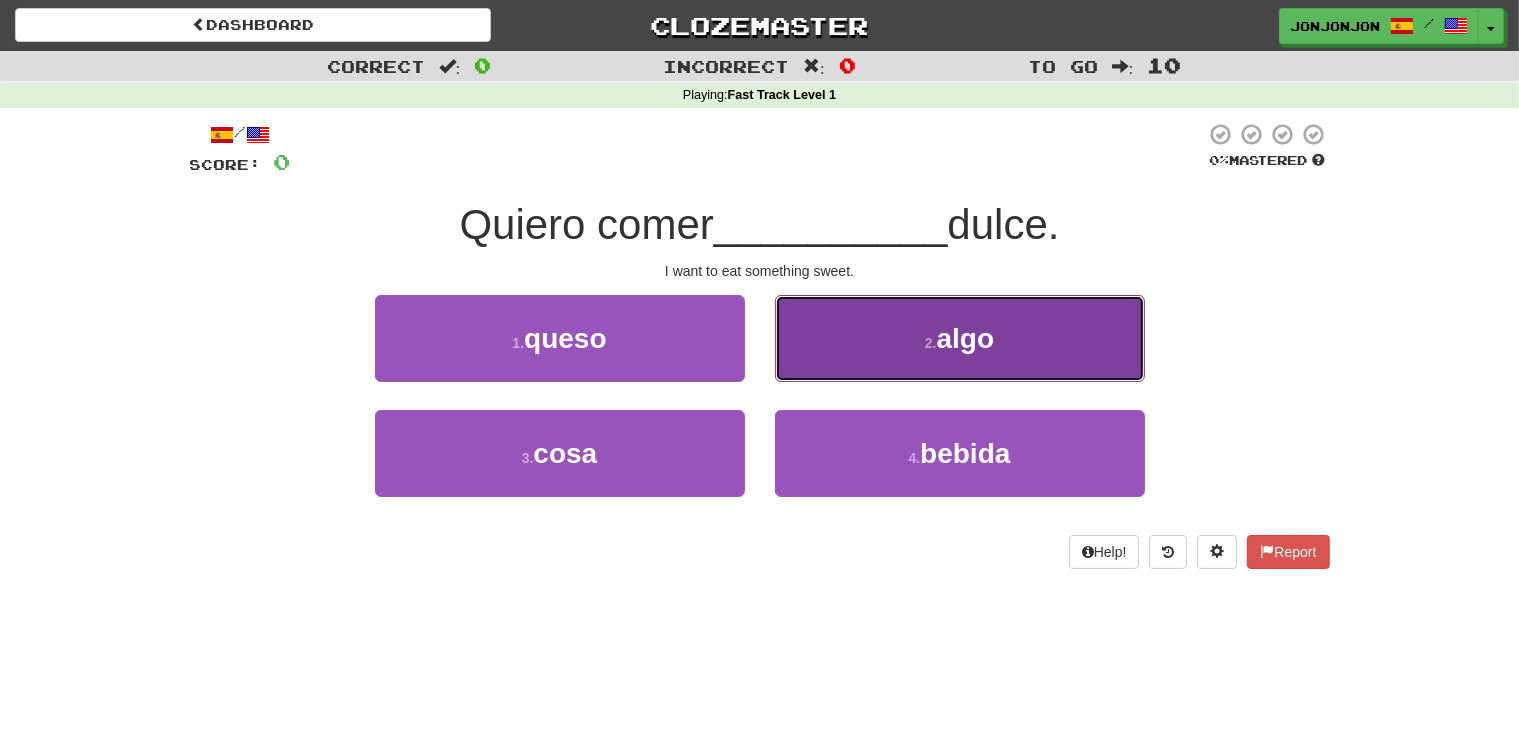 click on "2 .  algo" at bounding box center (960, 338) 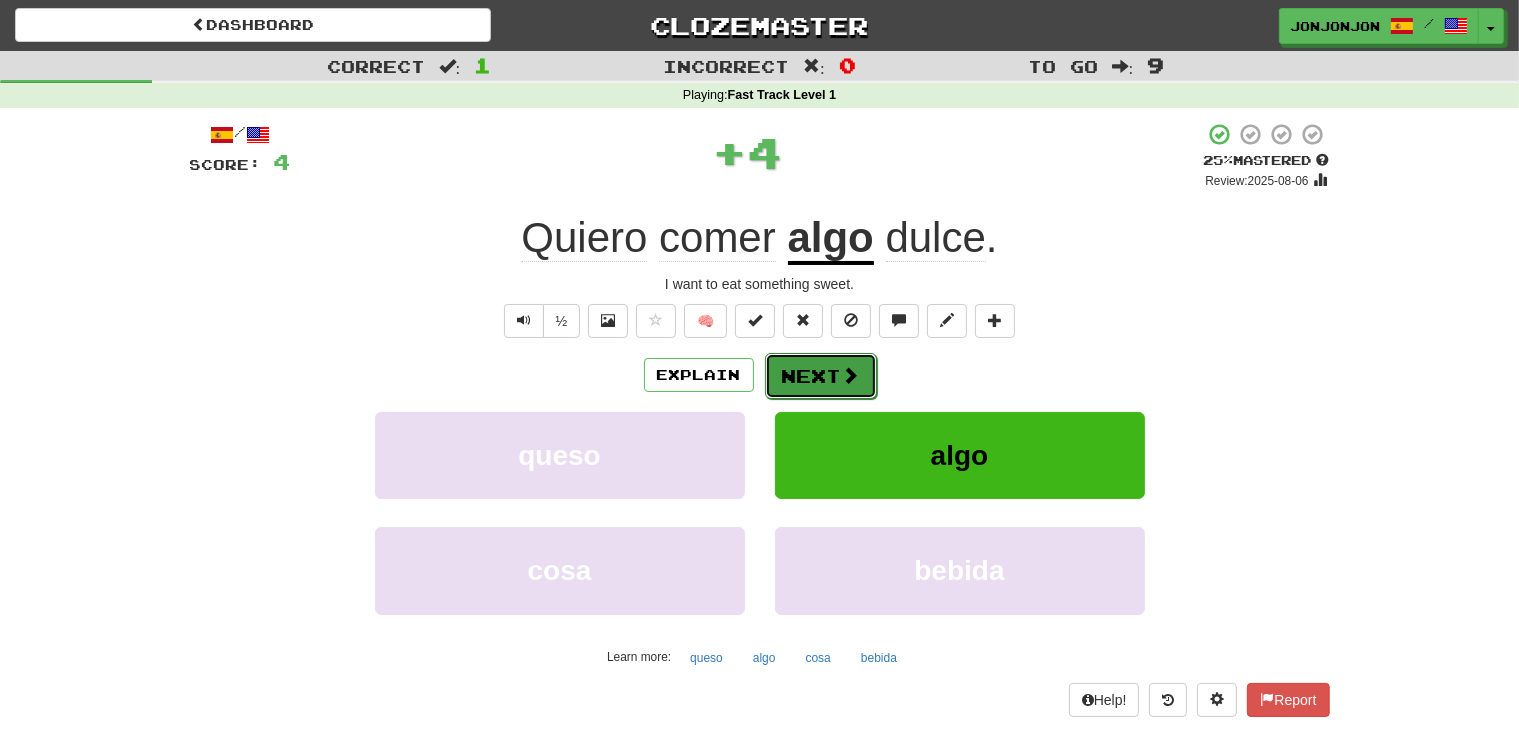 click on "Next" at bounding box center [821, 376] 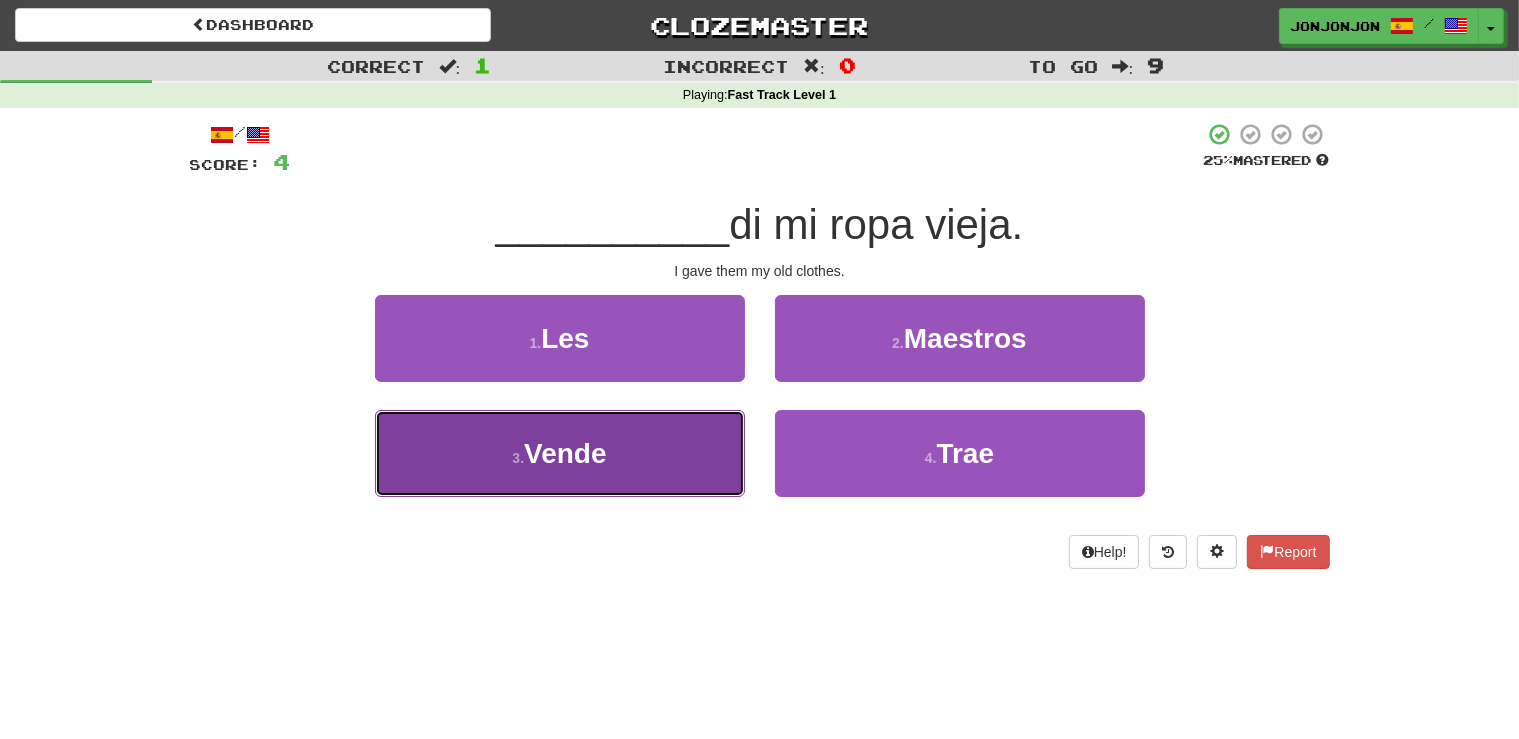 click on "Vende" at bounding box center [565, 453] 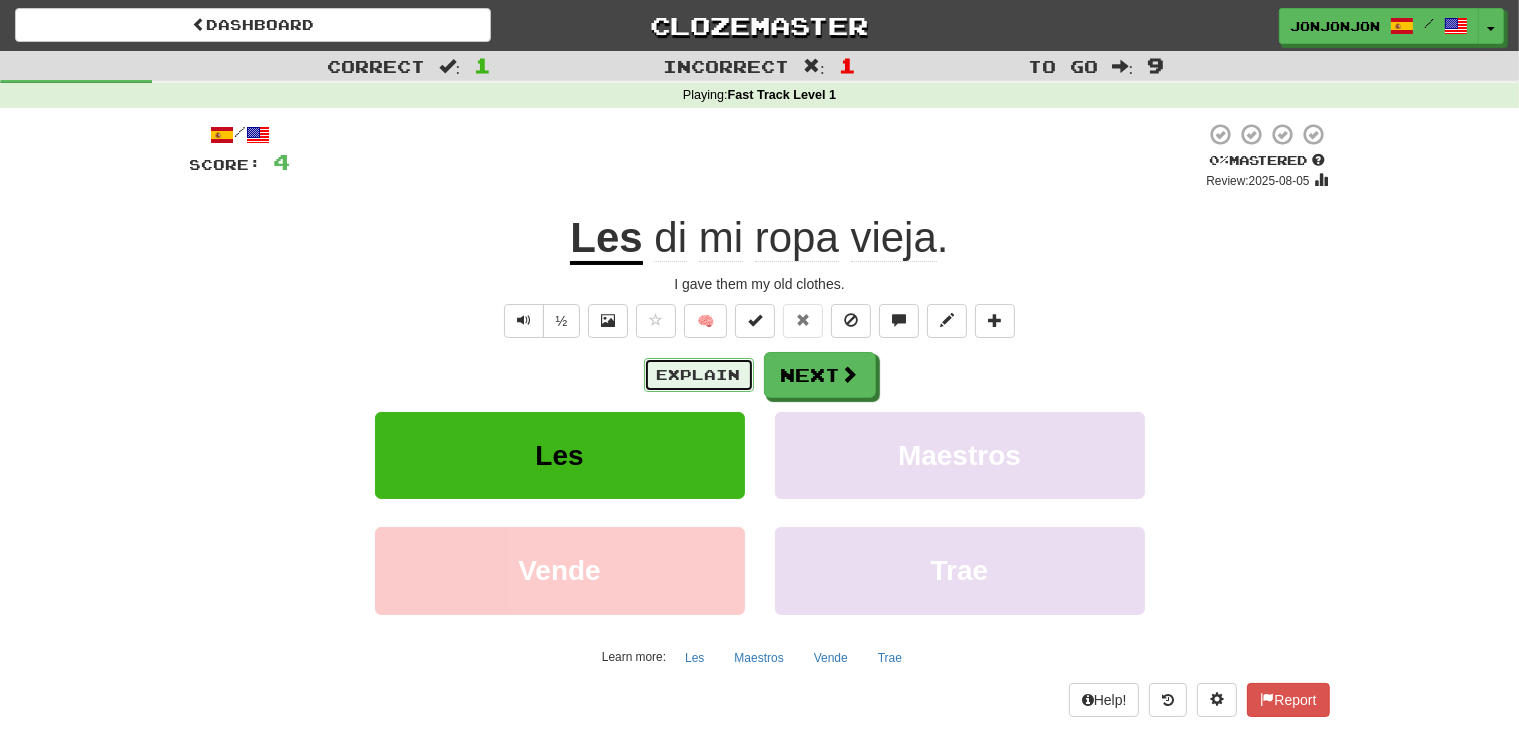 click on "Explain" at bounding box center [699, 375] 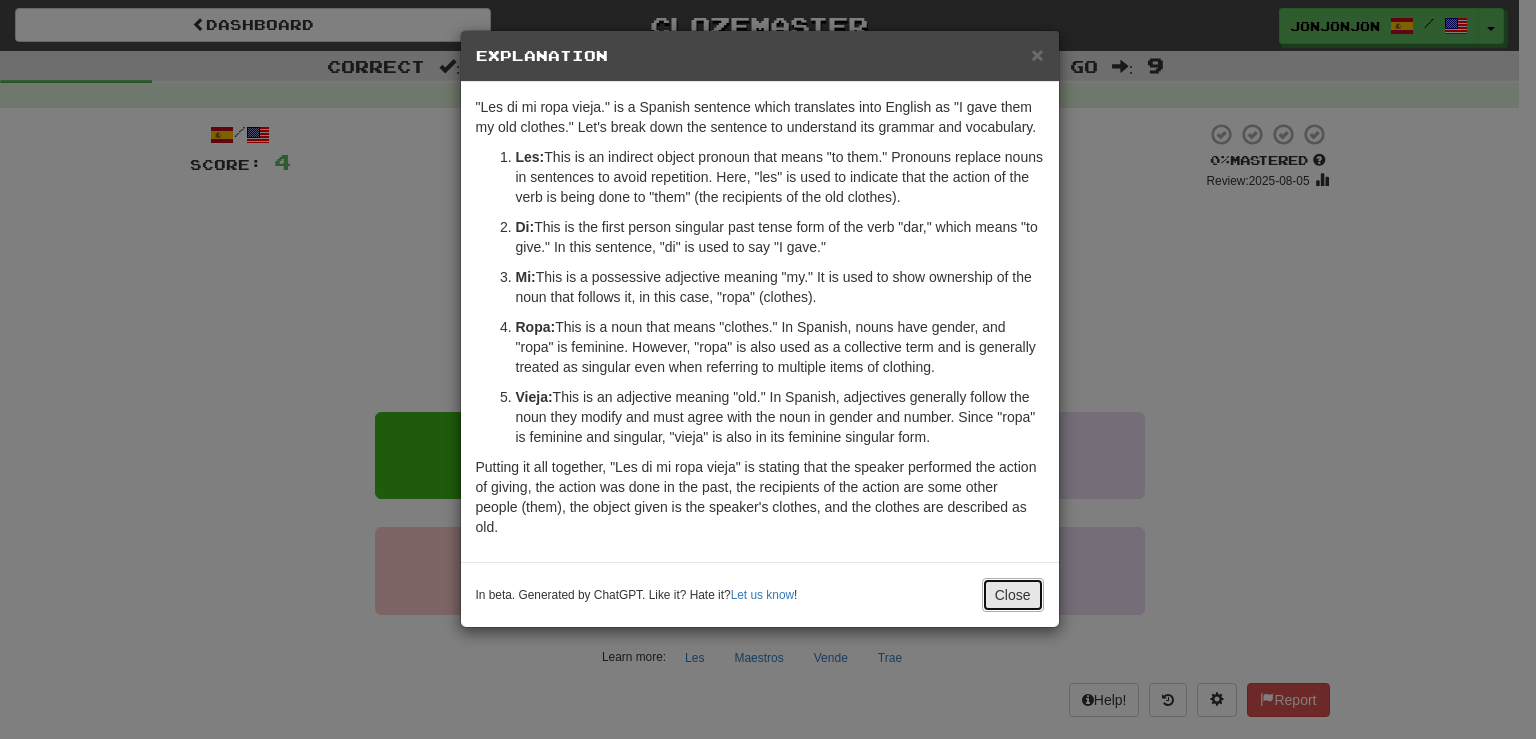 click on "Close" at bounding box center [1013, 595] 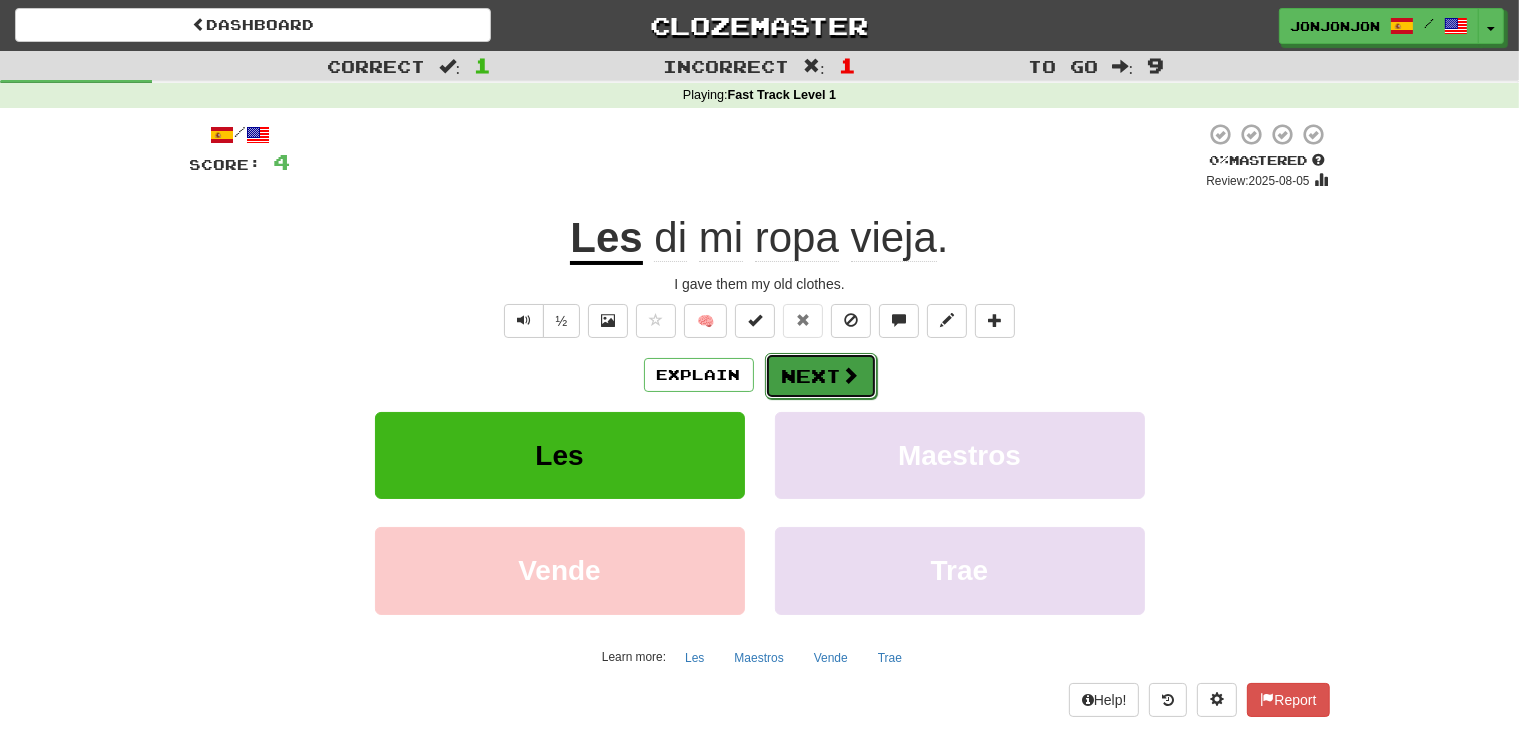 click on "Next" at bounding box center (821, 376) 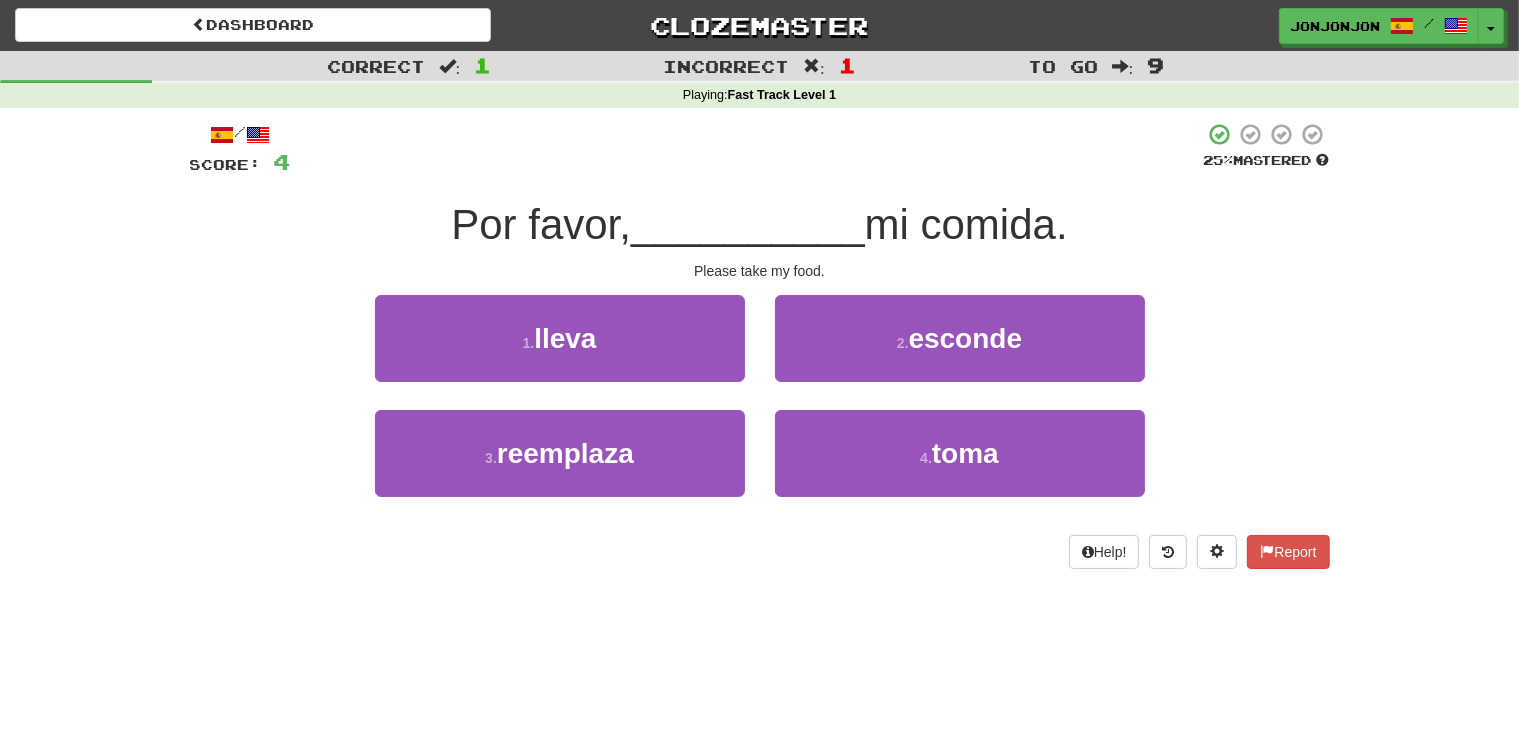 click on "2 .  esconde" at bounding box center [960, 352] 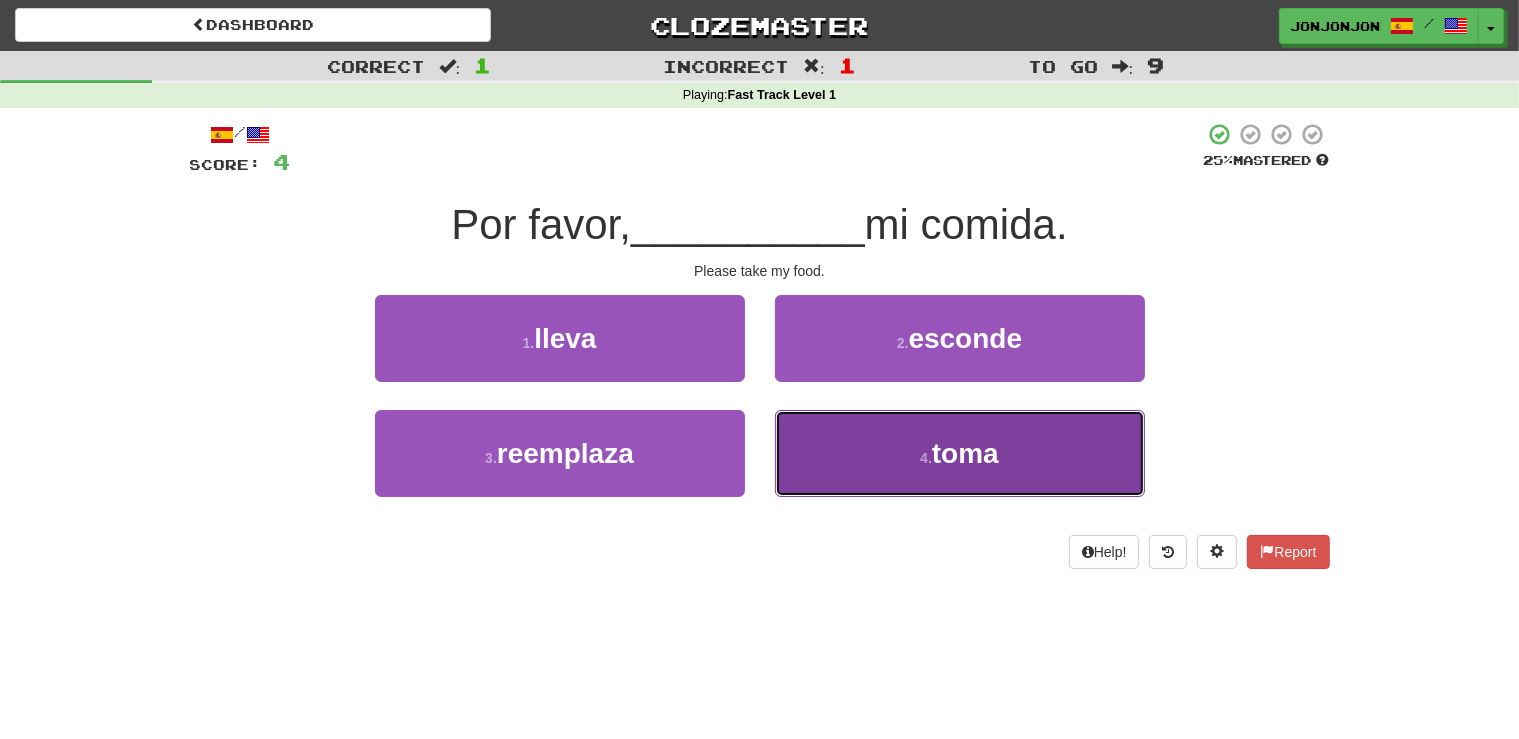 click on "4 .  toma" at bounding box center (960, 453) 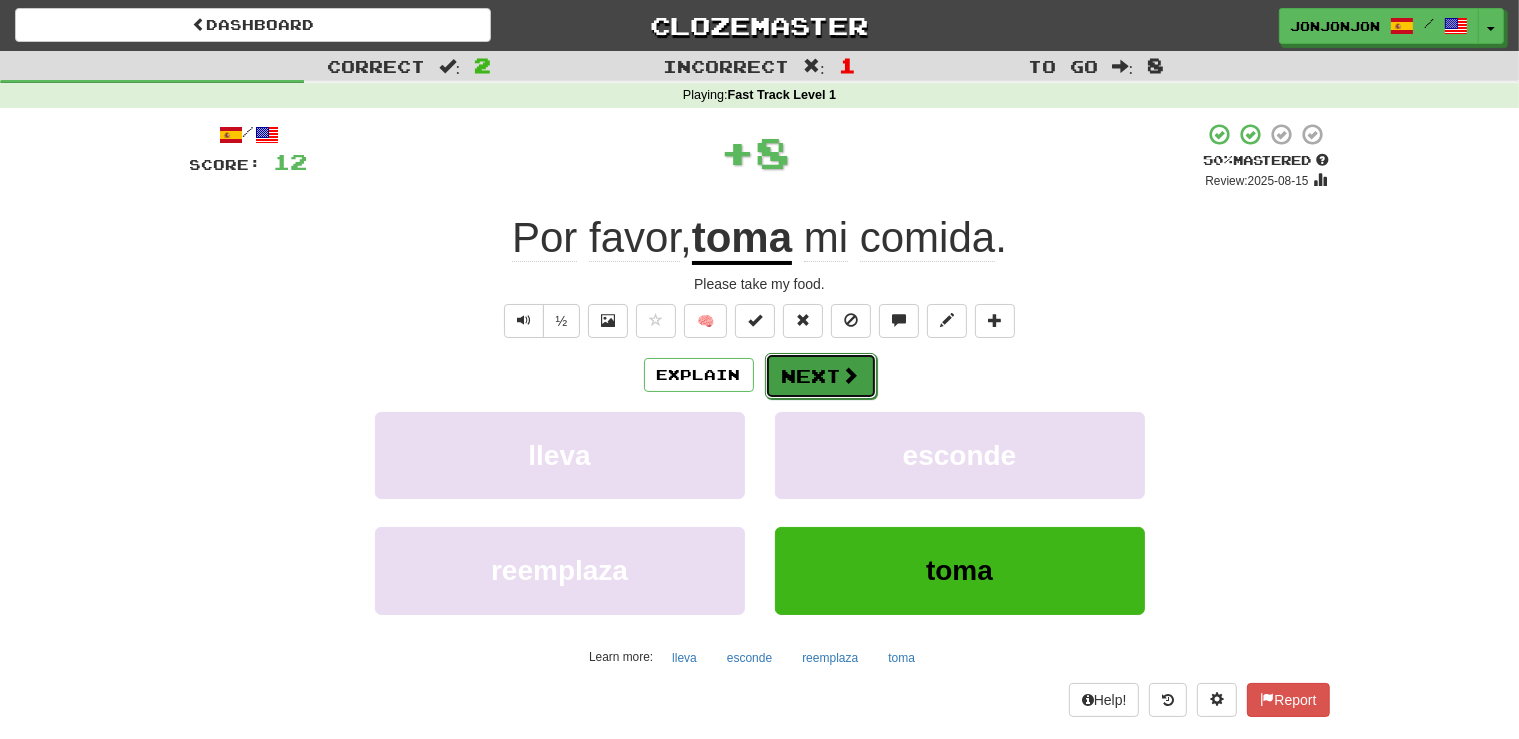 click on "Next" at bounding box center (821, 376) 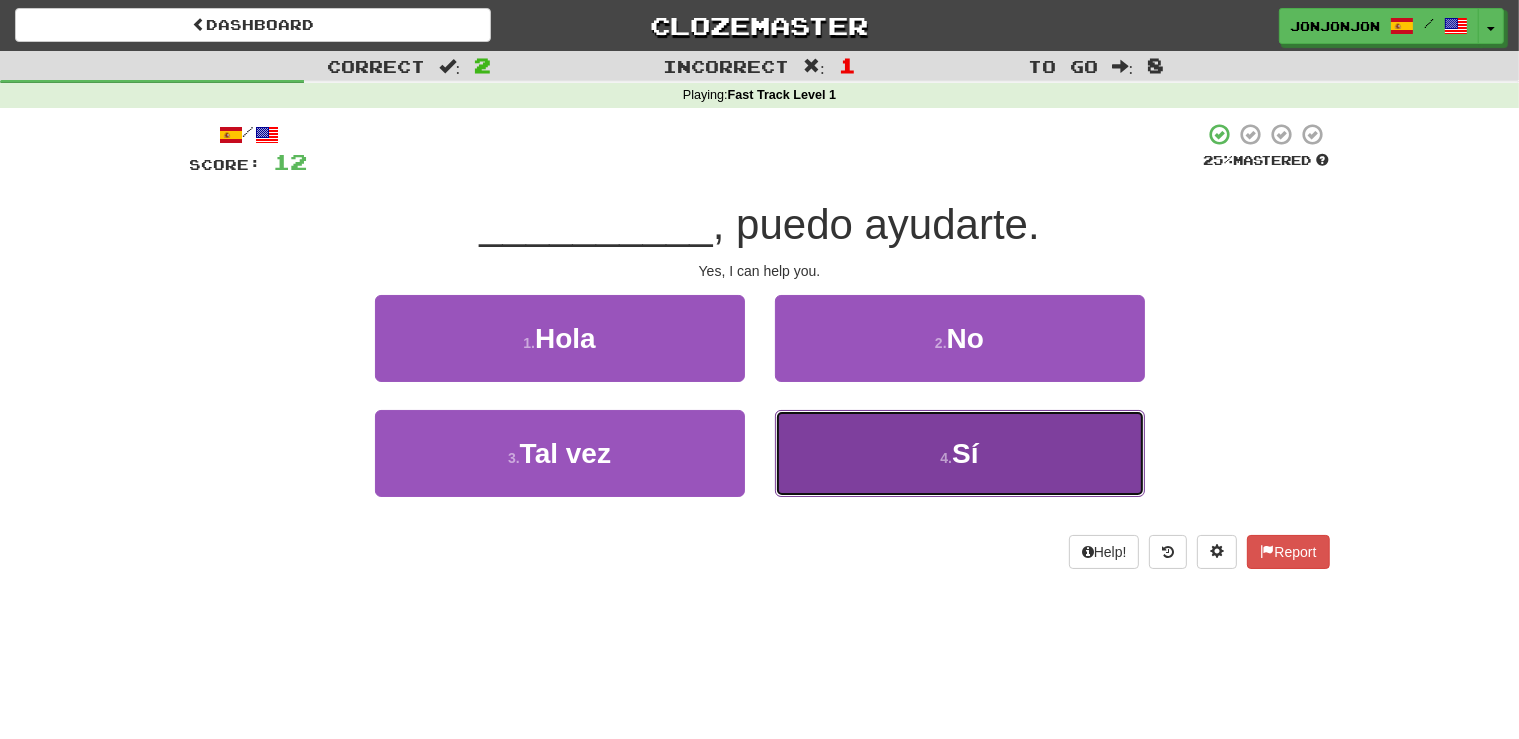 click on "4 .  Sí" at bounding box center (960, 453) 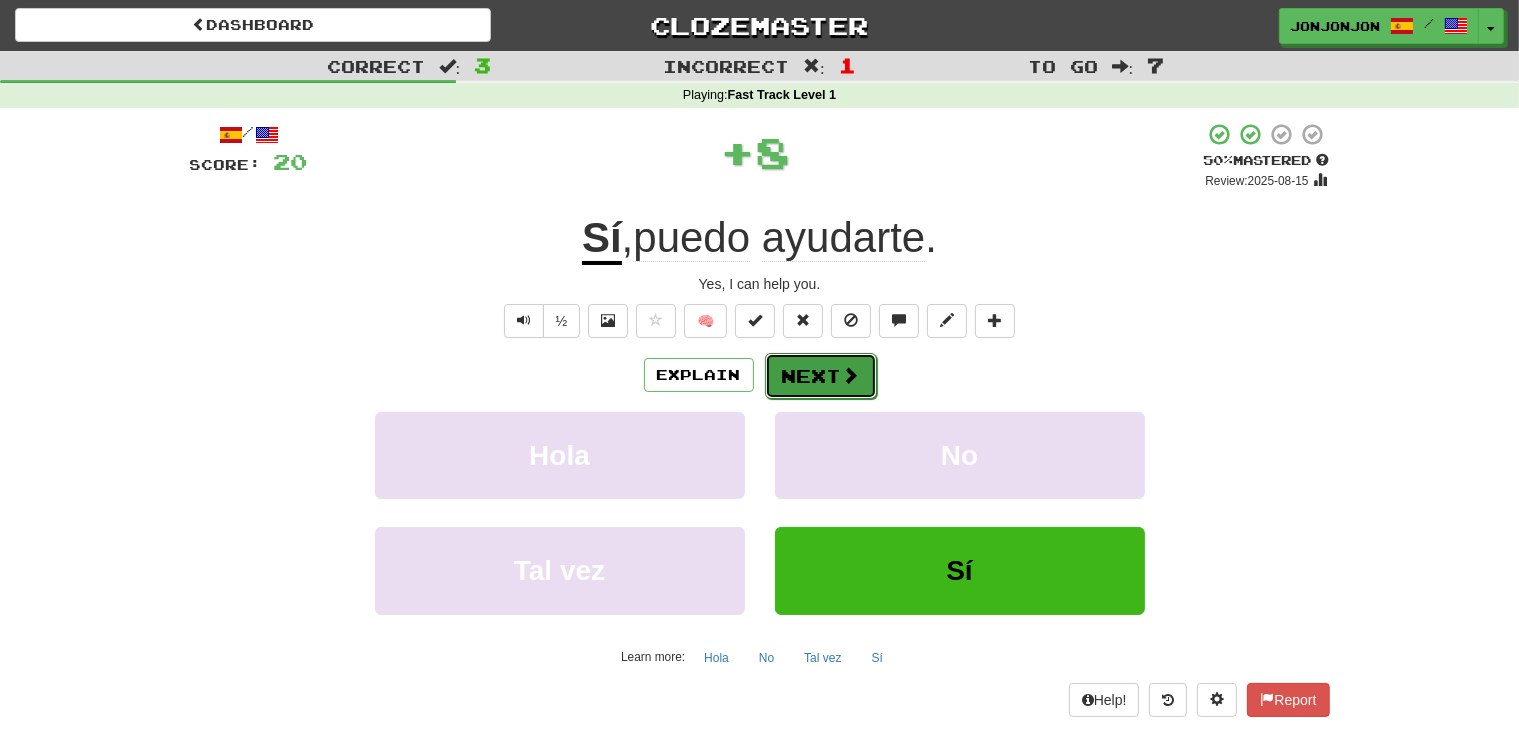 click at bounding box center [851, 375] 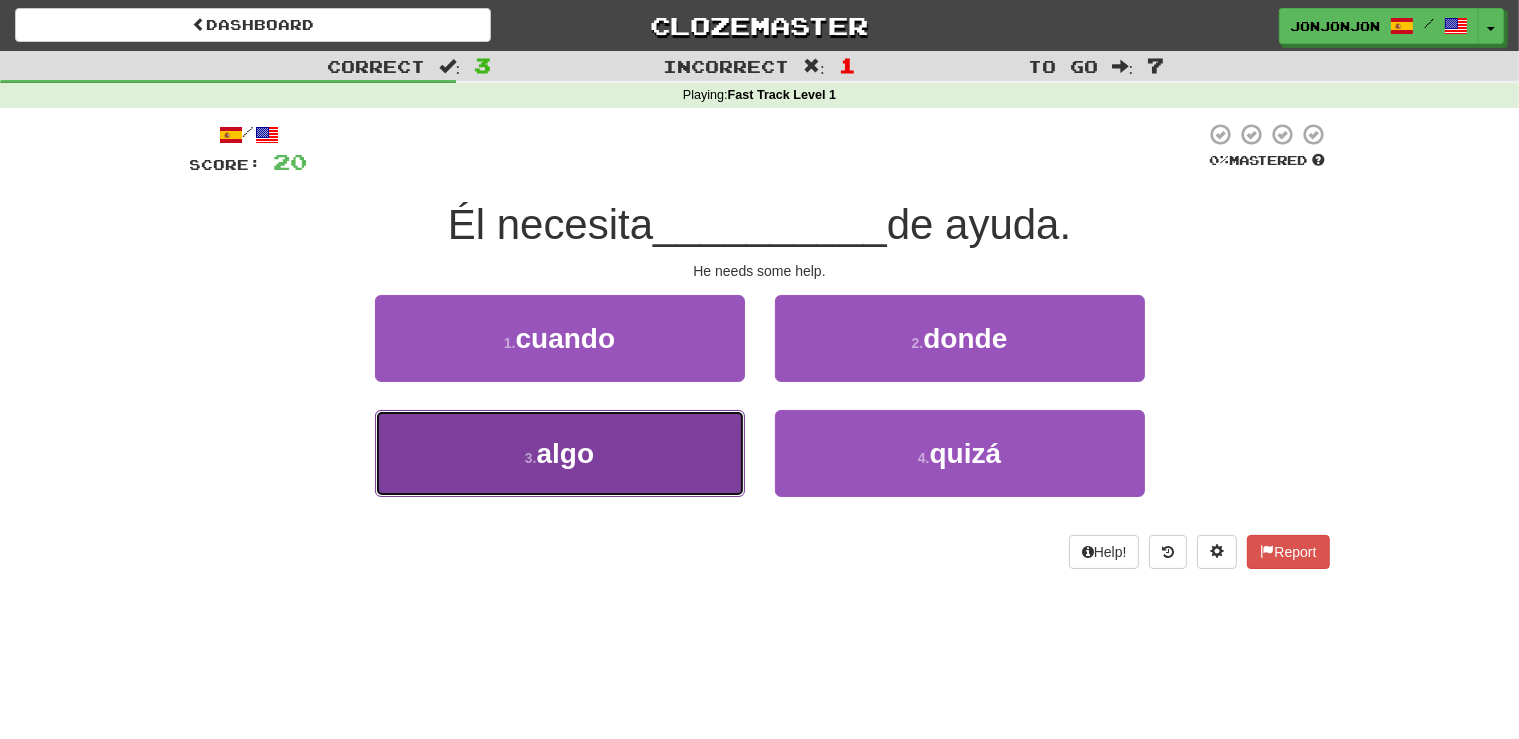 click on "3 .  algo" at bounding box center (560, 453) 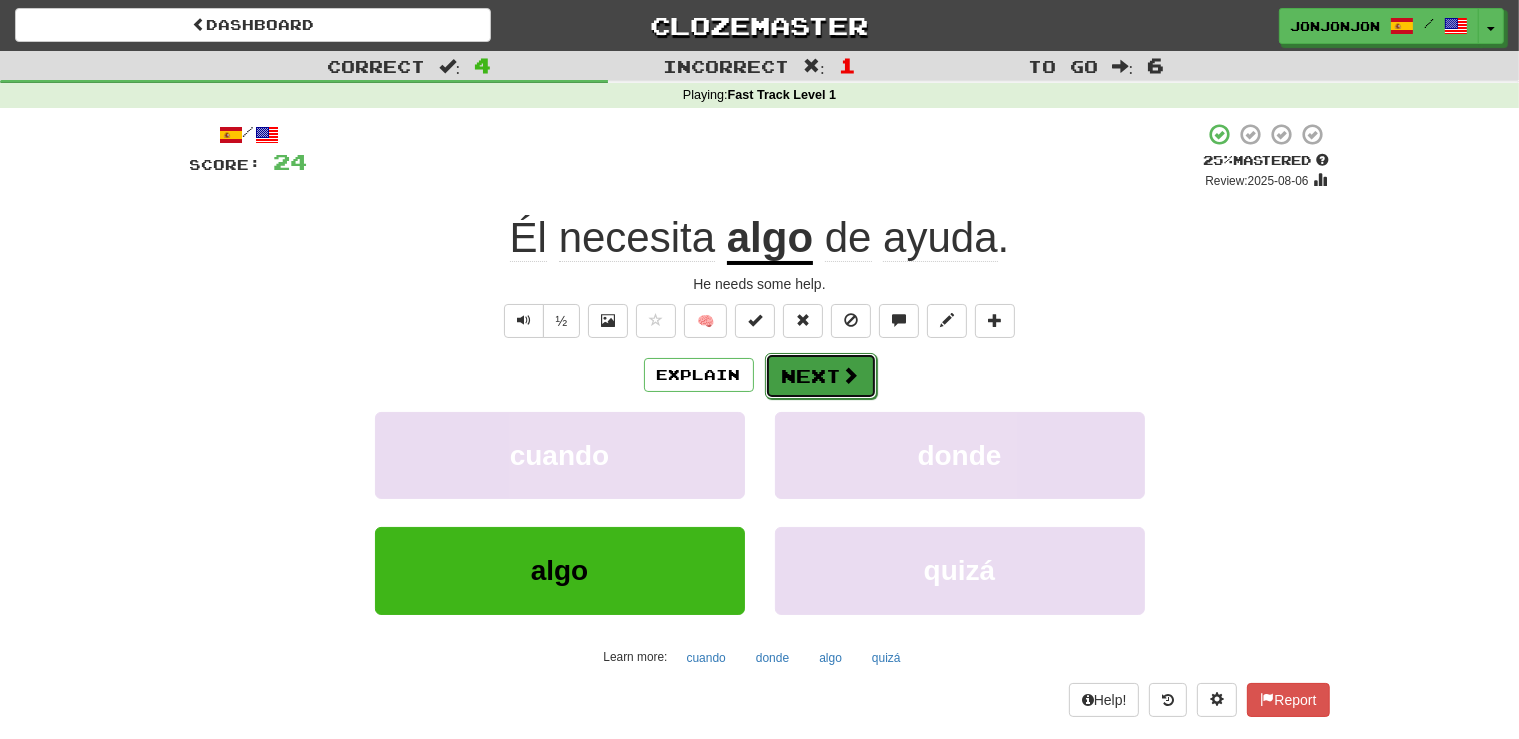 click on "Next" at bounding box center [821, 376] 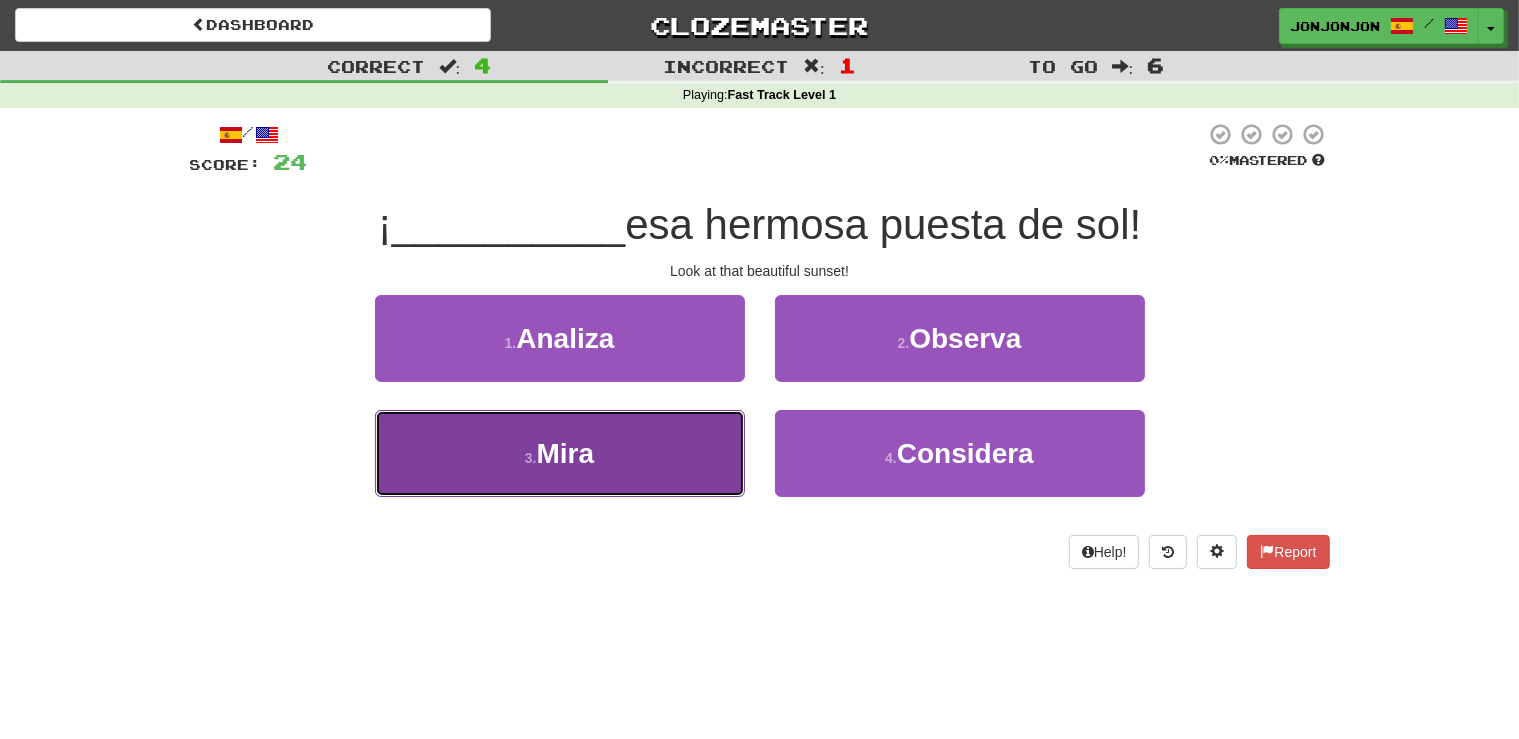 click on "3 .  Mira" at bounding box center (560, 453) 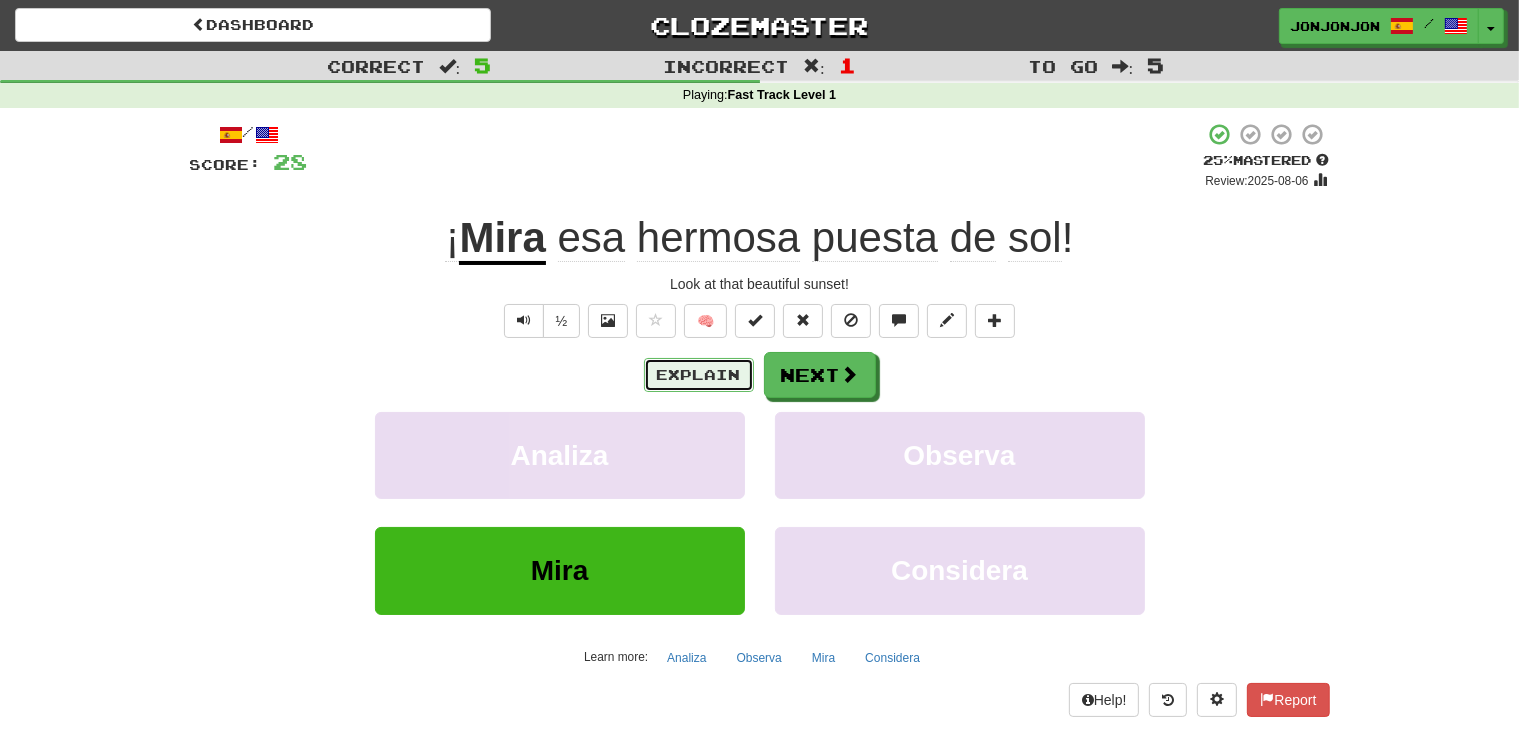 click on "Explain" at bounding box center [699, 375] 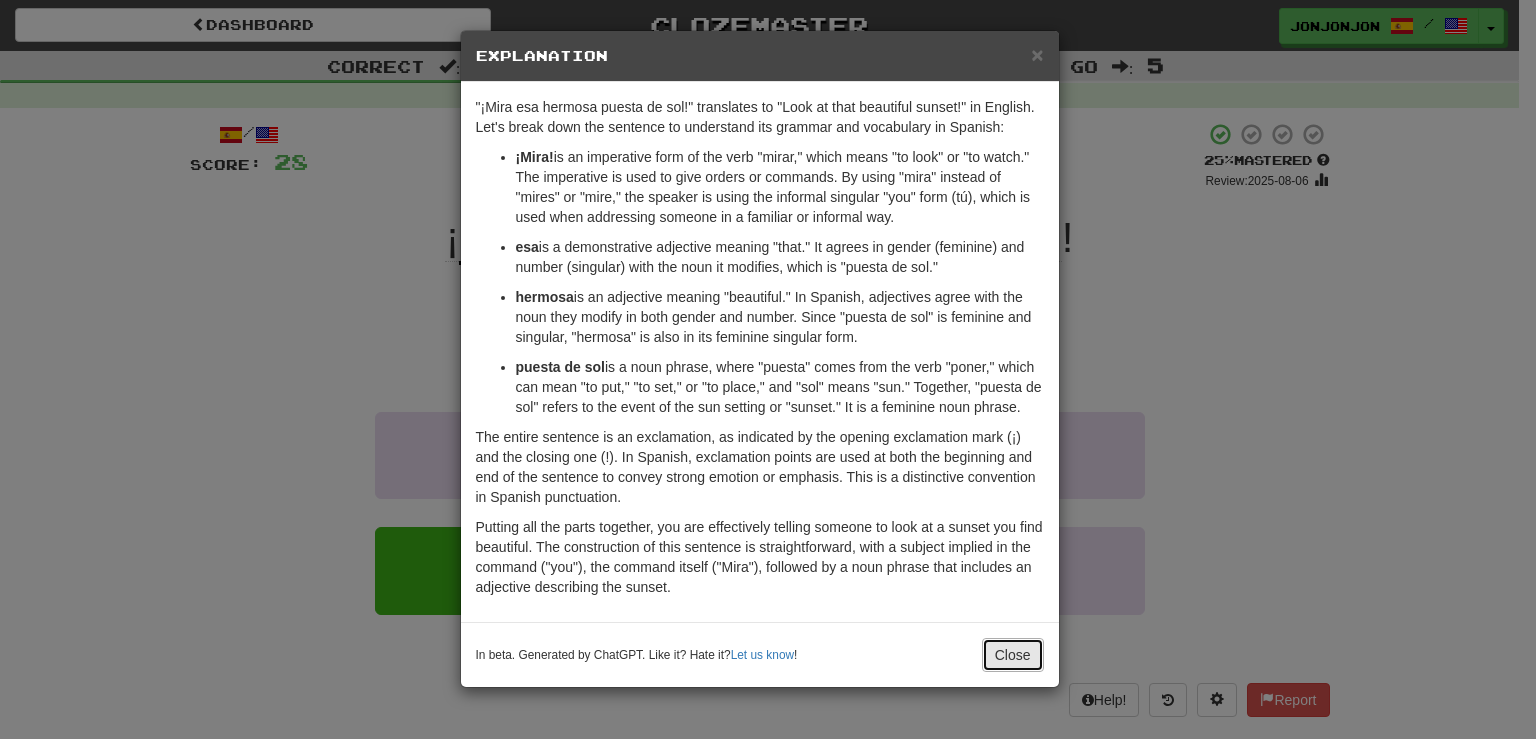 click on "Close" at bounding box center (1013, 655) 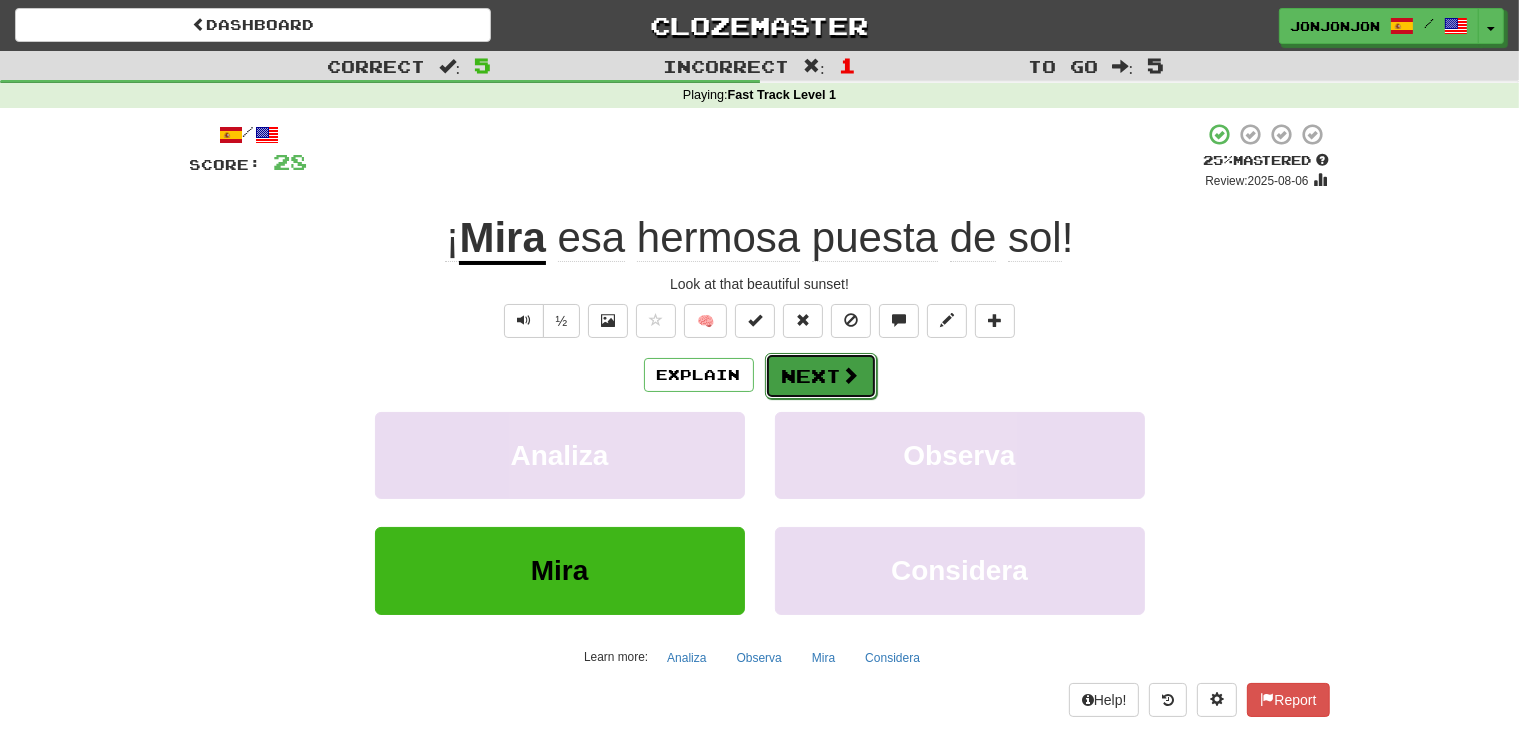 click on "Next" at bounding box center (821, 376) 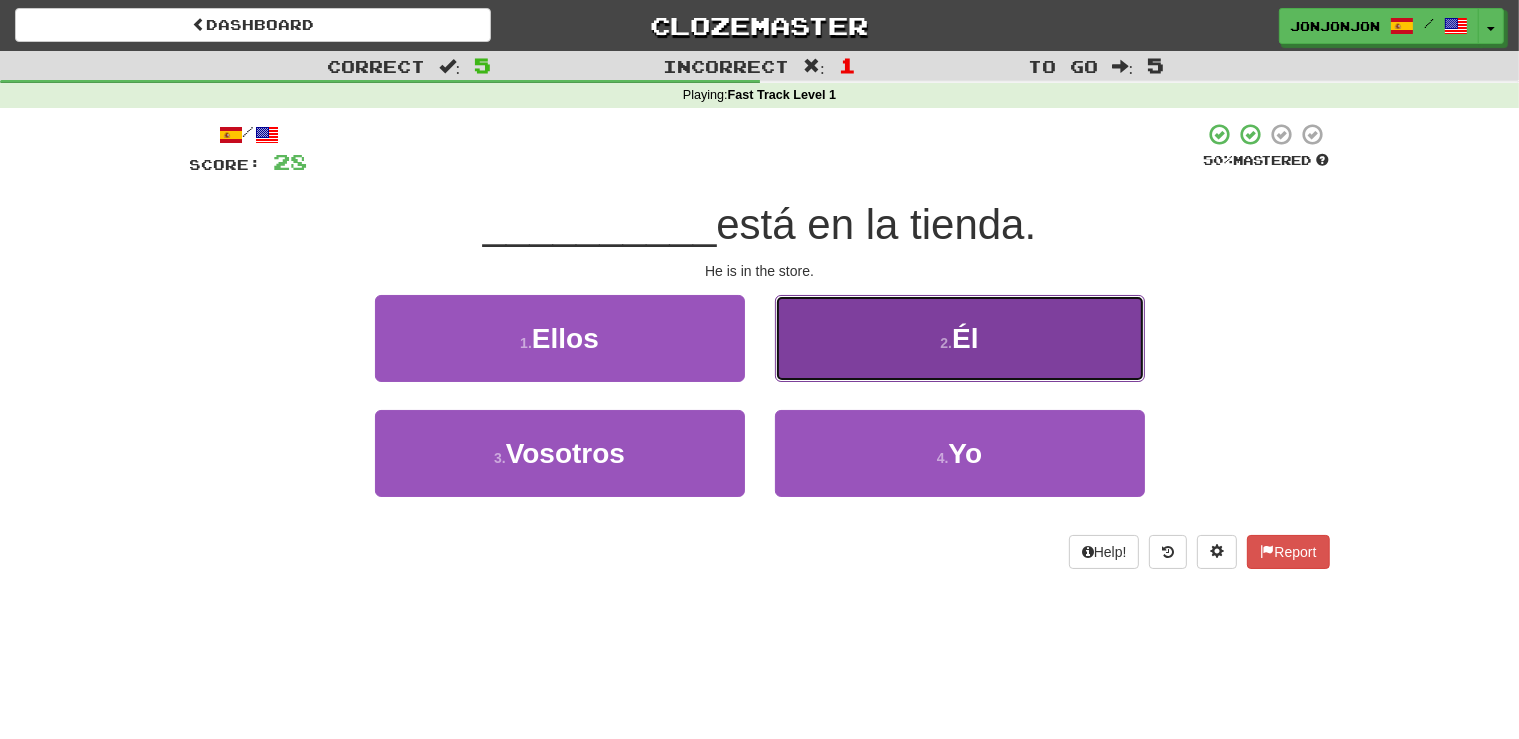 click on "2 ." at bounding box center (946, 343) 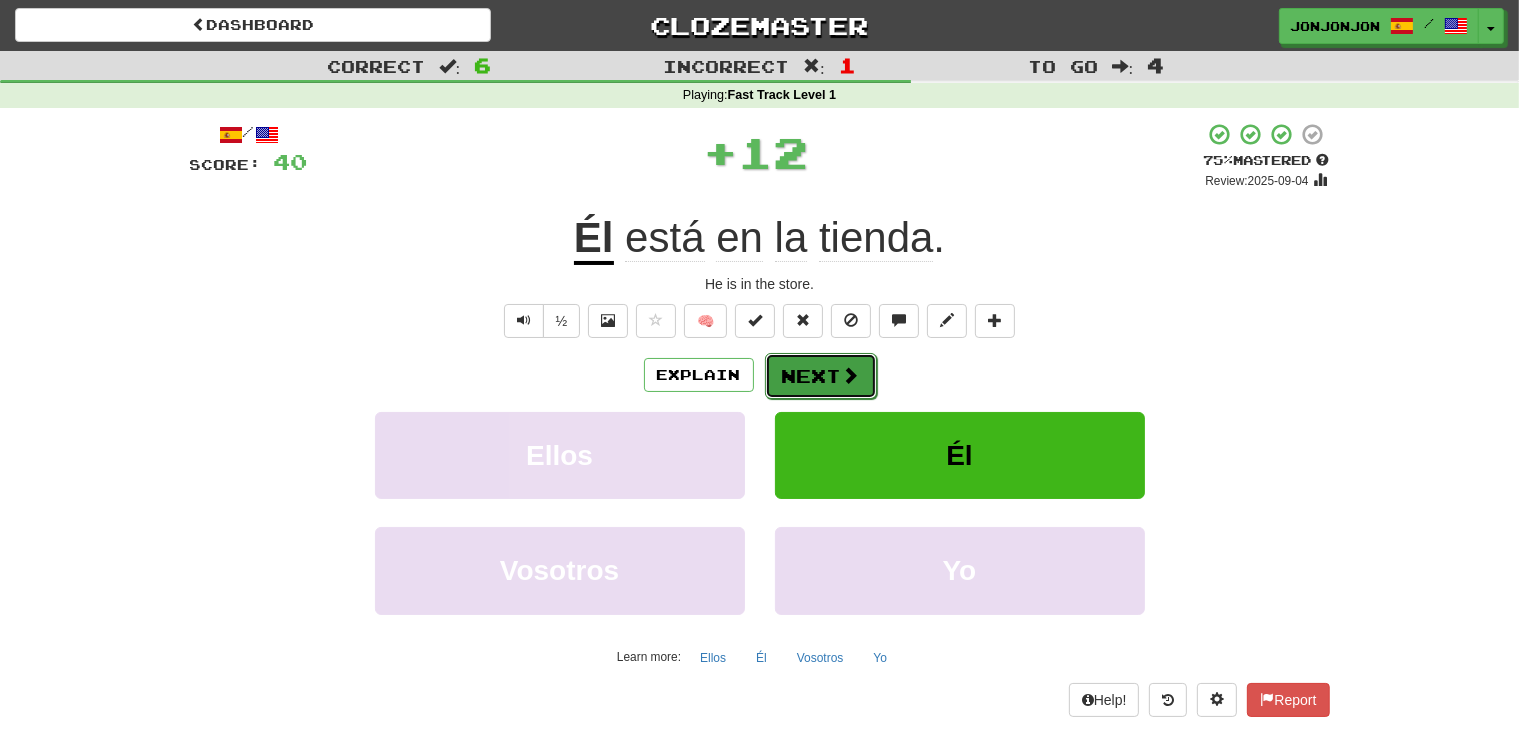 click on "Next" at bounding box center [821, 376] 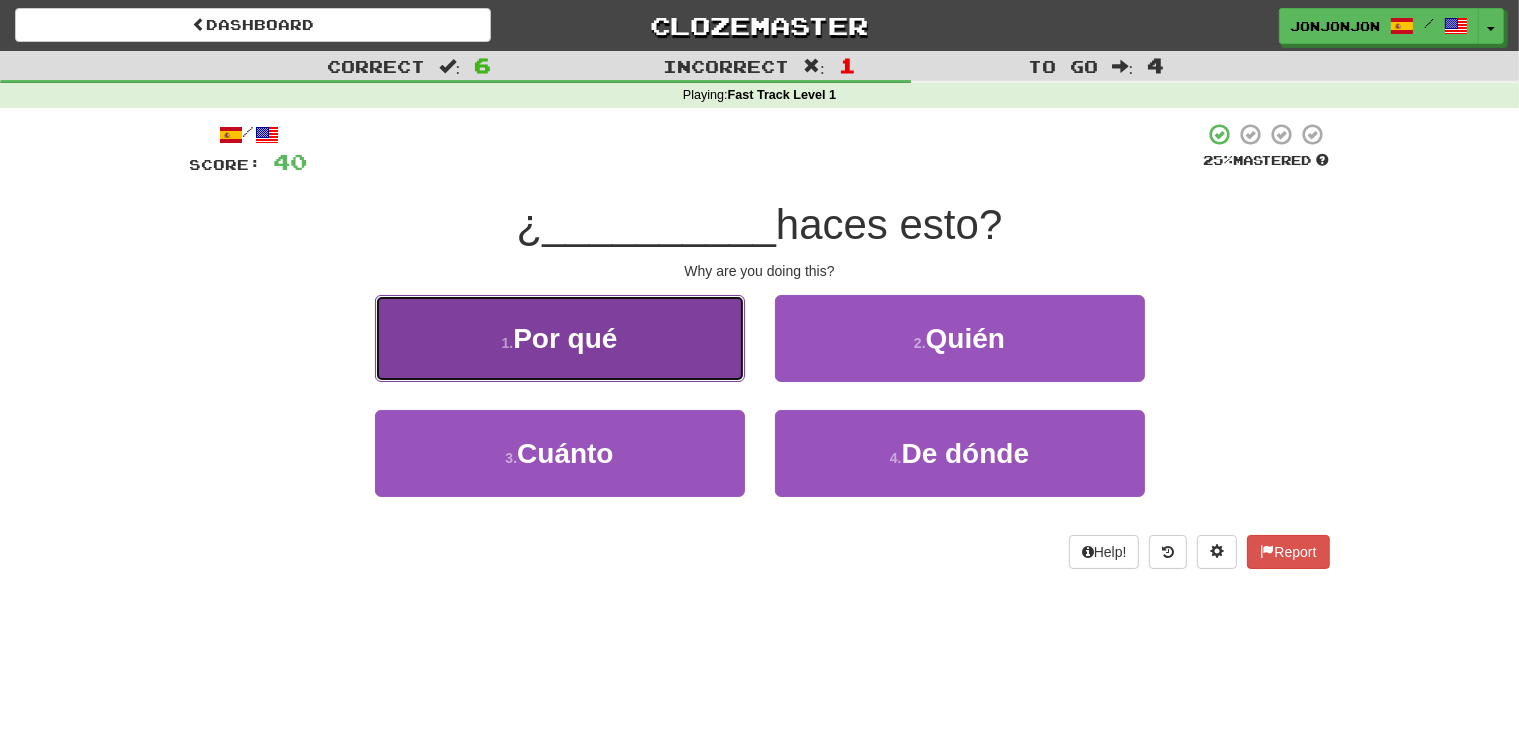 click on "1 .  Por qué" at bounding box center (560, 338) 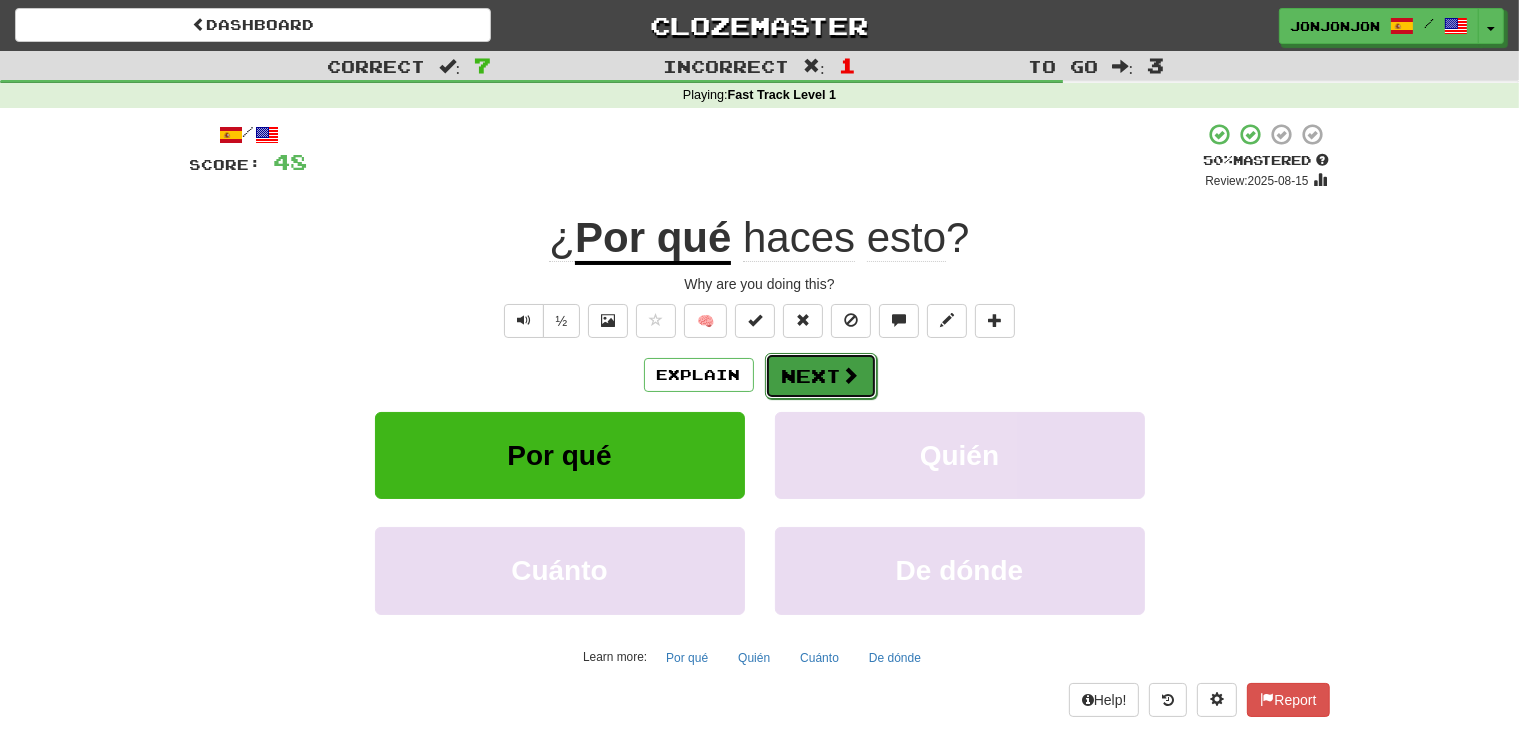 click on "Next" at bounding box center [821, 376] 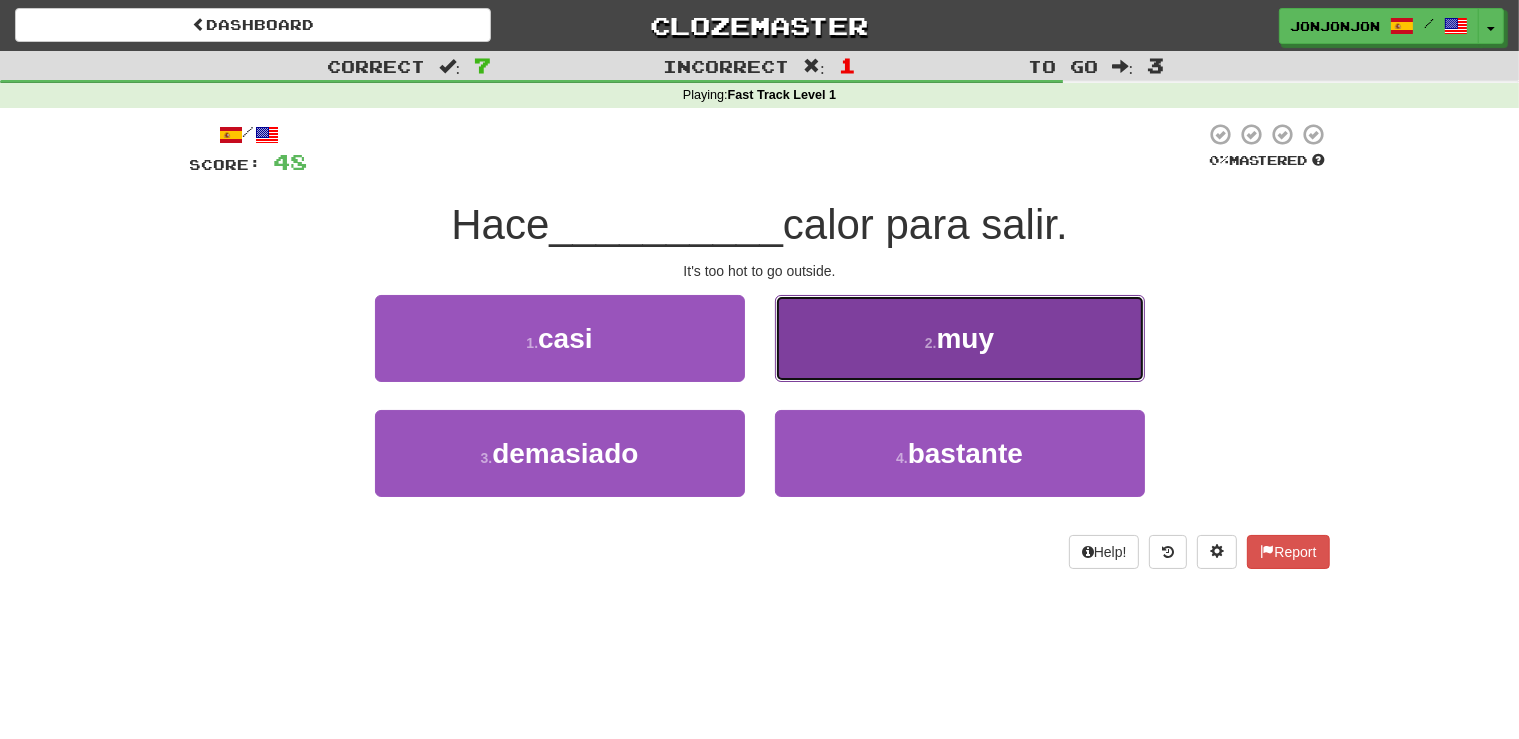click on "2 .  muy" at bounding box center (960, 338) 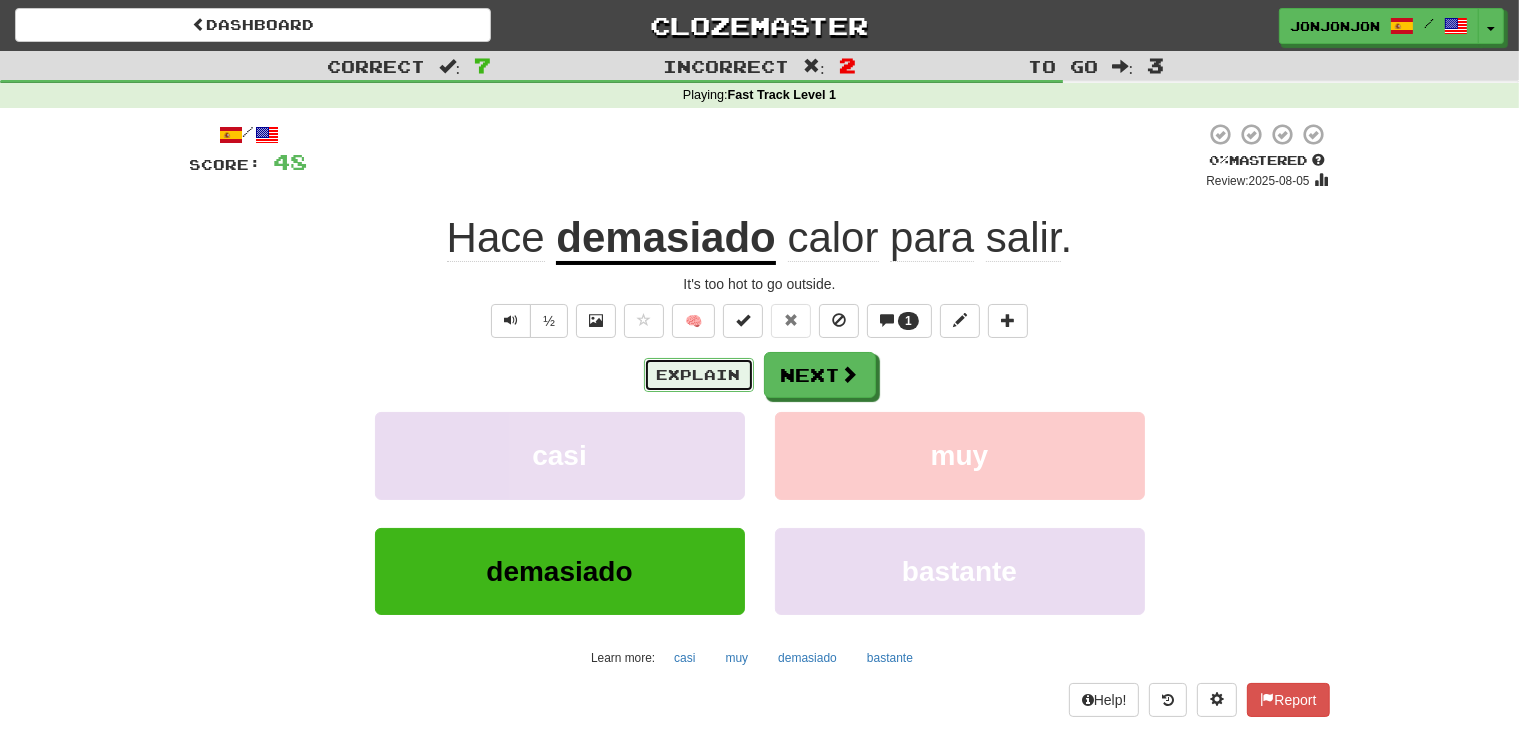 click on "Explain" at bounding box center [699, 375] 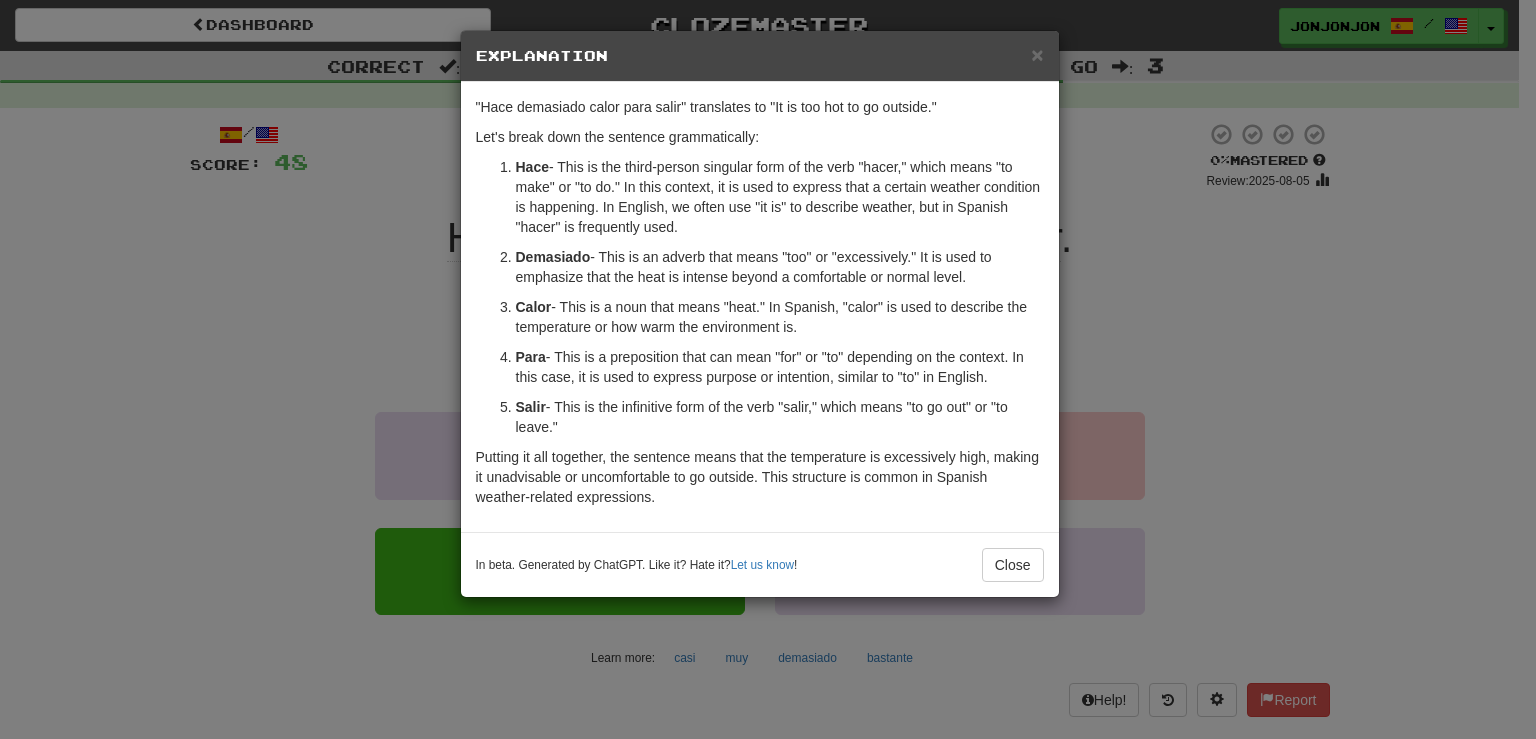 click on "× Explanation "Hace demasiado calor para salir" translates to "It is too hot to go outside."
Let's break down the sentence grammatically:
Hace  - This is the third-person singular form of the verb "hacer," which means "to make" or "to do." In this context, it is used to express that a certain weather condition is happening. In English, we often use "it is" to describe weather, but in Spanish "hacer" is frequently used.
Demasiado  - This is an adverb that means "too" or "excessively." It is used to emphasize that the heat is intense beyond a comfortable or normal level.
Calor  - This is a noun that means "heat." In Spanish, "calor" is used to describe the temperature or how warm the environment is.
Para  - This is a preposition that can mean "for" or "to" depending on the context. In this case, it is used to express purpose or intention, similar to "to" in English.
Salir  - This is the infinitive form of the verb "salir," which means "to go out" or "to leave."
Let us know" at bounding box center (768, 369) 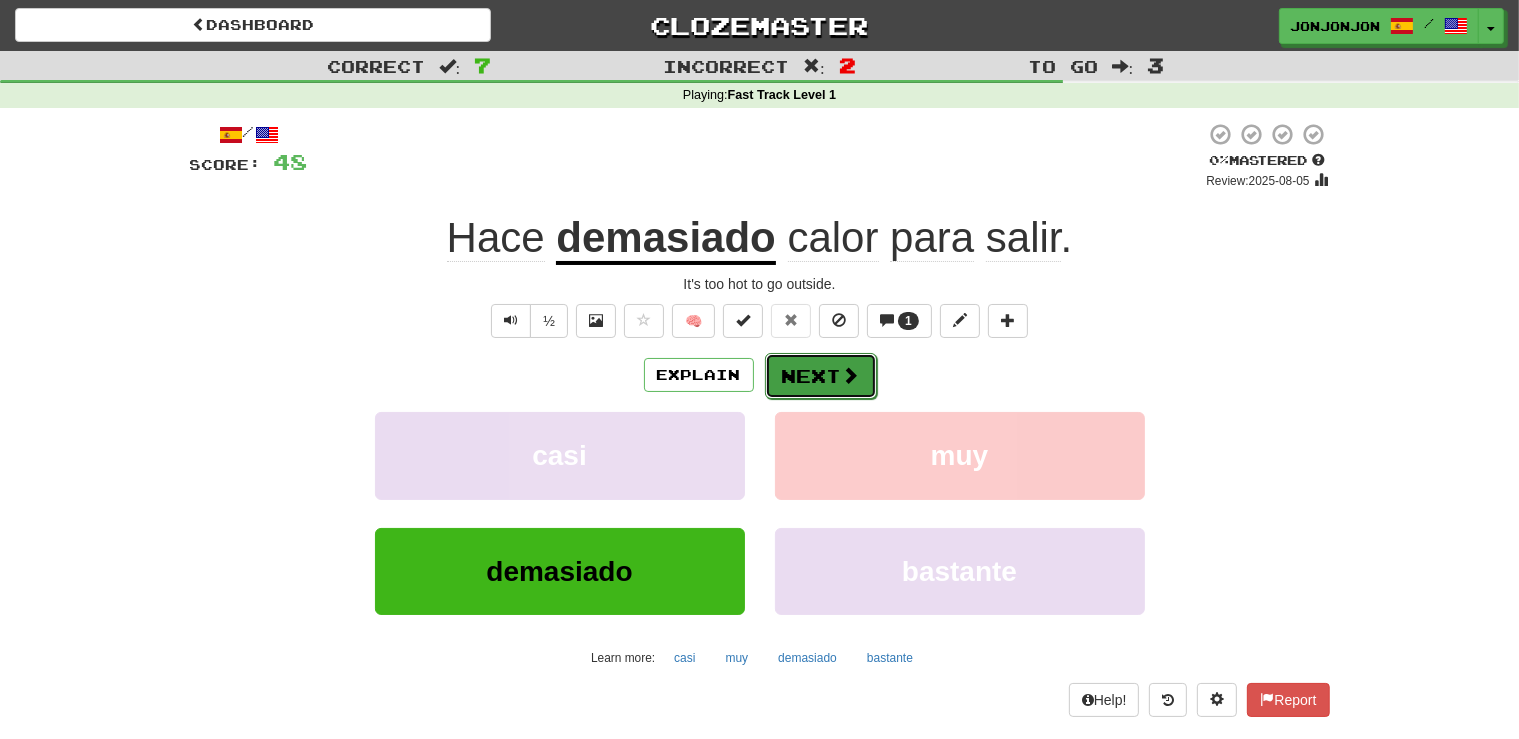 click on "Next" at bounding box center [821, 376] 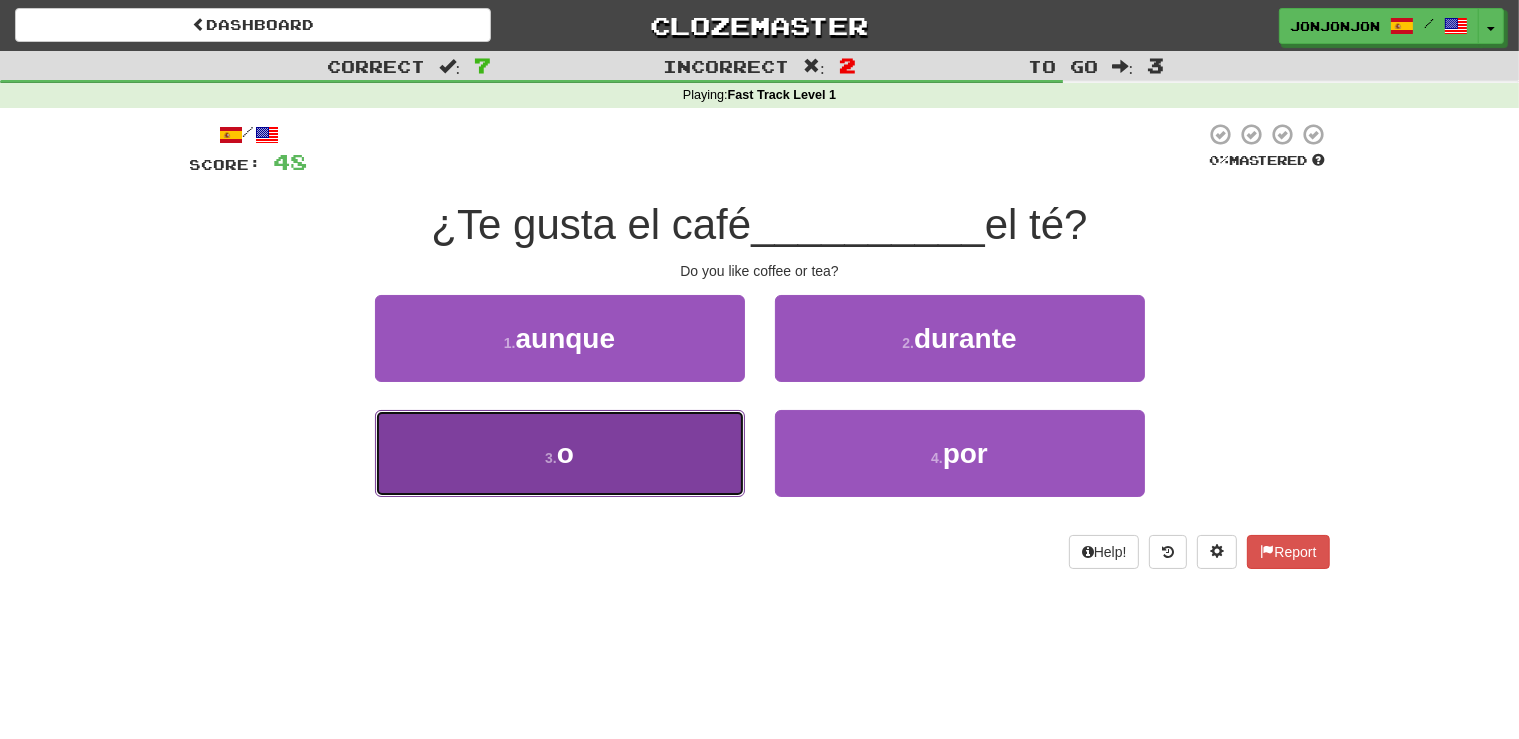 click on "3 .  o" at bounding box center [560, 453] 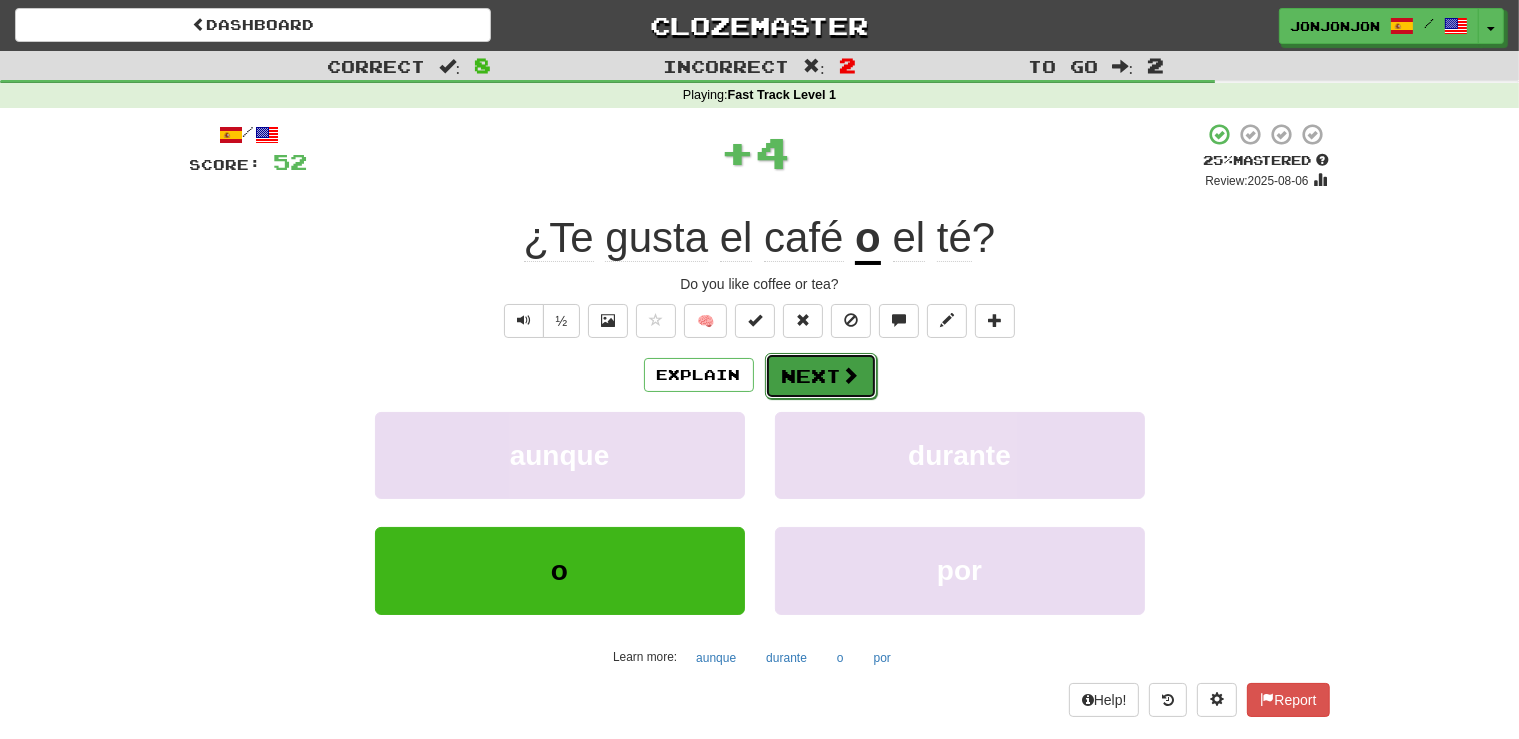 click on "Next" at bounding box center [821, 376] 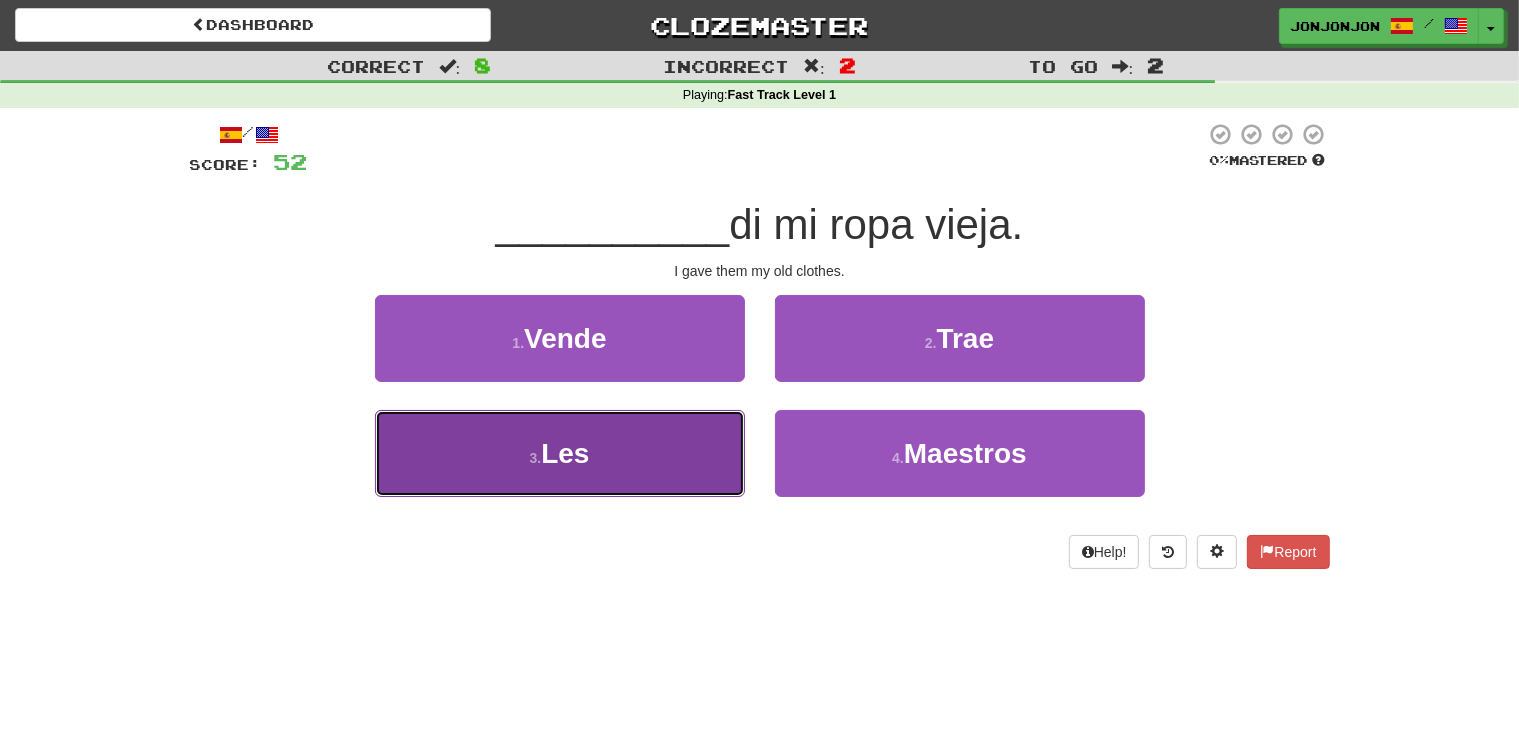 click on "3 .  Les" at bounding box center (560, 453) 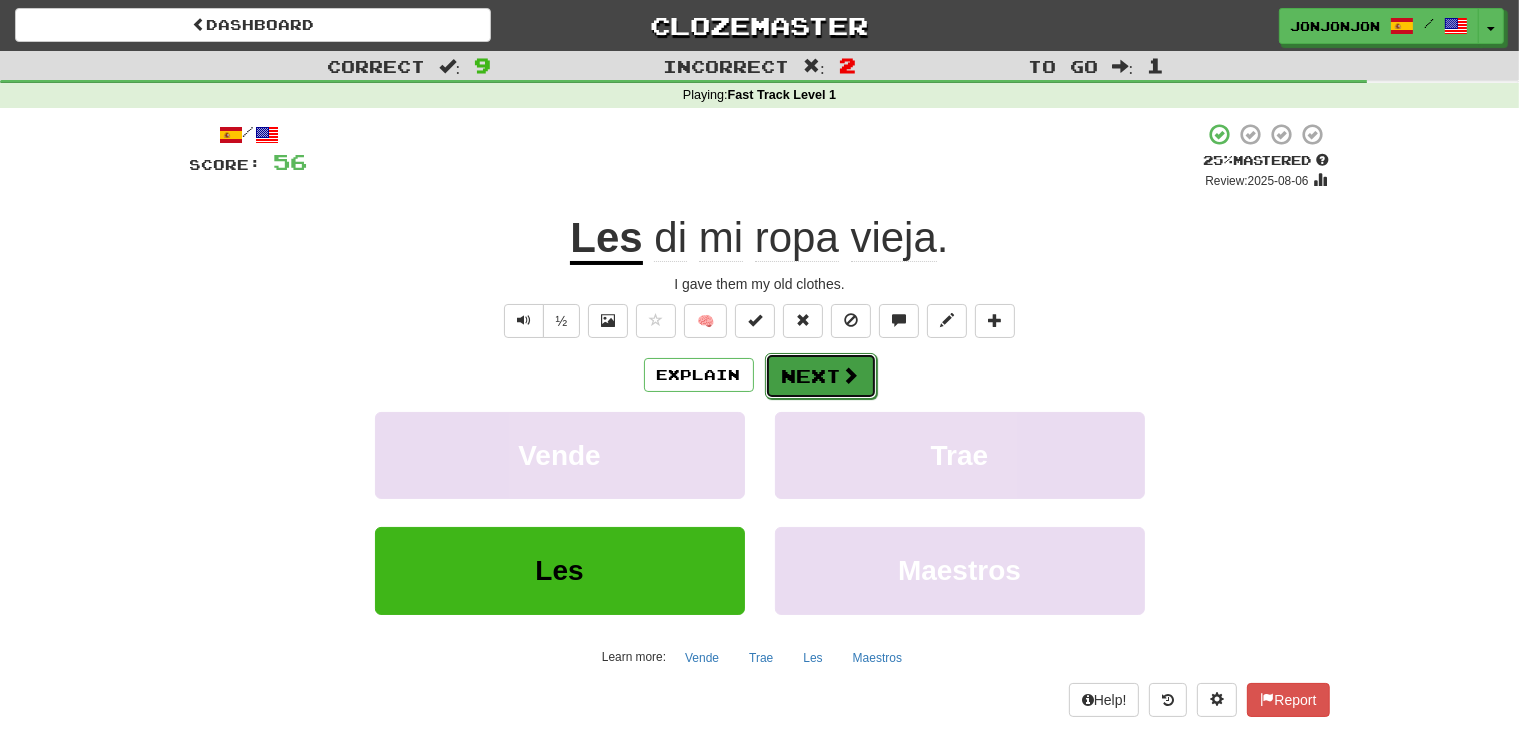 click on "Next" at bounding box center (821, 376) 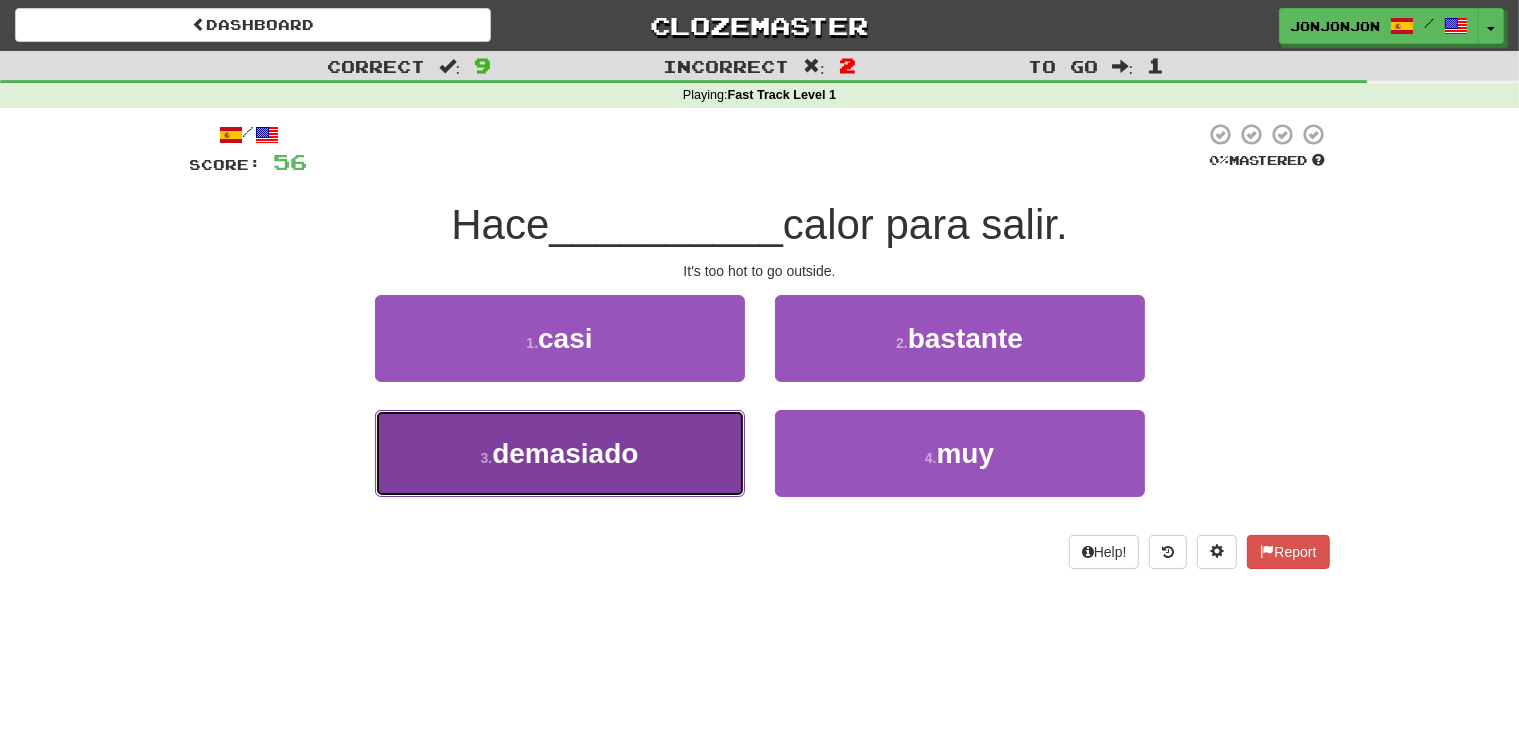 click on "3 .  demasiado" at bounding box center [560, 453] 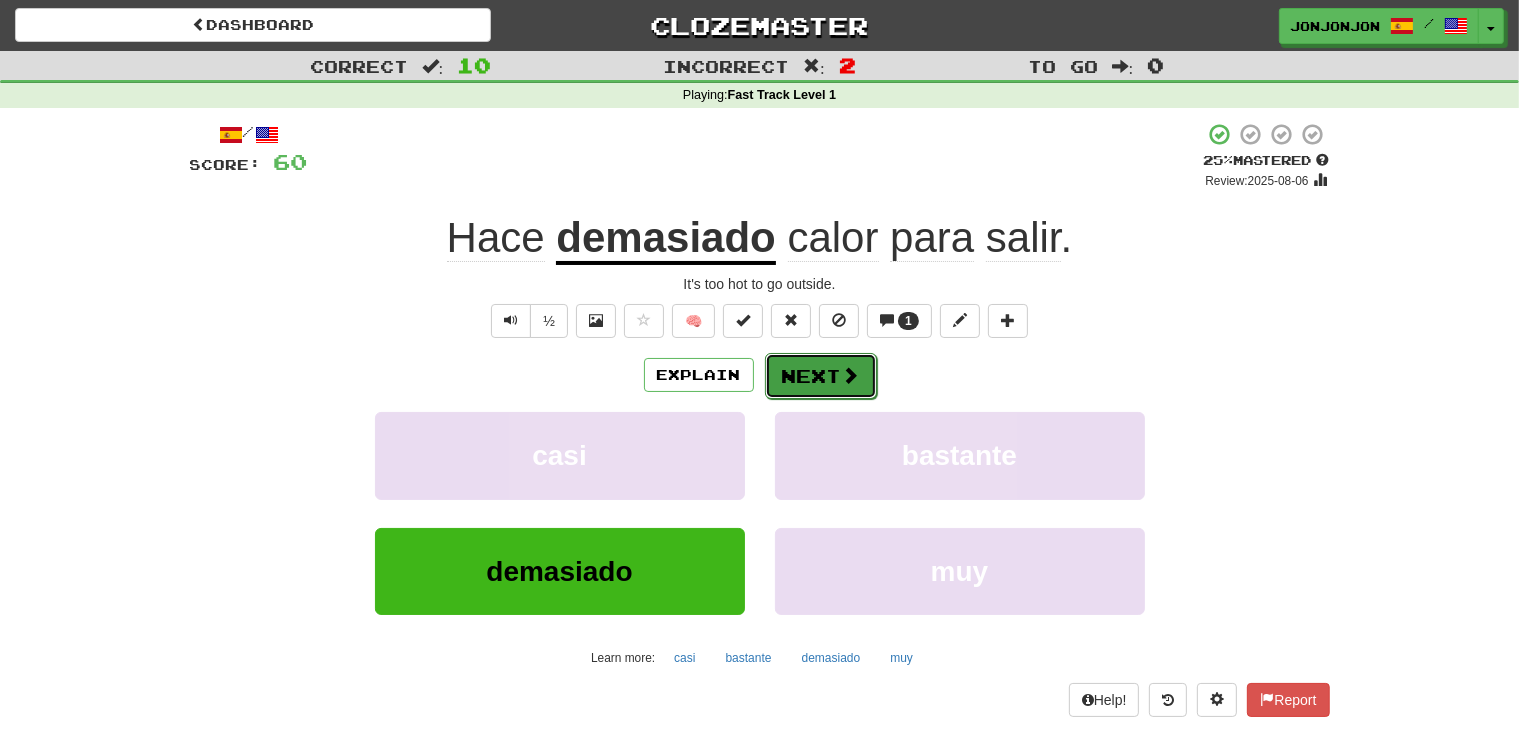 click on "Next" at bounding box center (821, 376) 